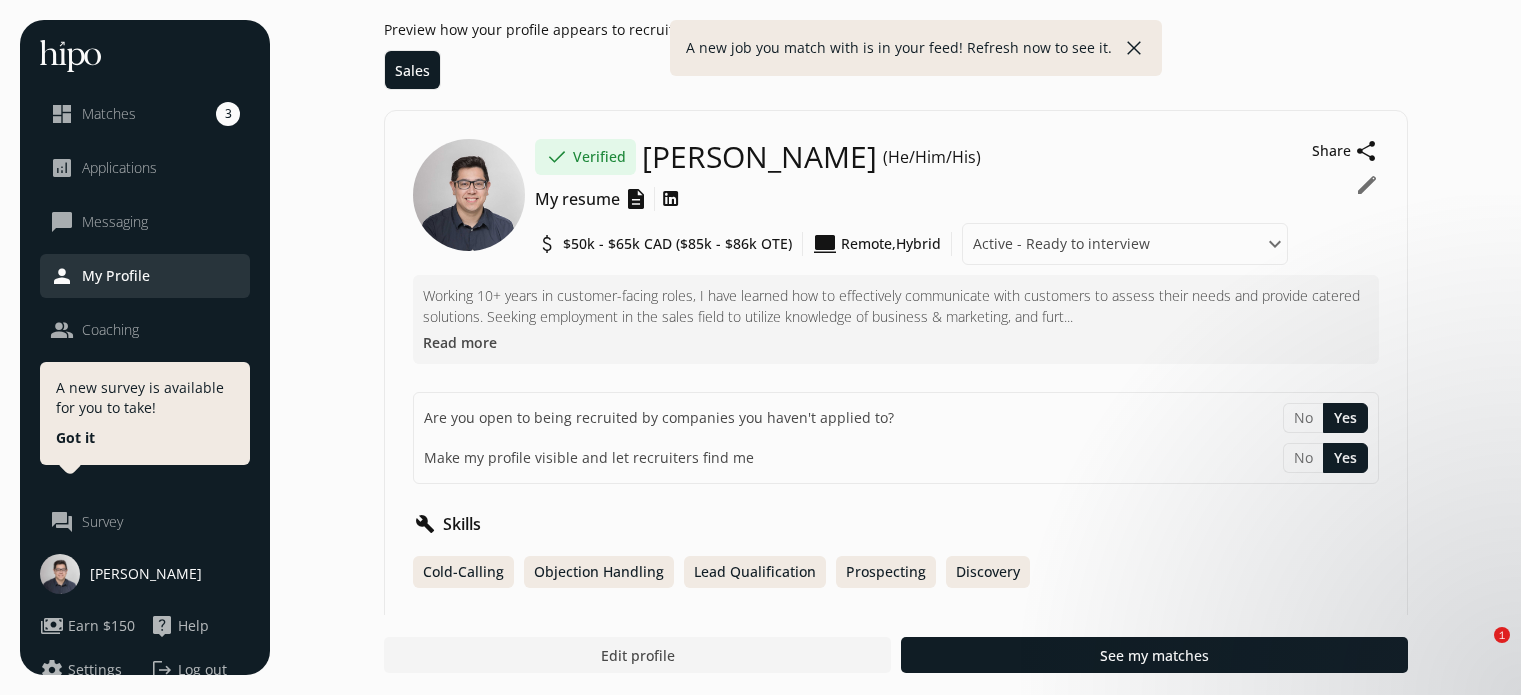 scroll, scrollTop: 0, scrollLeft: 0, axis: both 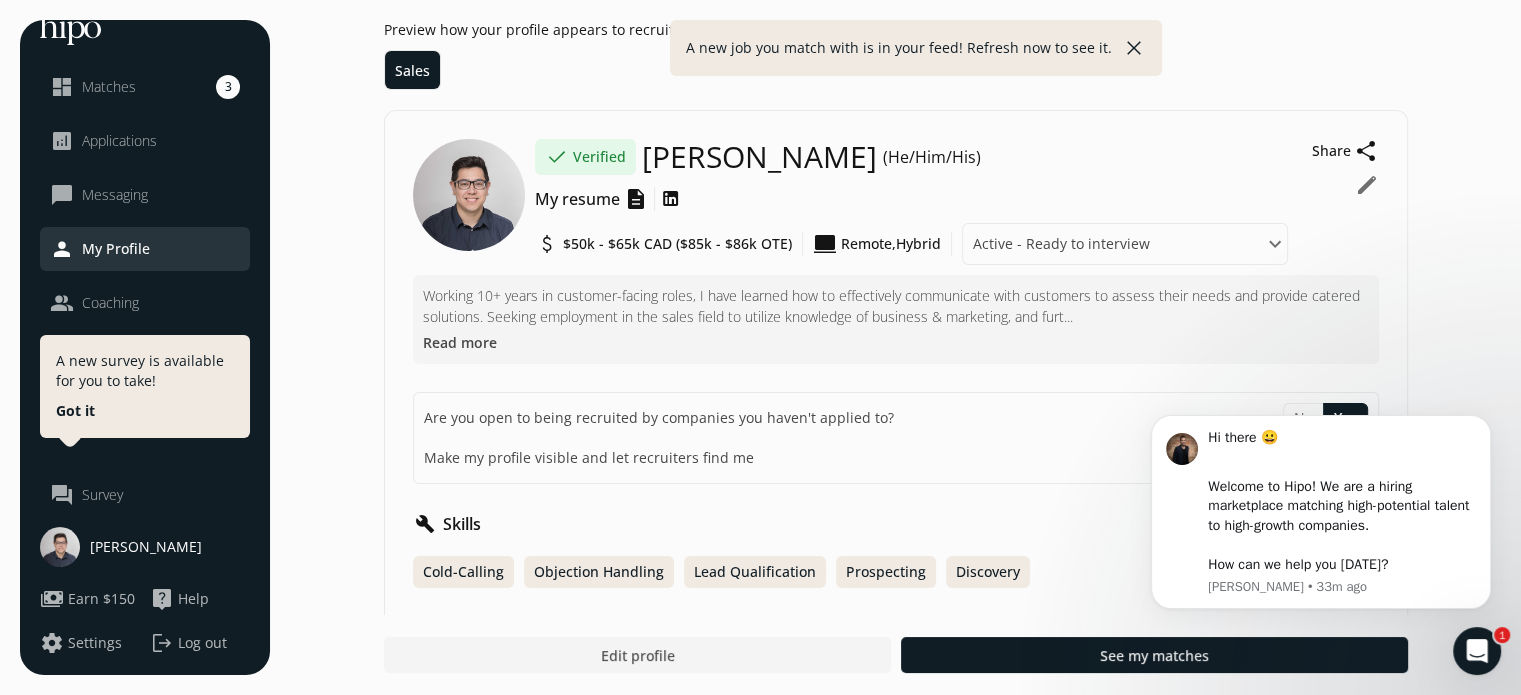 click on "close" at bounding box center [1134, 48] 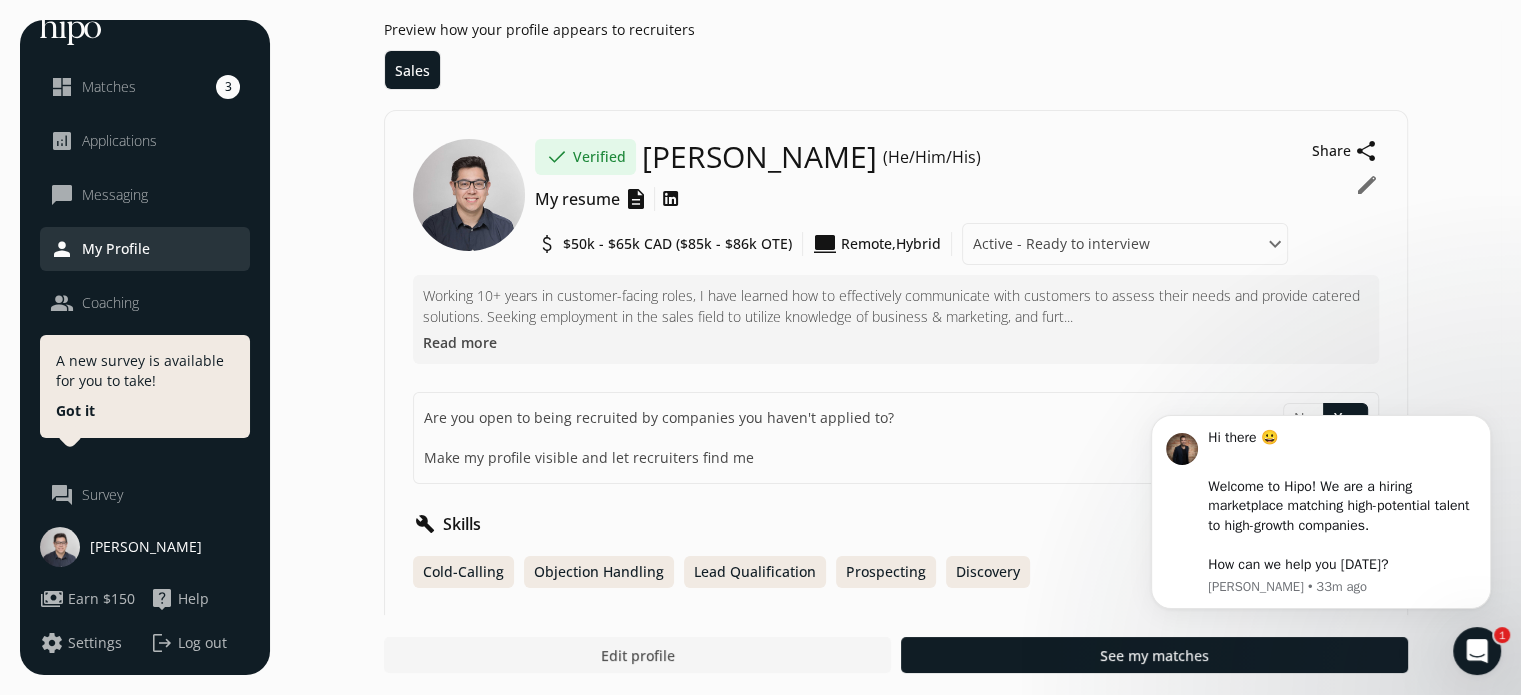 click on "Edit profile" at bounding box center (637, 655) 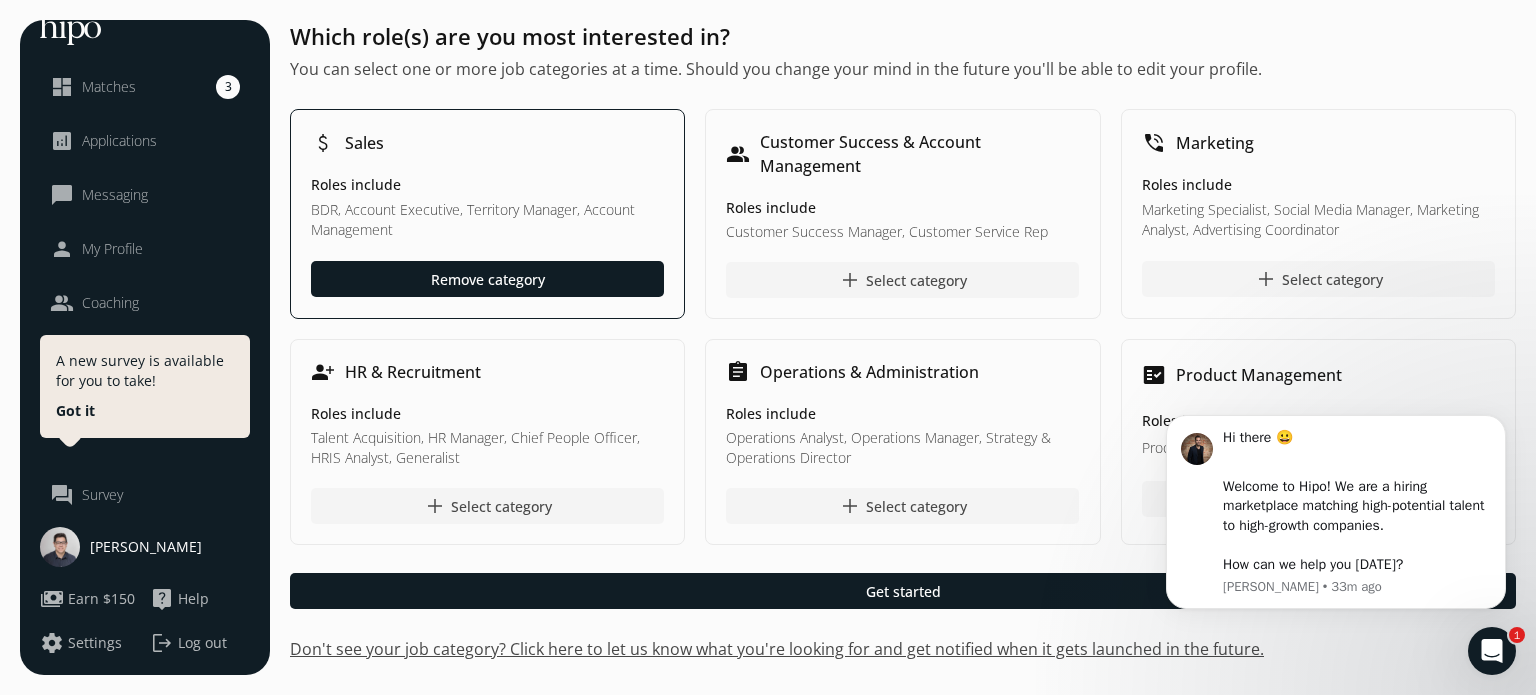 click 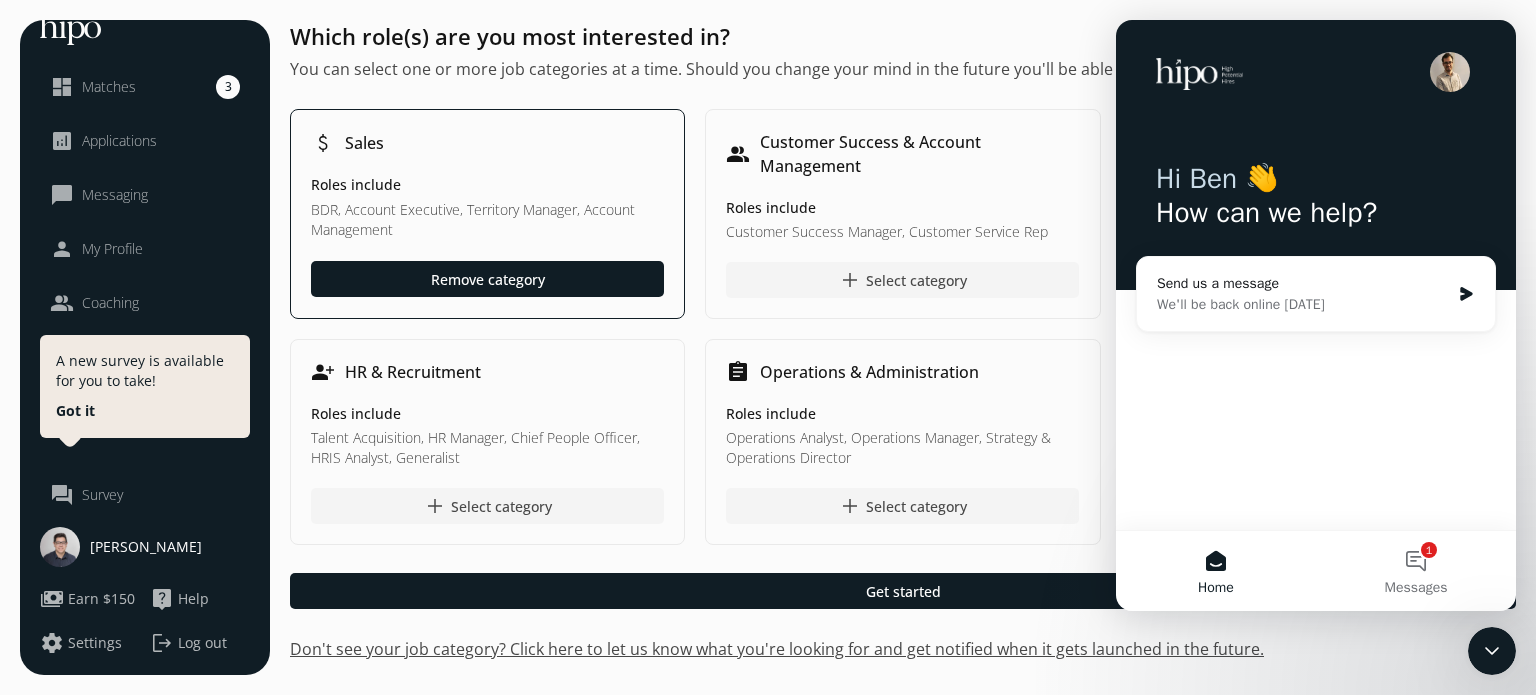 click 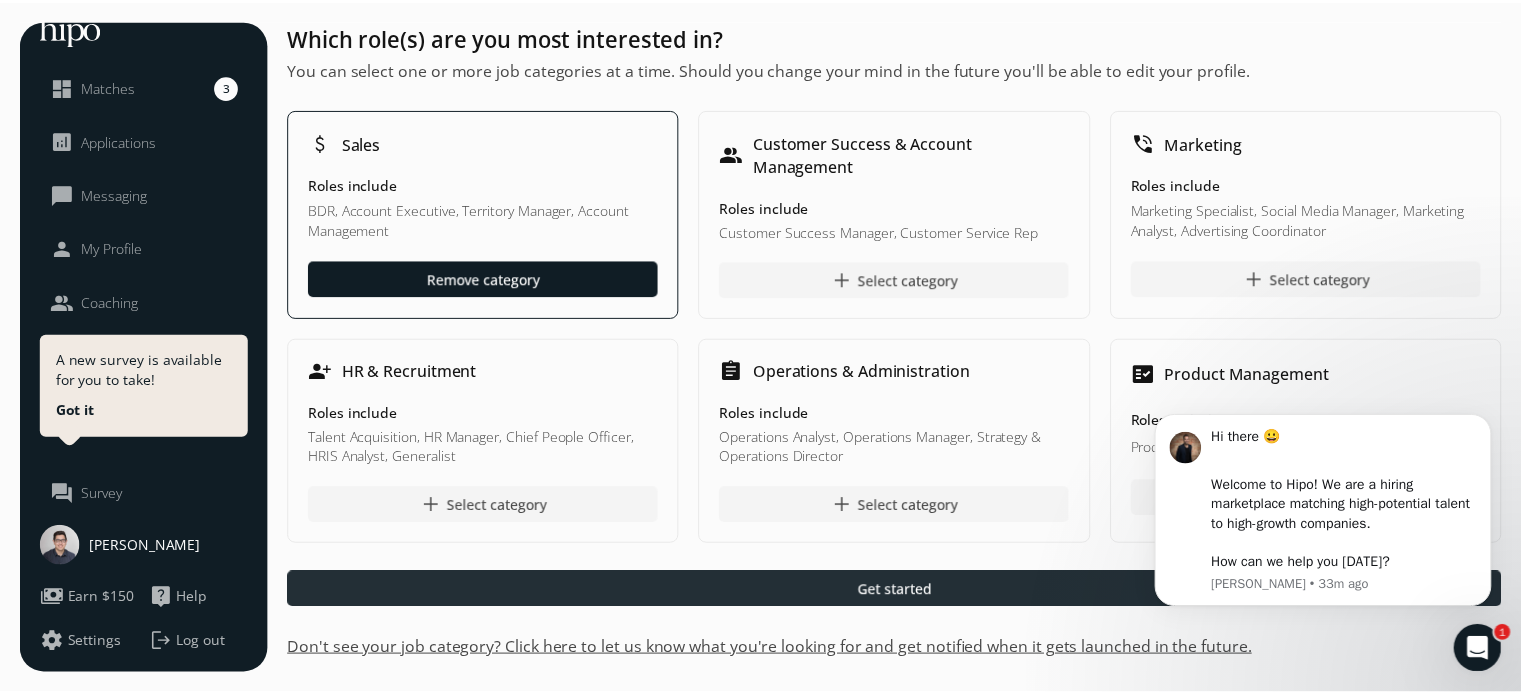 scroll, scrollTop: 0, scrollLeft: 0, axis: both 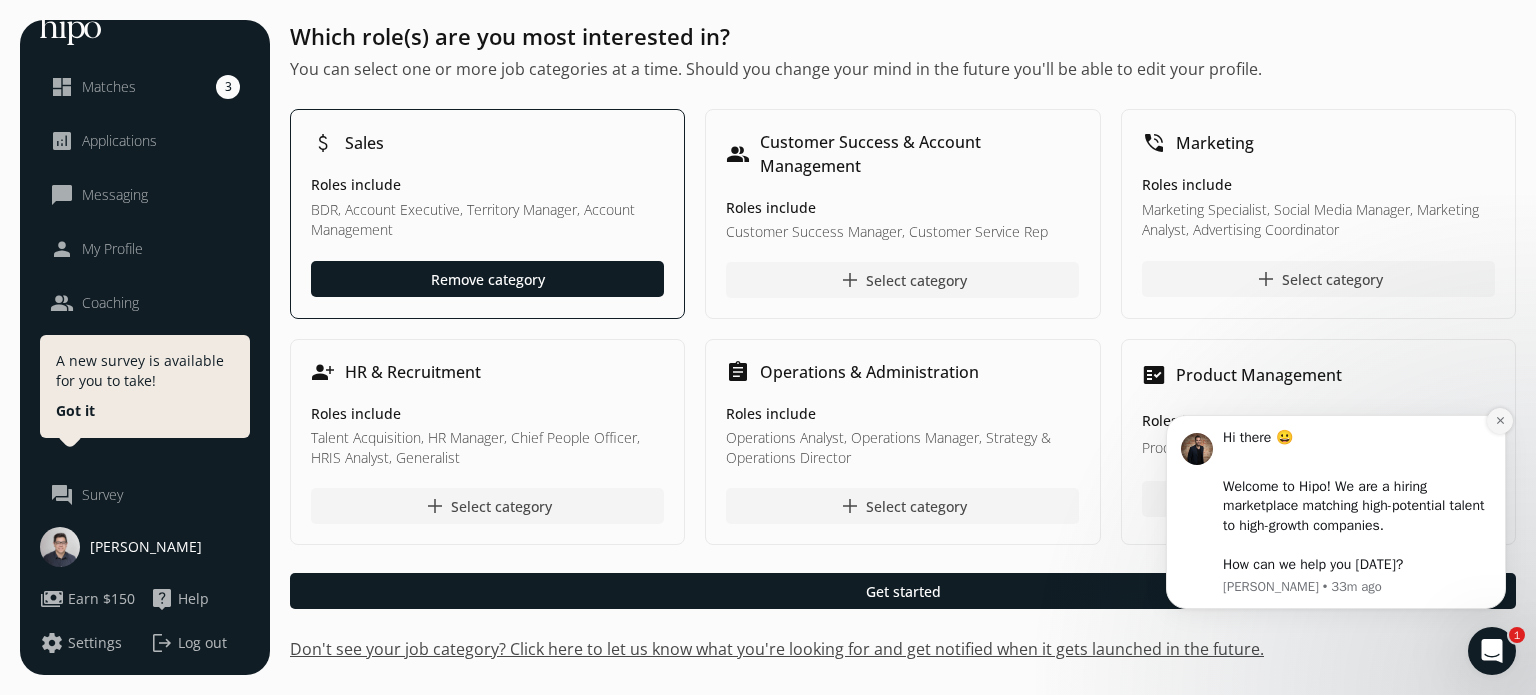 click 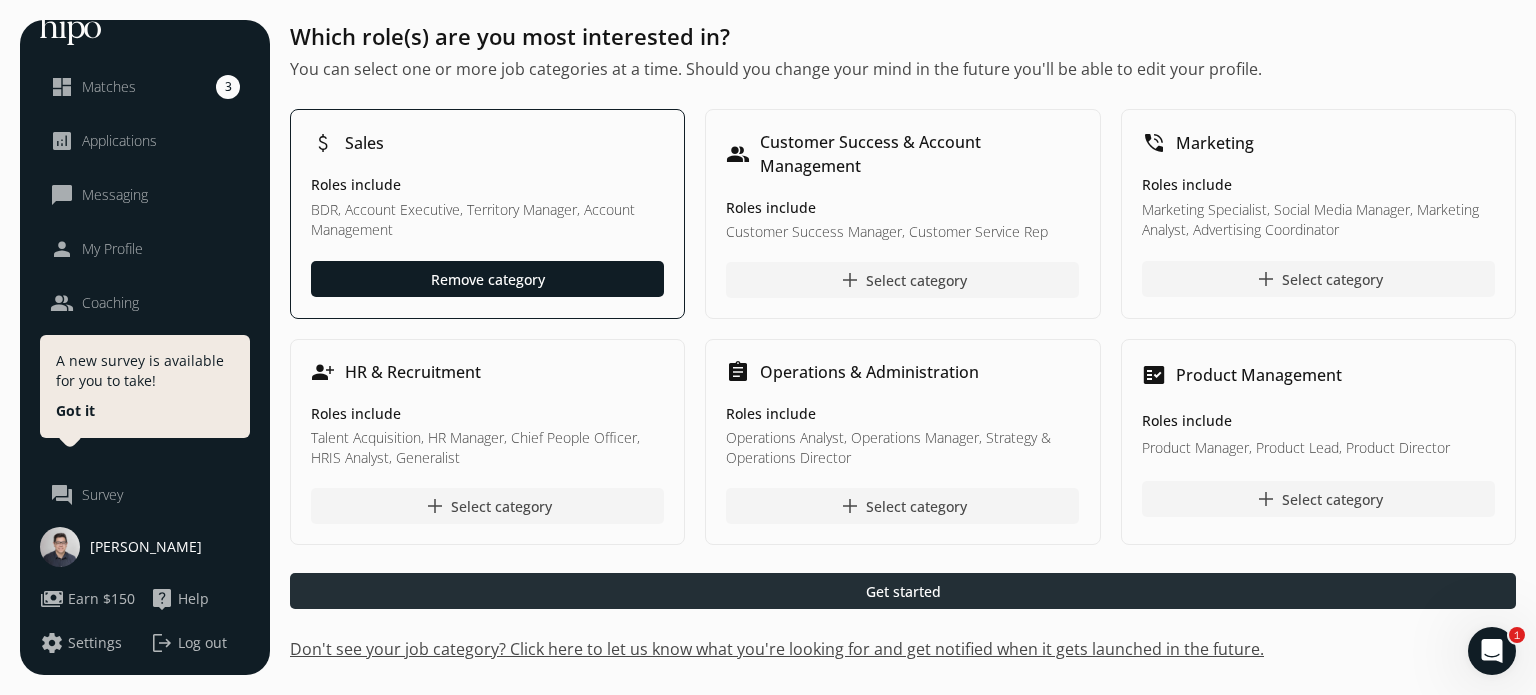click at bounding box center [903, 591] 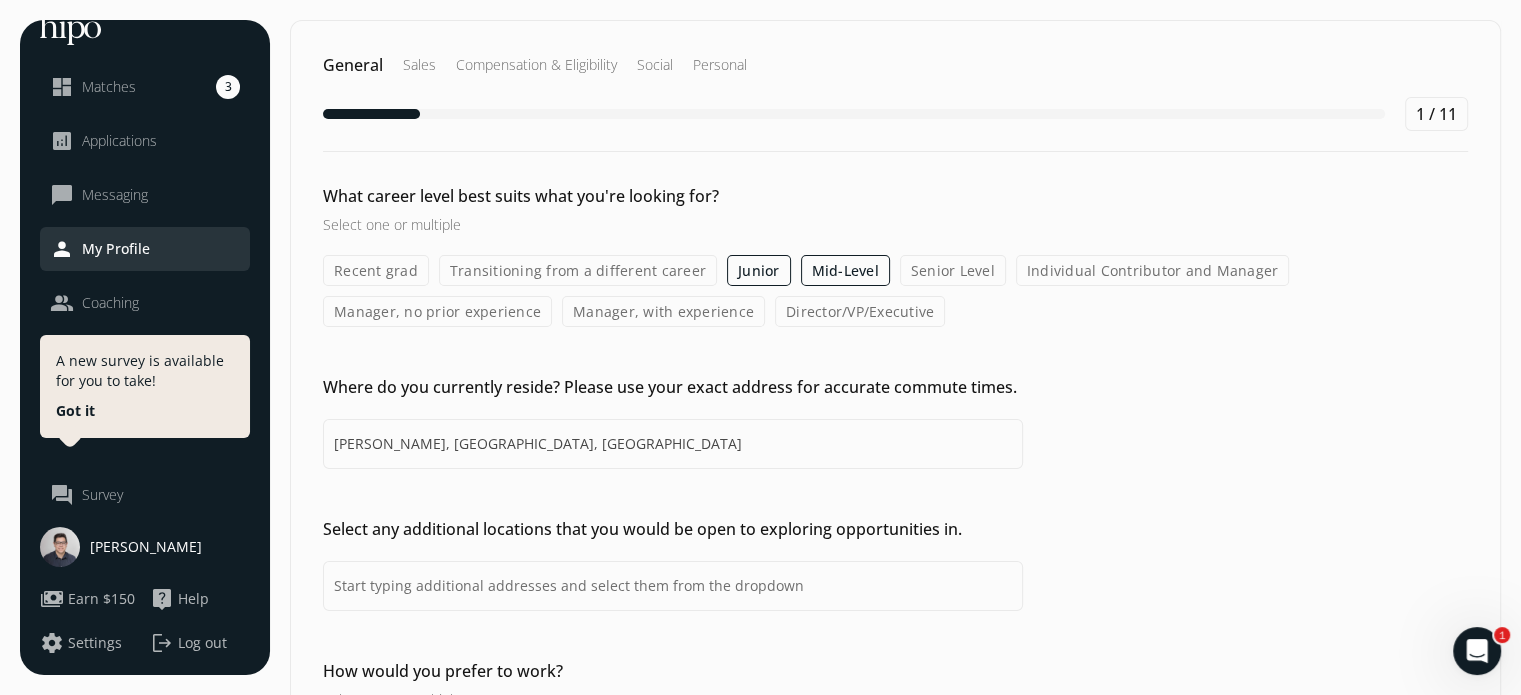 click on "Senior Level" 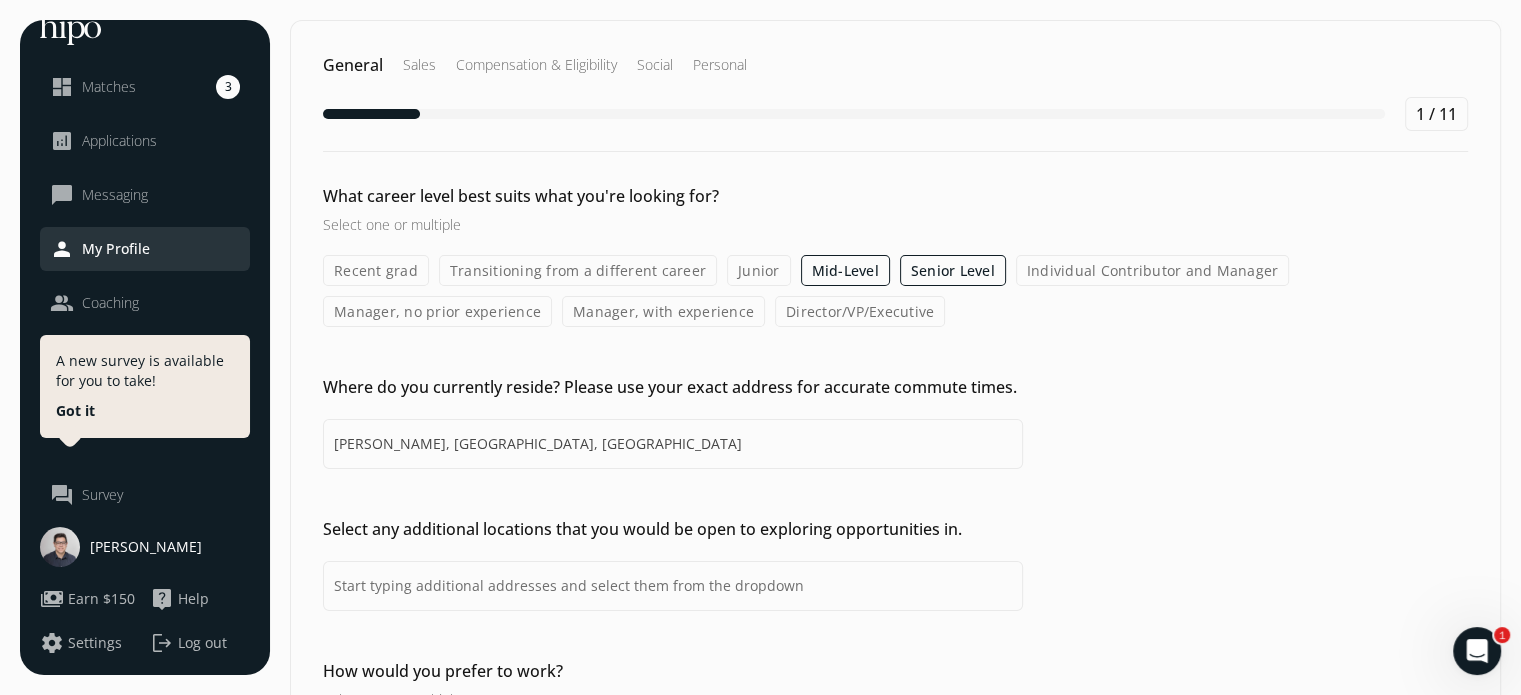 click on "Manager, no prior experience" 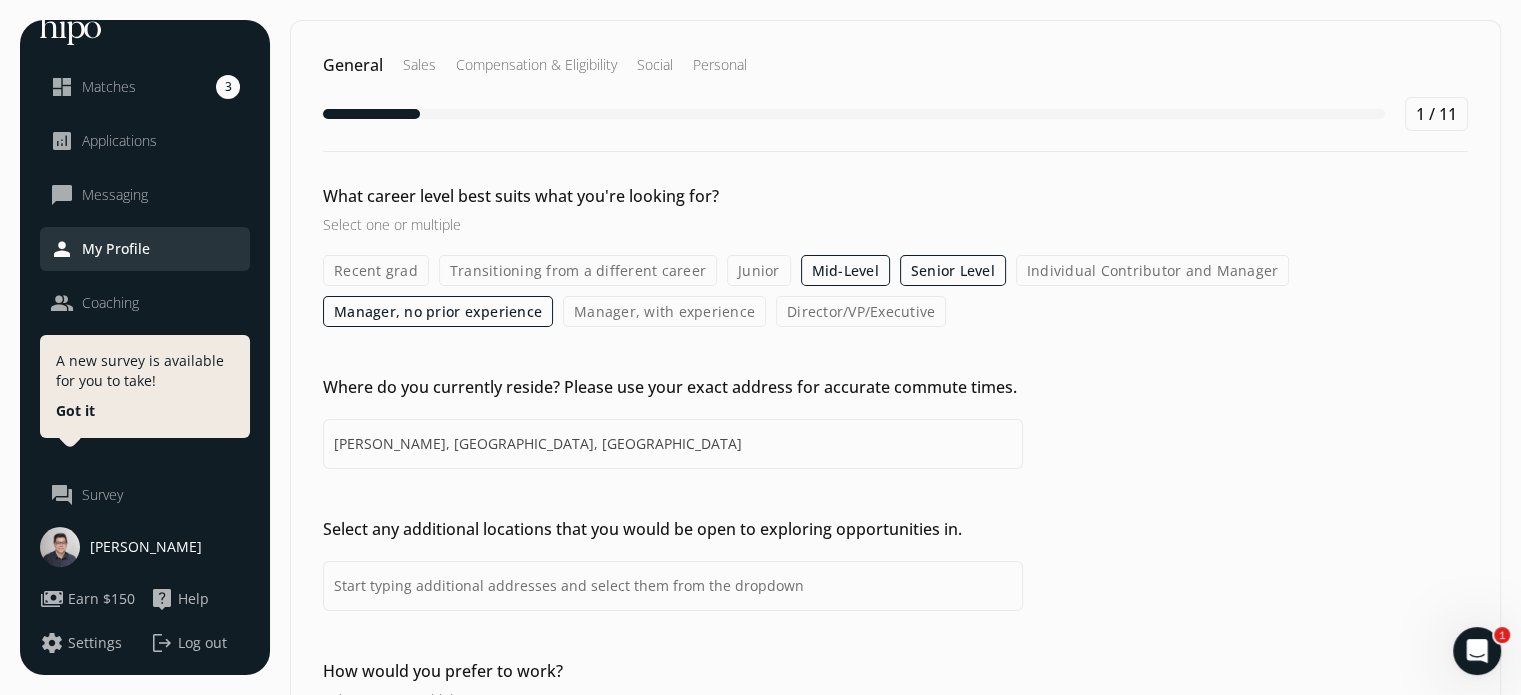 scroll, scrollTop: 168, scrollLeft: 0, axis: vertical 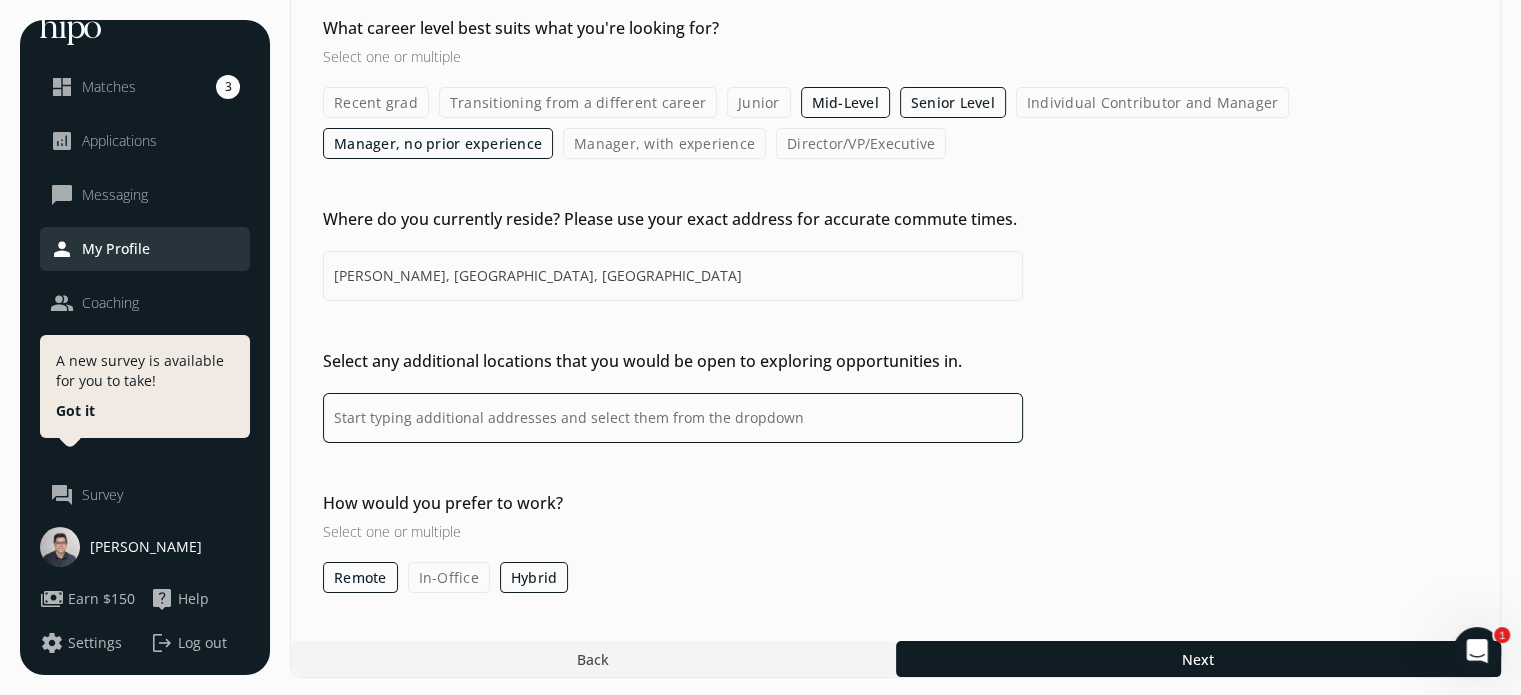 click at bounding box center [673, 418] 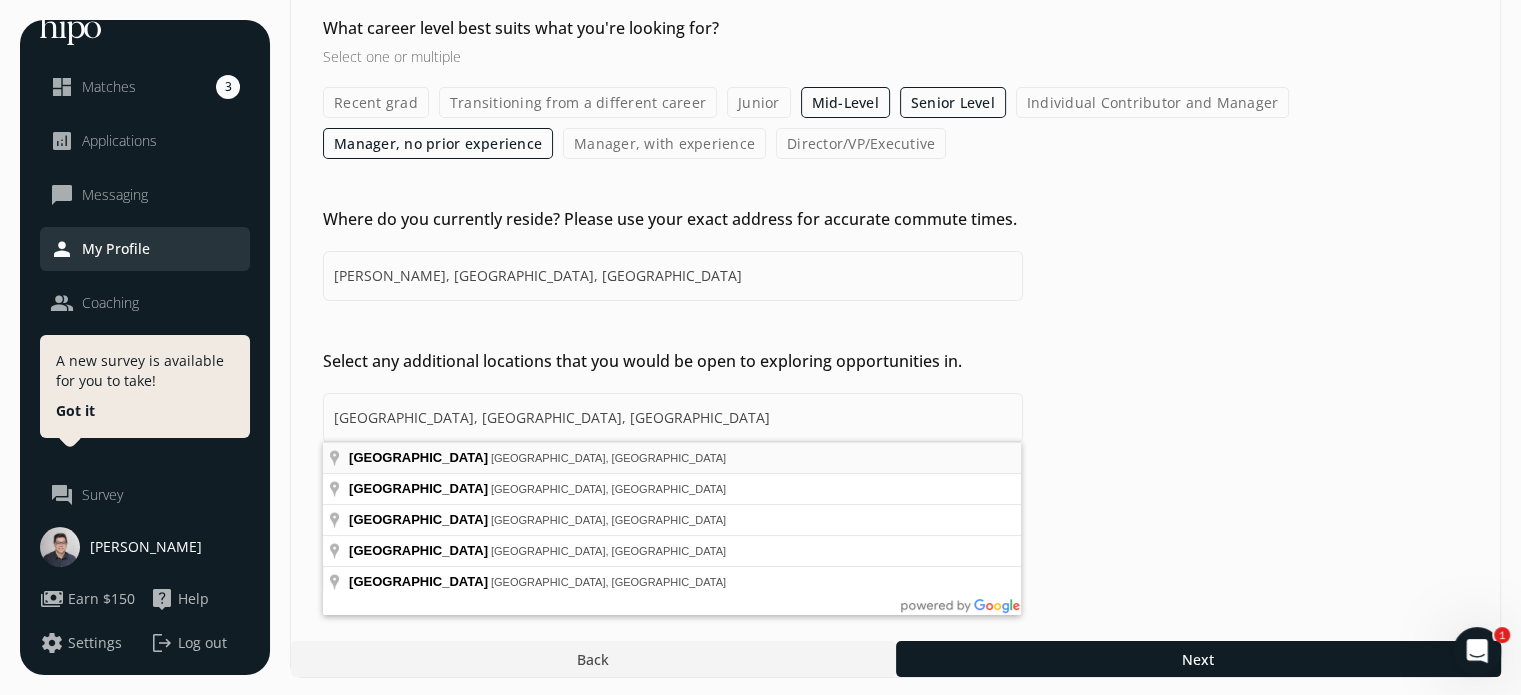 type on "[GEOGRAPHIC_DATA], [GEOGRAPHIC_DATA], [GEOGRAPHIC_DATA]" 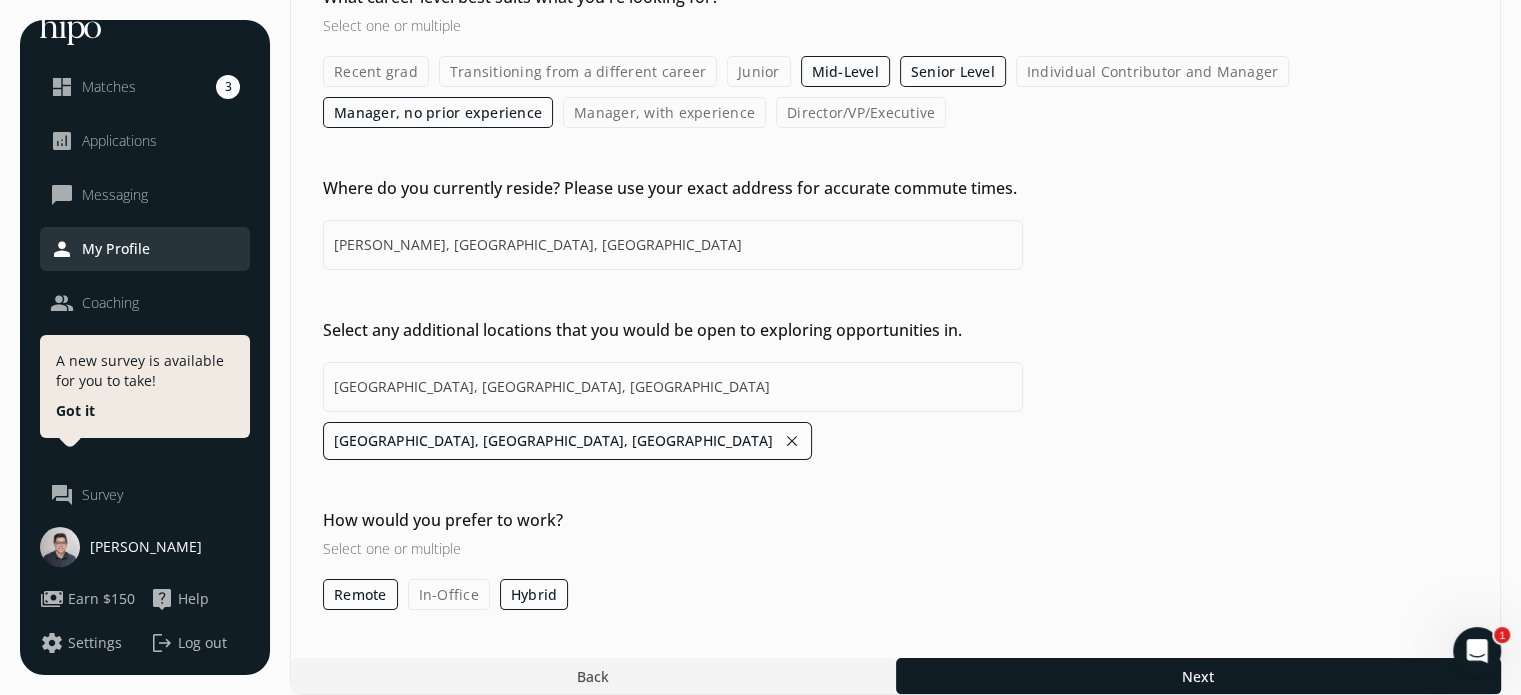 scroll, scrollTop: 216, scrollLeft: 0, axis: vertical 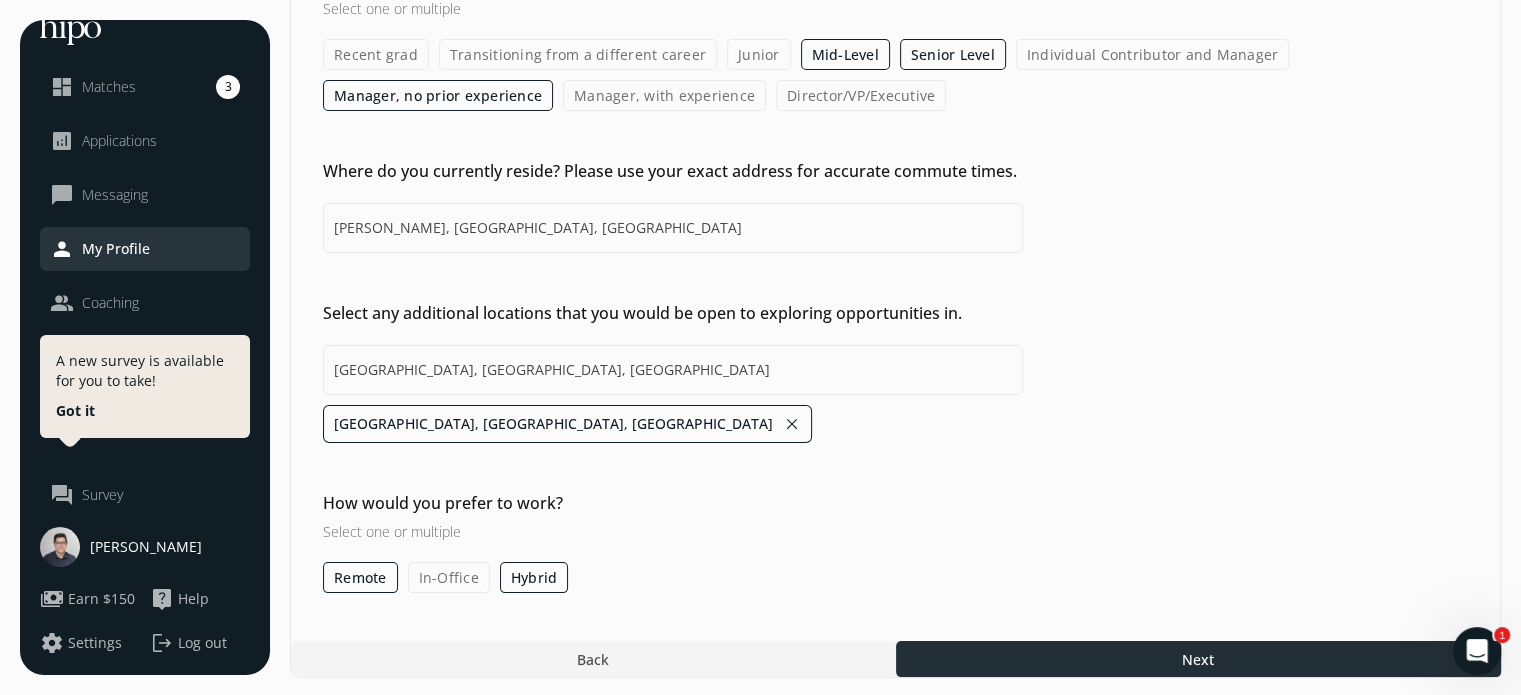 click at bounding box center [1198, 659] 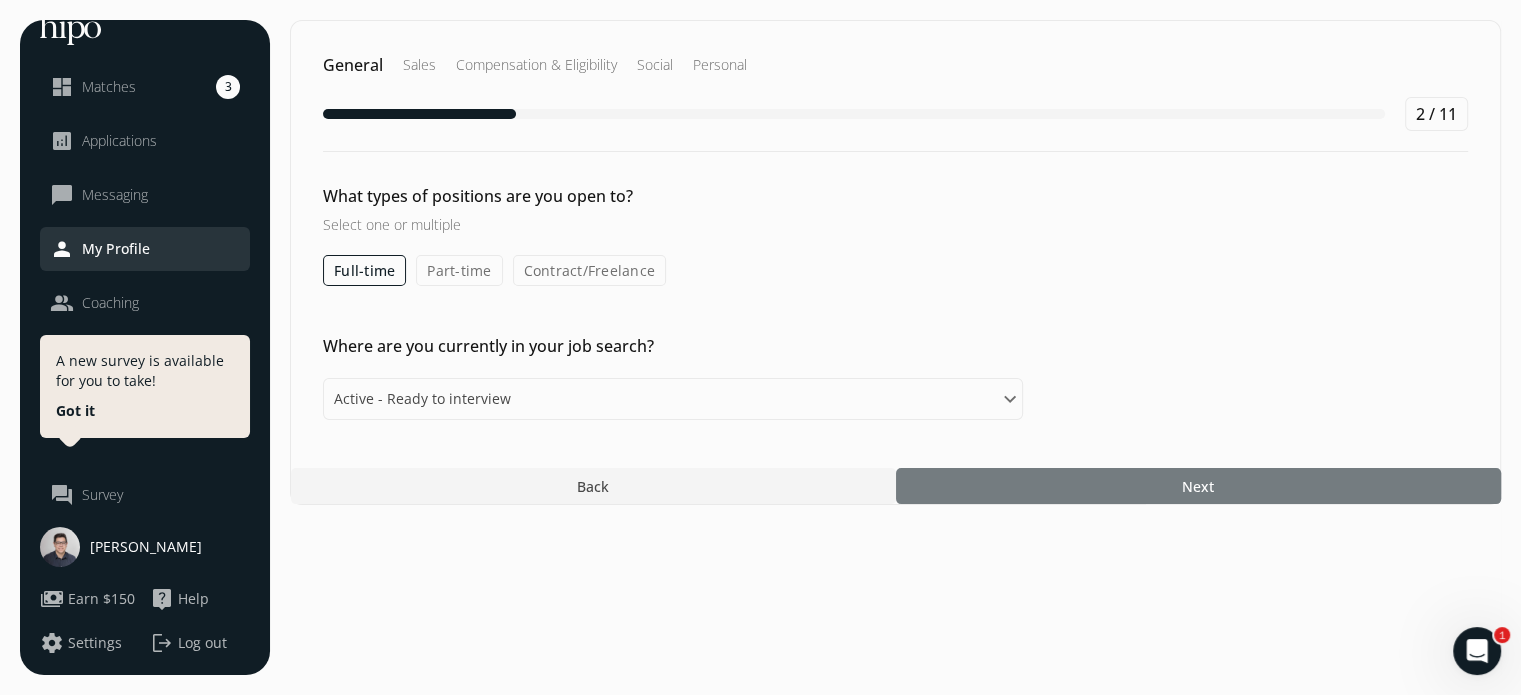scroll, scrollTop: 0, scrollLeft: 0, axis: both 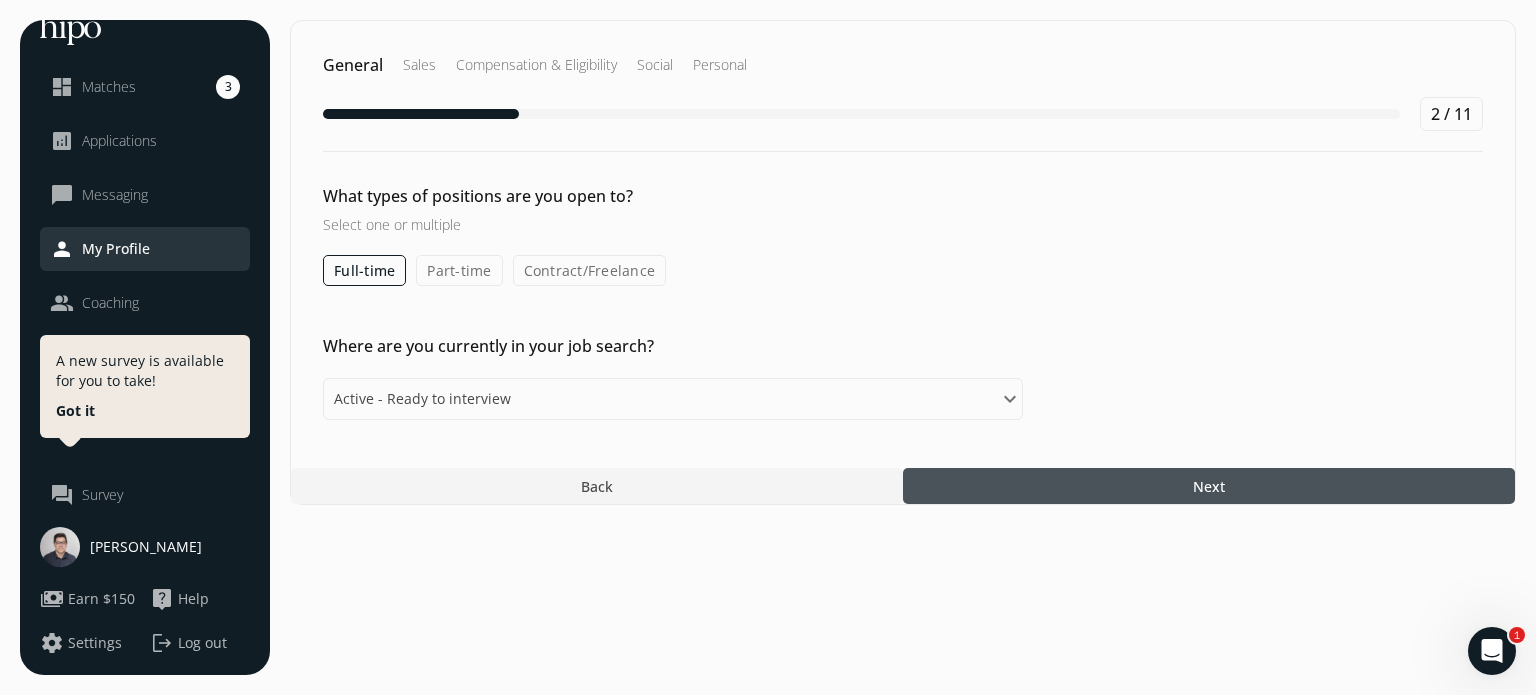 click at bounding box center (1209, 486) 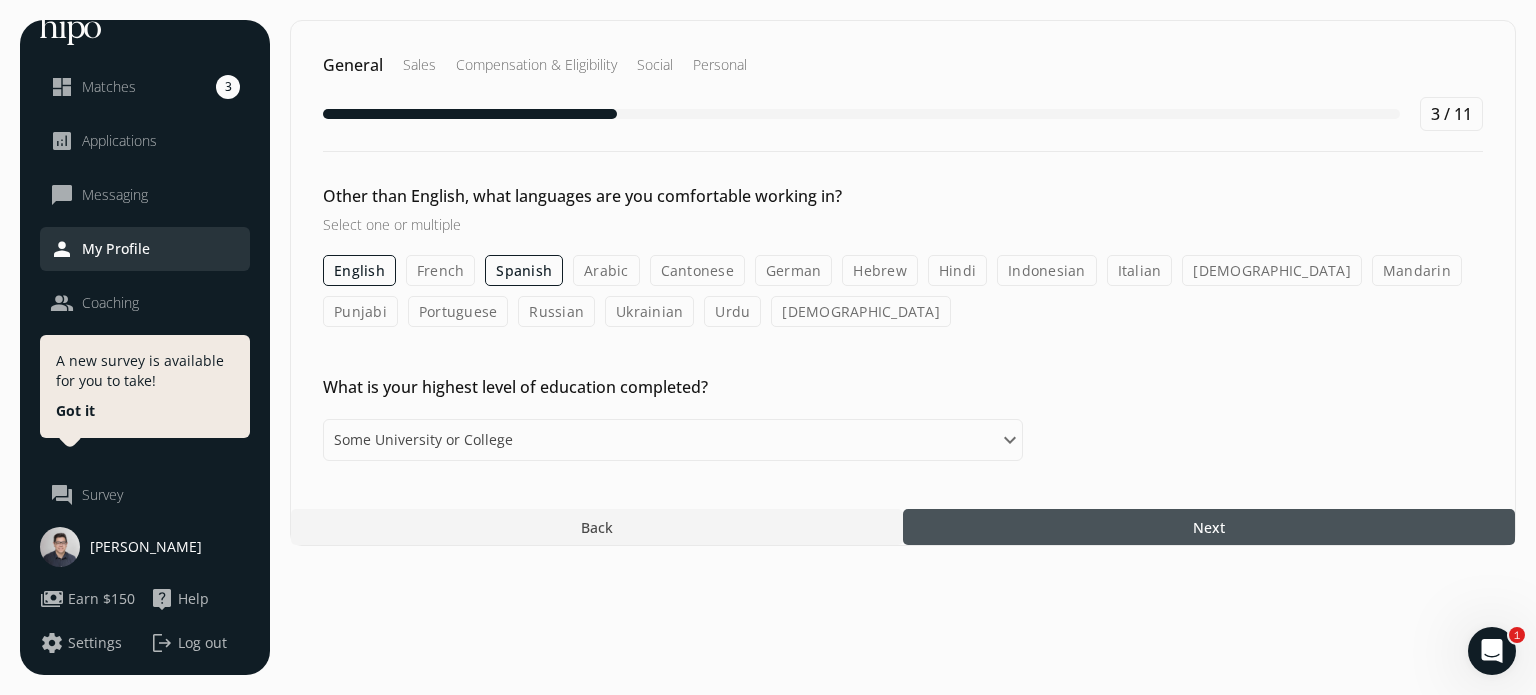 click at bounding box center [1209, 527] 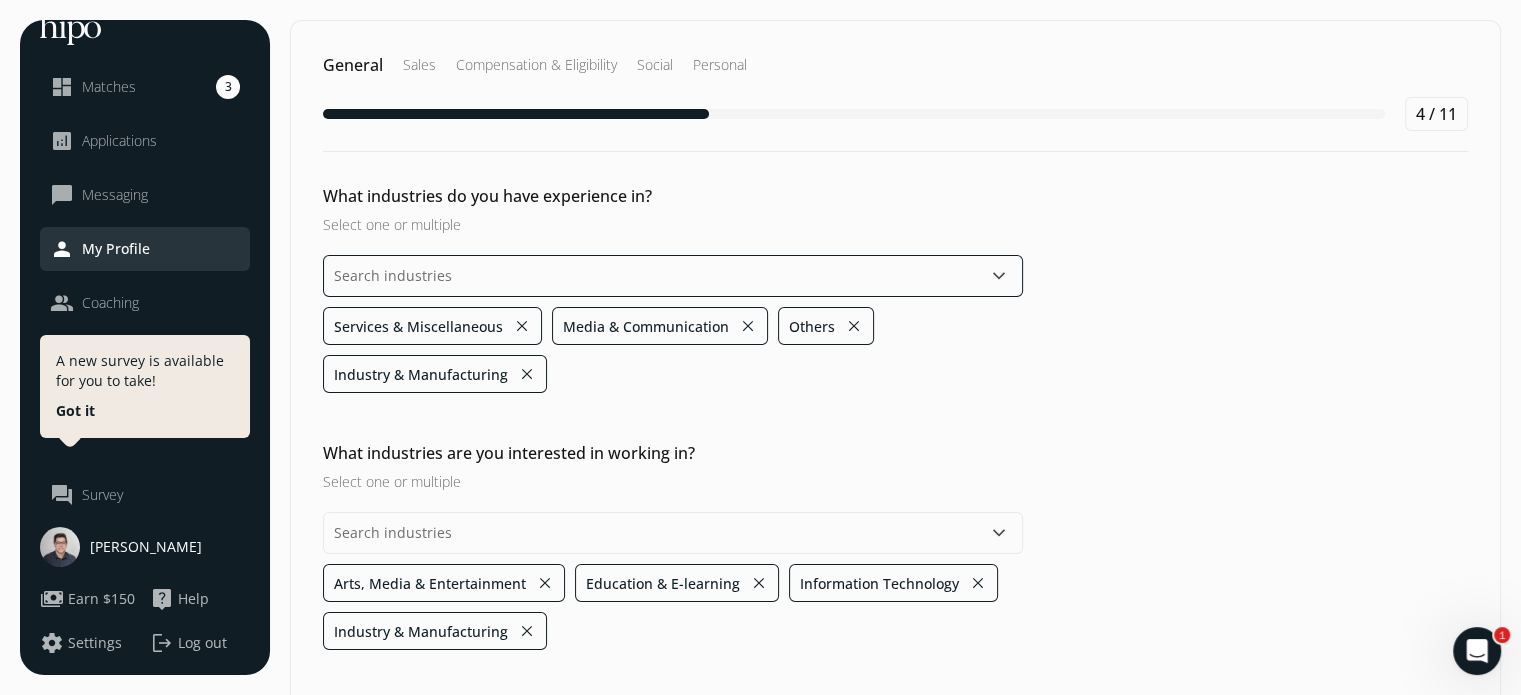 click at bounding box center [673, 276] 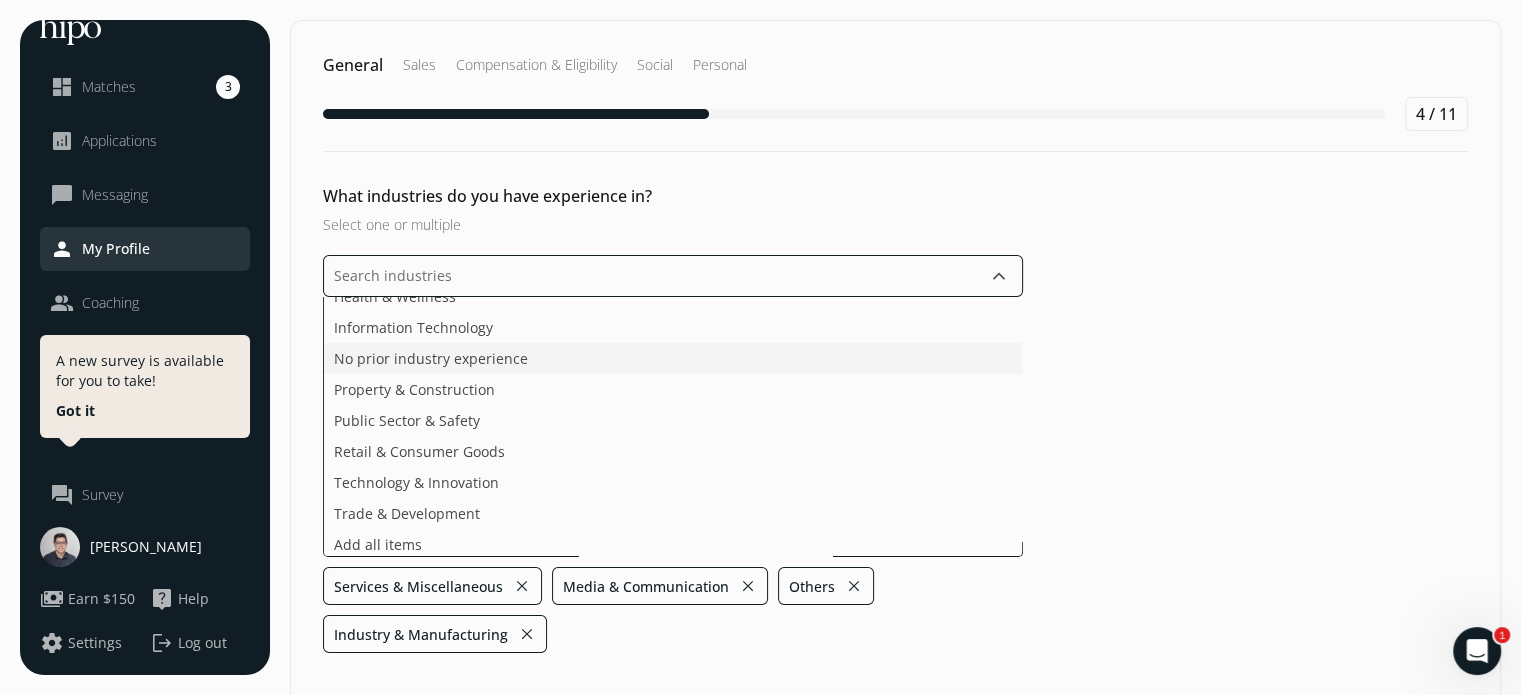 scroll, scrollTop: 268, scrollLeft: 0, axis: vertical 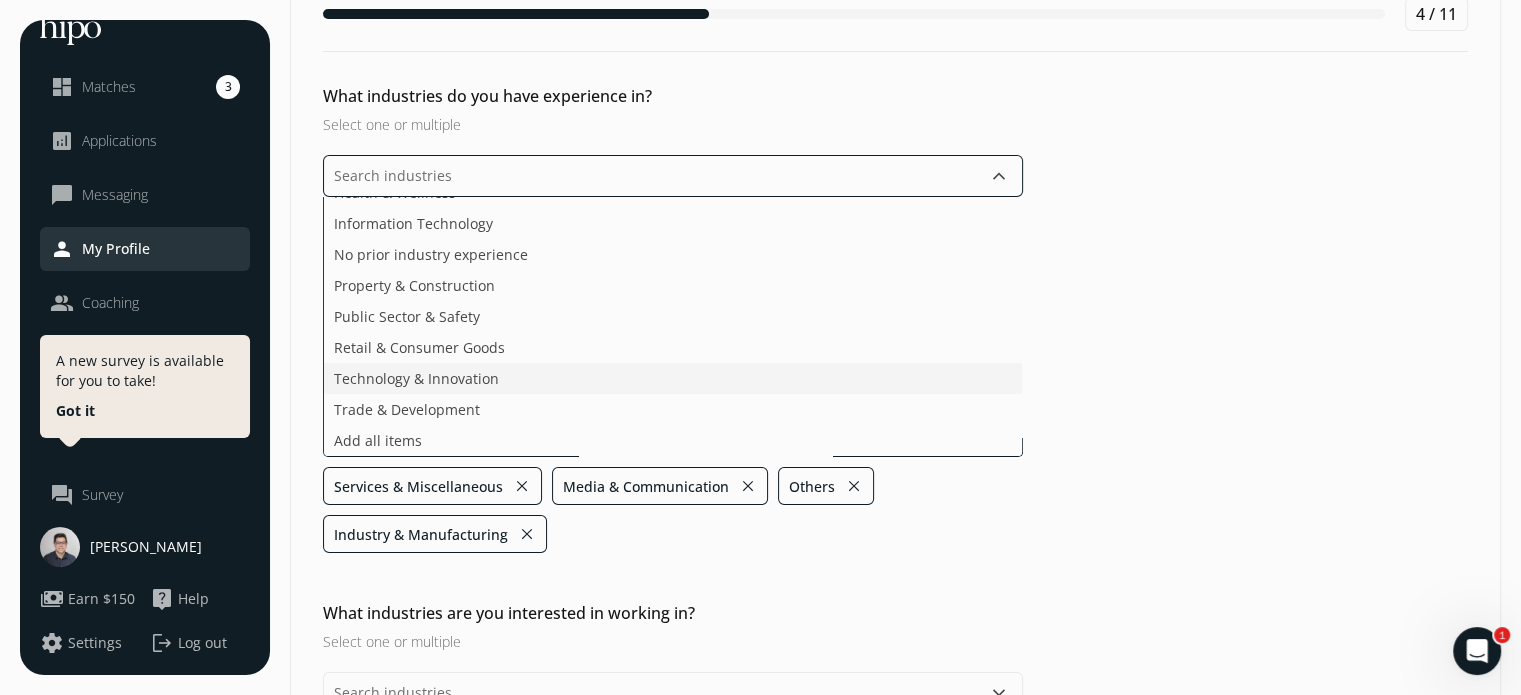 click on "Agriculture & Food Arts, Media & Entertainment Business & Financial Services Design & Creative Ecommerce & Direct-to-Consumer Education & E-learning Energy & Resources Fashion, Beauty & Luxury Health & Wellness Information Technology No prior industry experience Property & Construction Public Sector & Safety Retail & Consumer Goods Technology & Innovation Trade & Development Add all items" at bounding box center [673, 327] 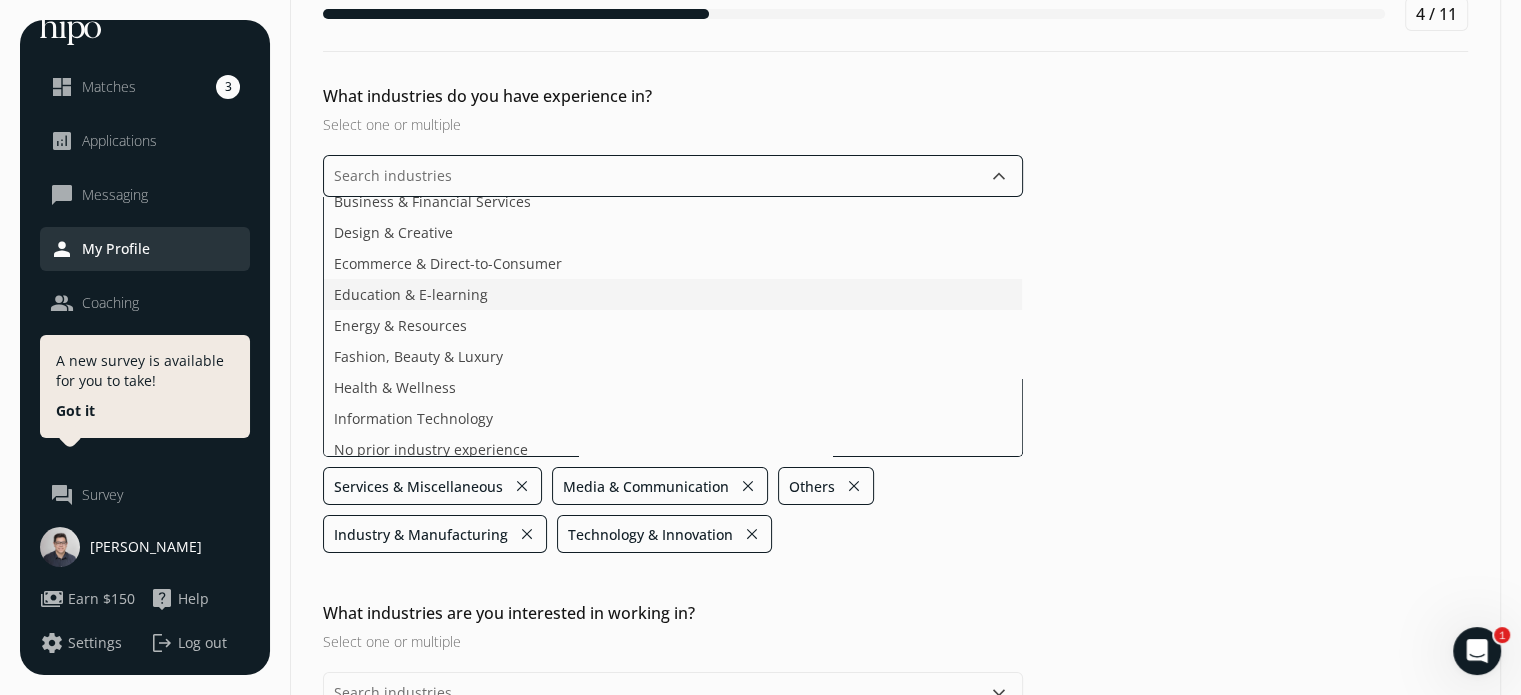 scroll, scrollTop: 0, scrollLeft: 0, axis: both 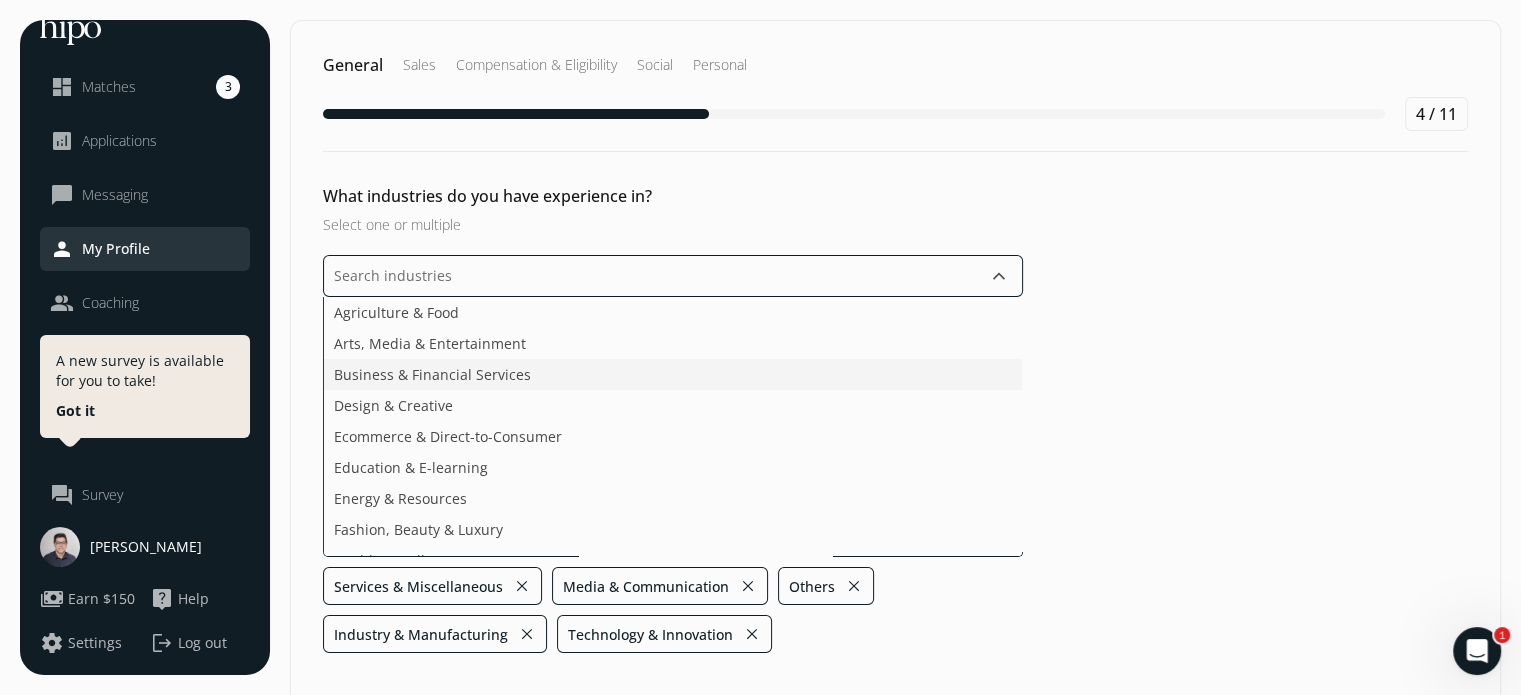 click on "Business & Financial Services" at bounding box center [432, 374] 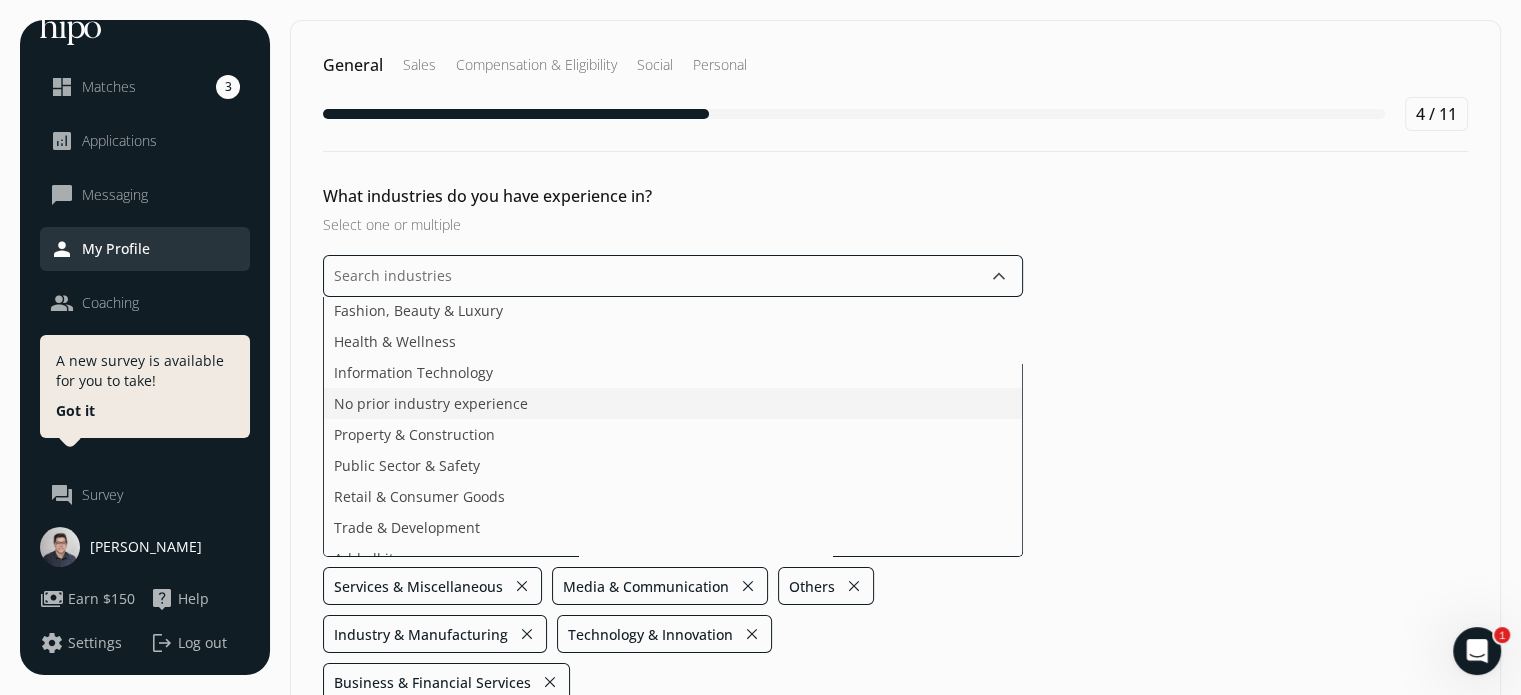 scroll, scrollTop: 205, scrollLeft: 0, axis: vertical 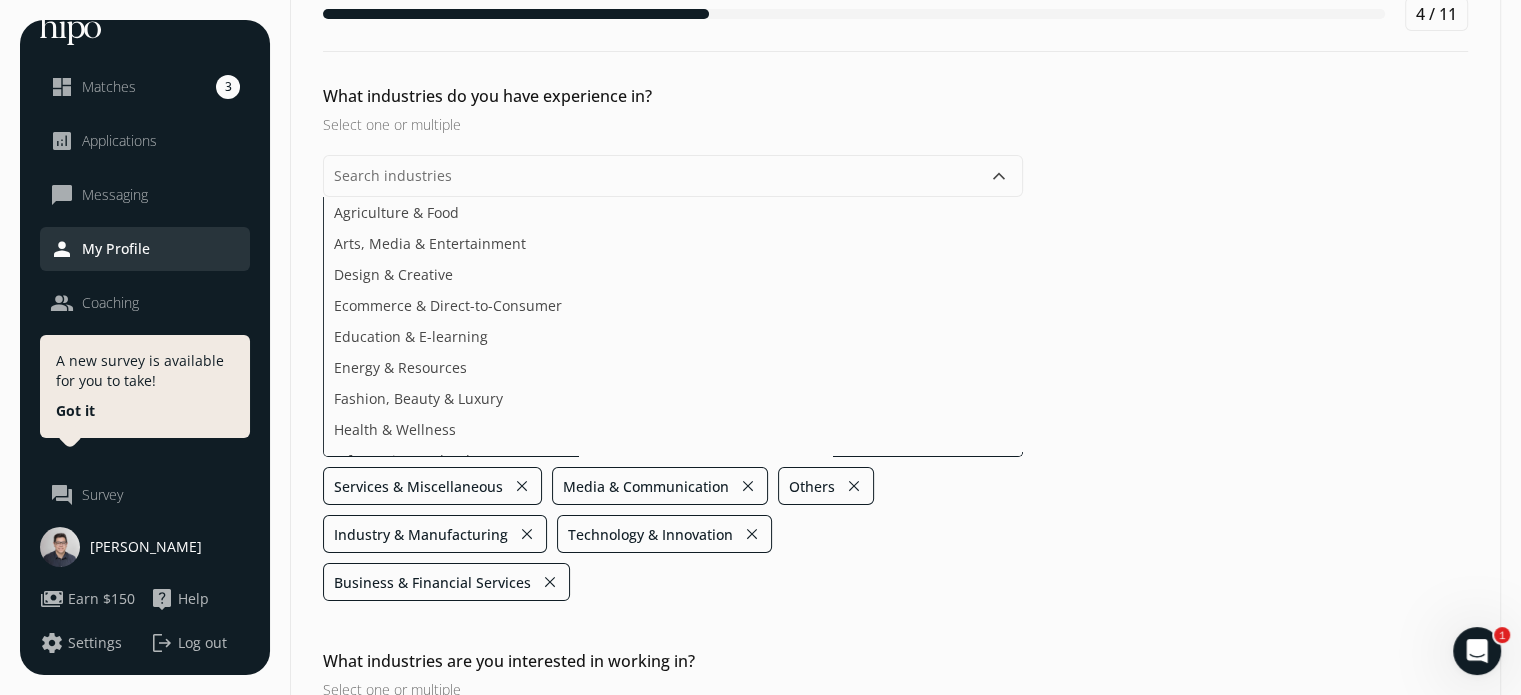 click on "What industries do you have experience in? Select one or multiple  keyboard_arrow_down Agriculture & Food Arts, Media & Entertainment Design & Creative Ecommerce & Direct-to-Consumer Education & E-learning Energy & Resources Fashion, Beauty & Luxury Health & Wellness Information Technology No prior industry experience Property & Construction Public Sector & Safety Retail & Consumer Goods Trade & Development Add all items Services & Miscellaneous close Media & Communication close Others close Industry & Manufacturing close Technology & Innovation close Business & Financial Services close" 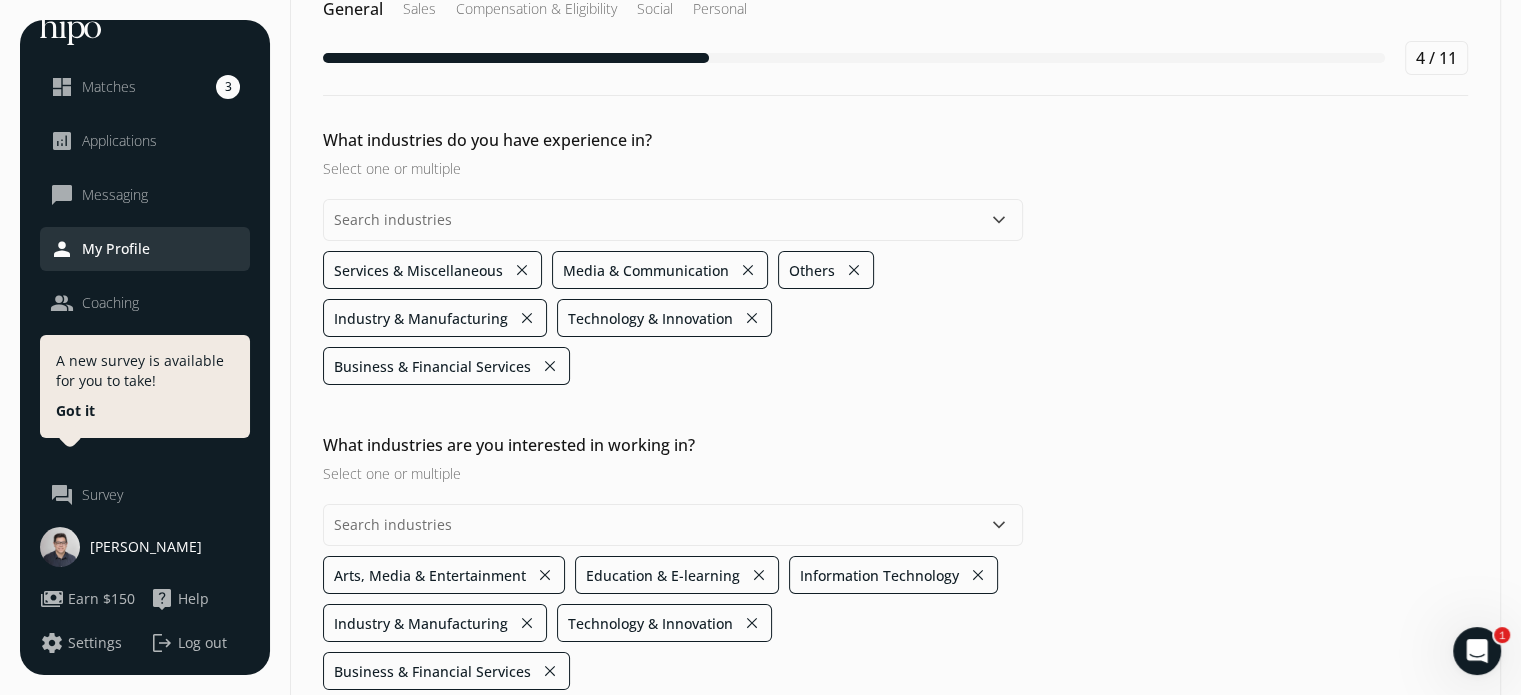 click on "Next" at bounding box center (1198, 756) 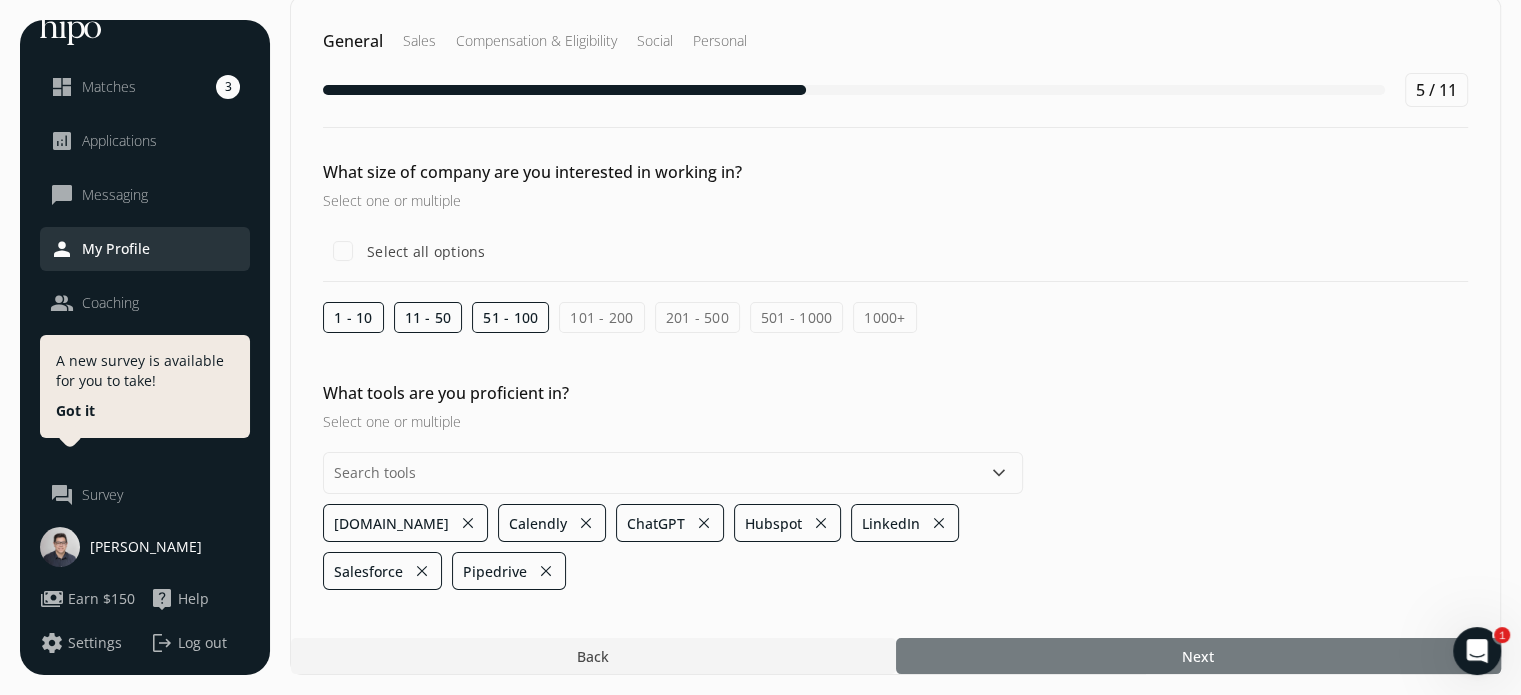 scroll, scrollTop: 0, scrollLeft: 0, axis: both 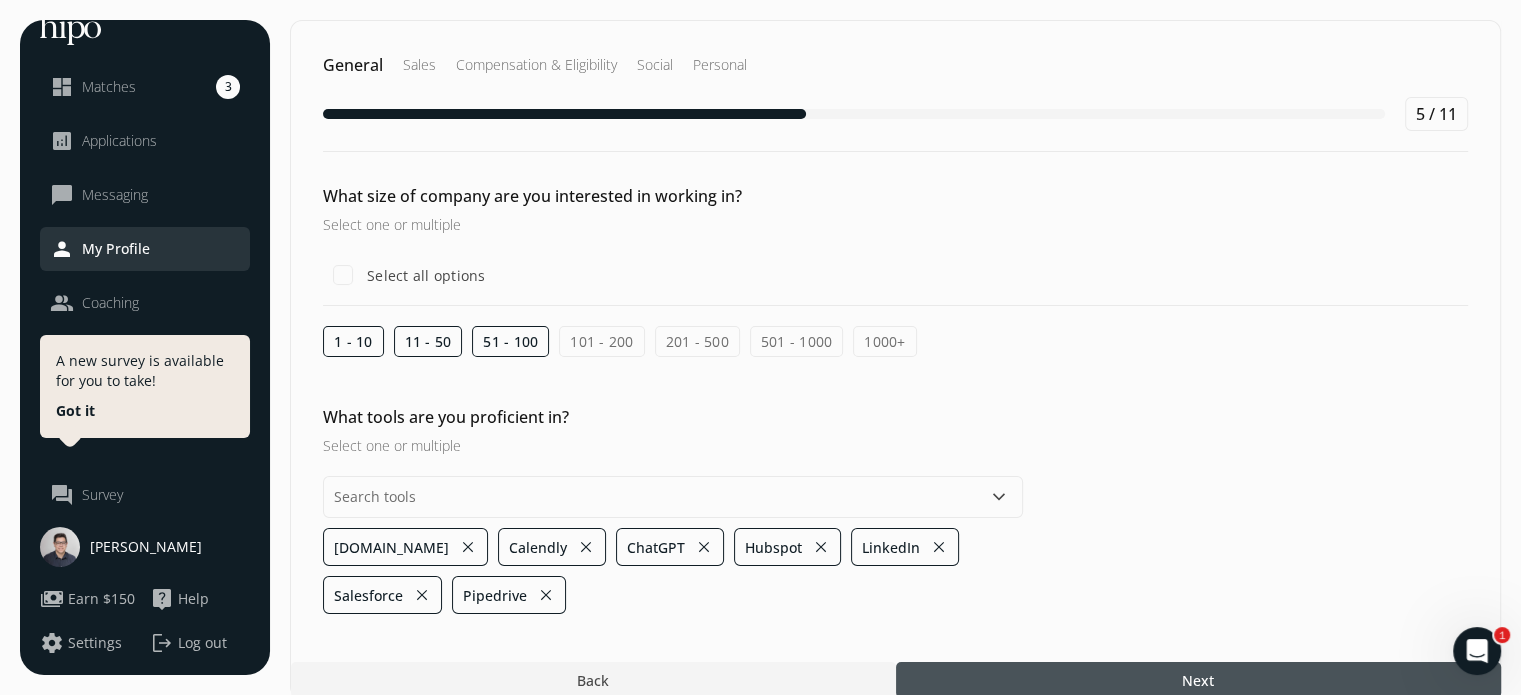 click on "101 - 200" 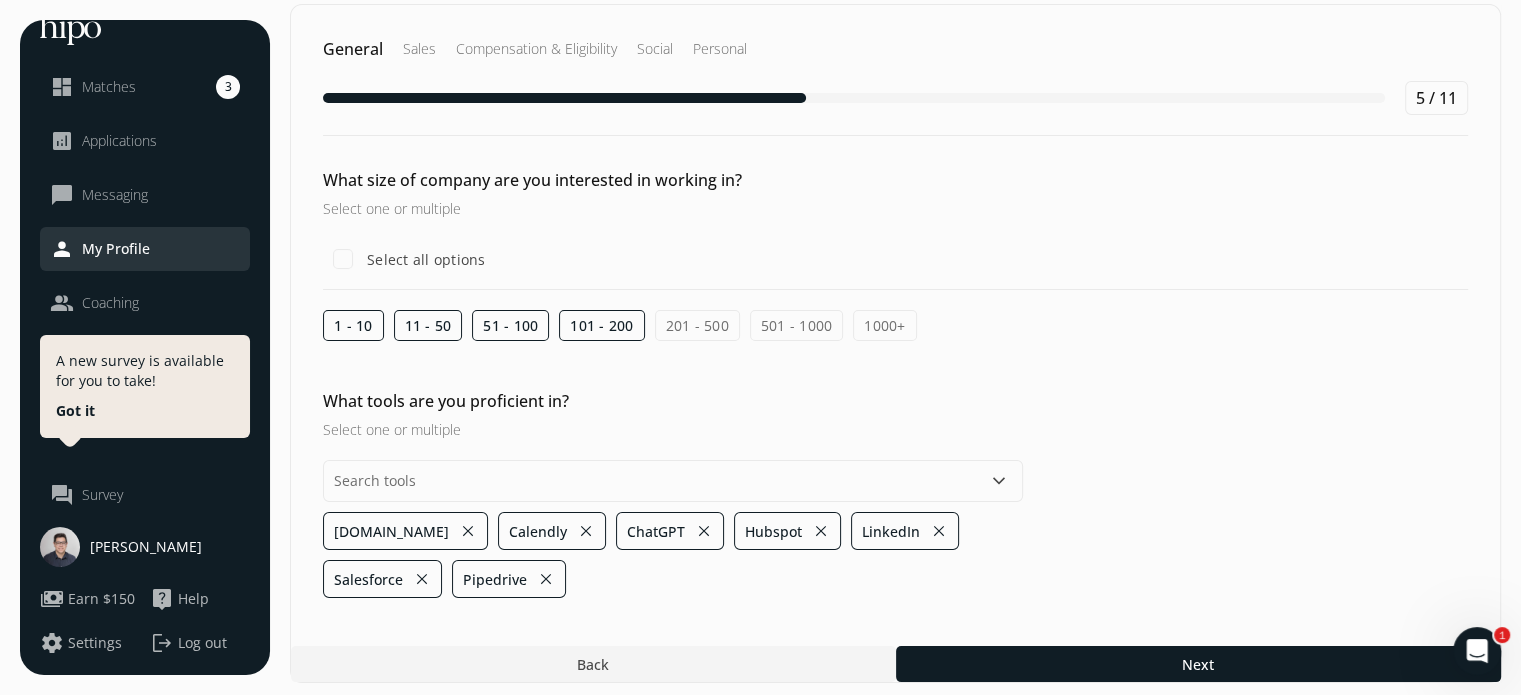 scroll, scrollTop: 21, scrollLeft: 0, axis: vertical 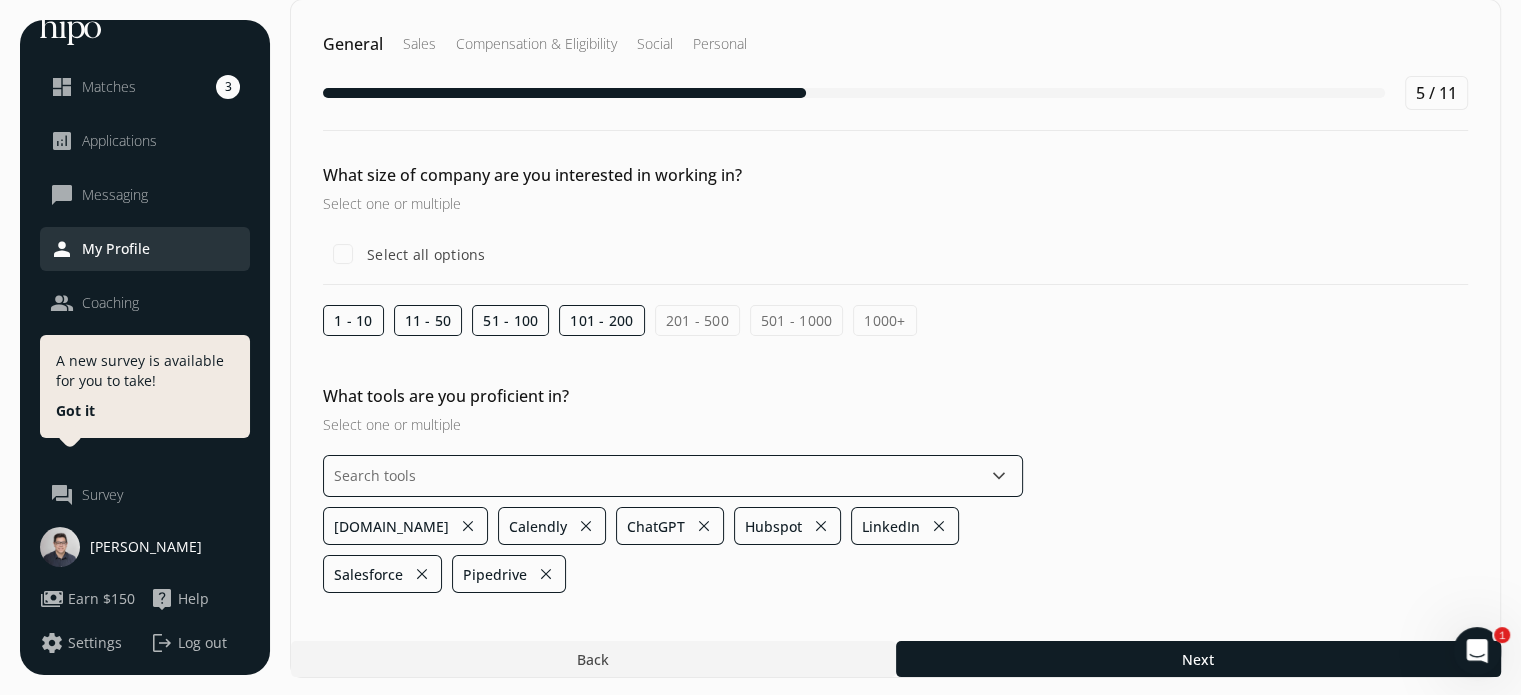 click at bounding box center (673, 476) 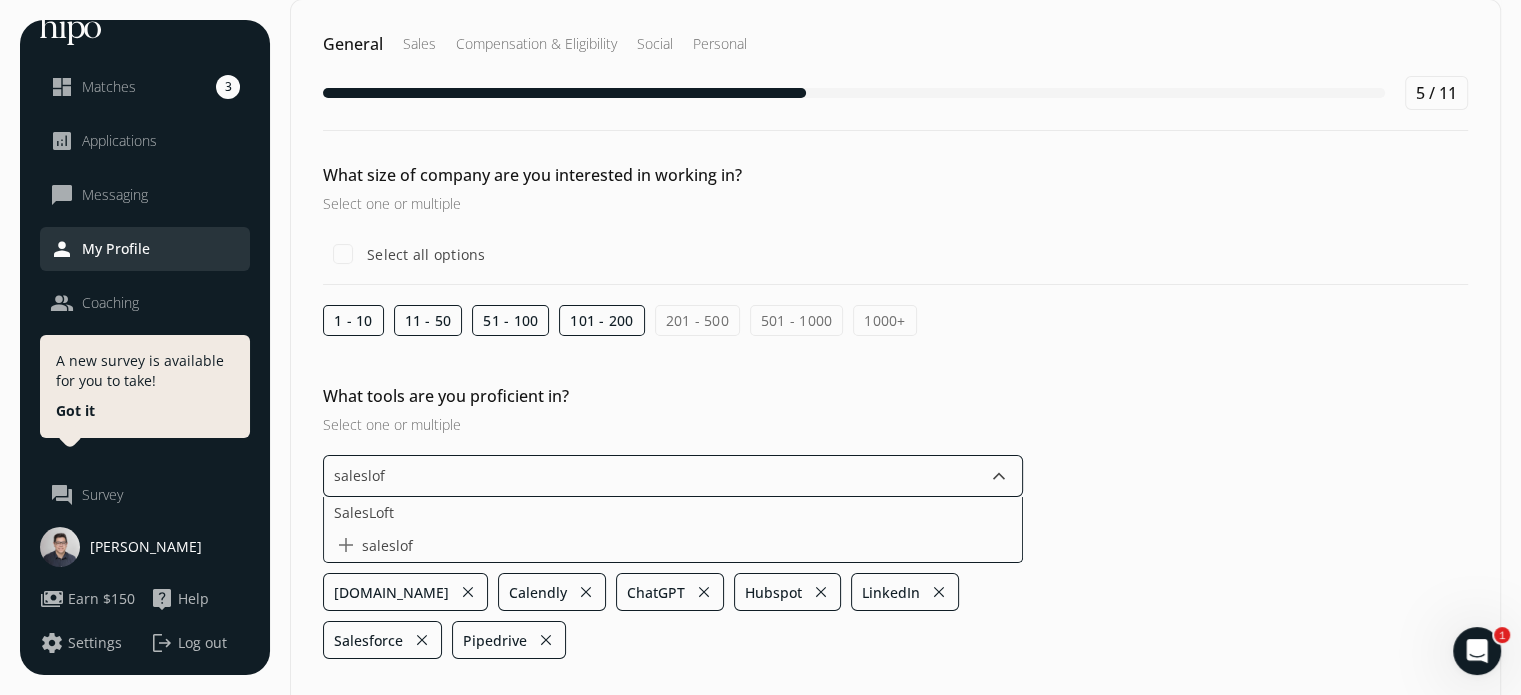 type on "salesloft" 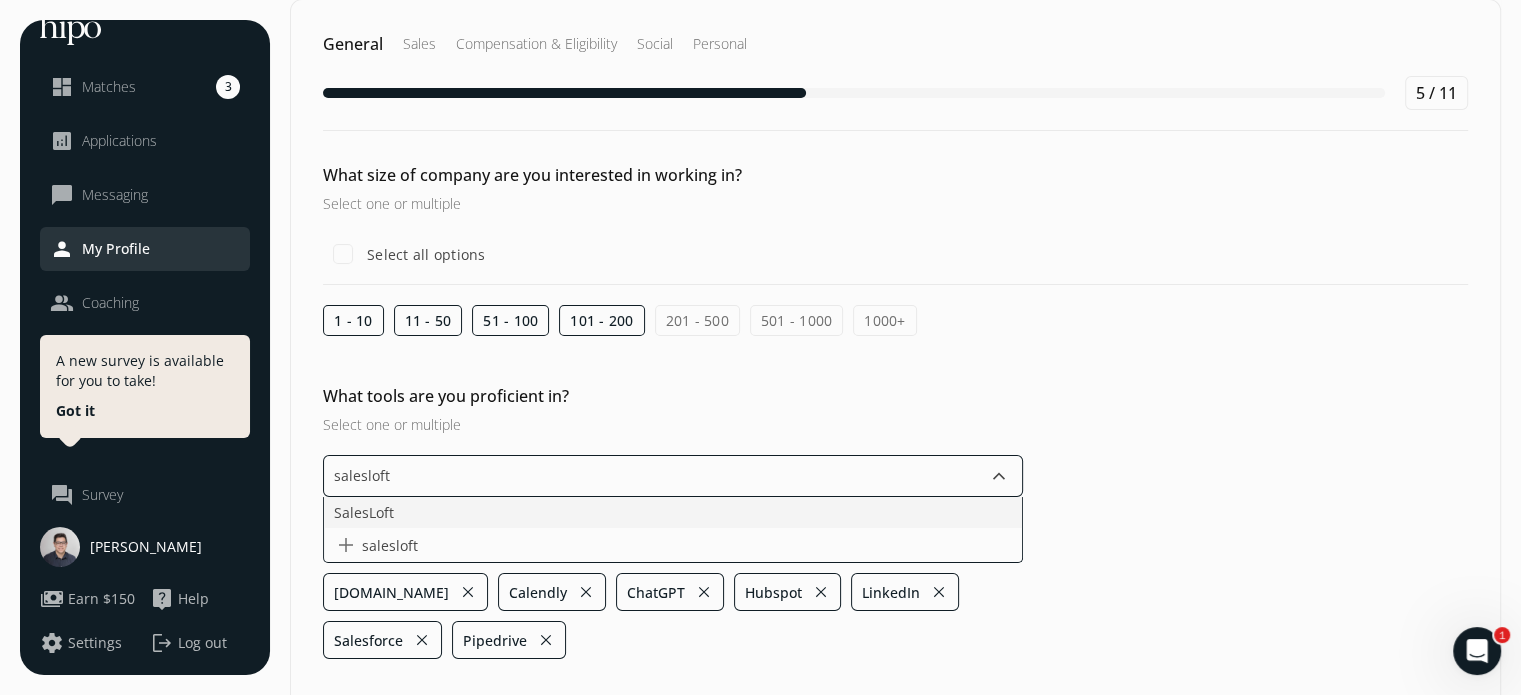 type 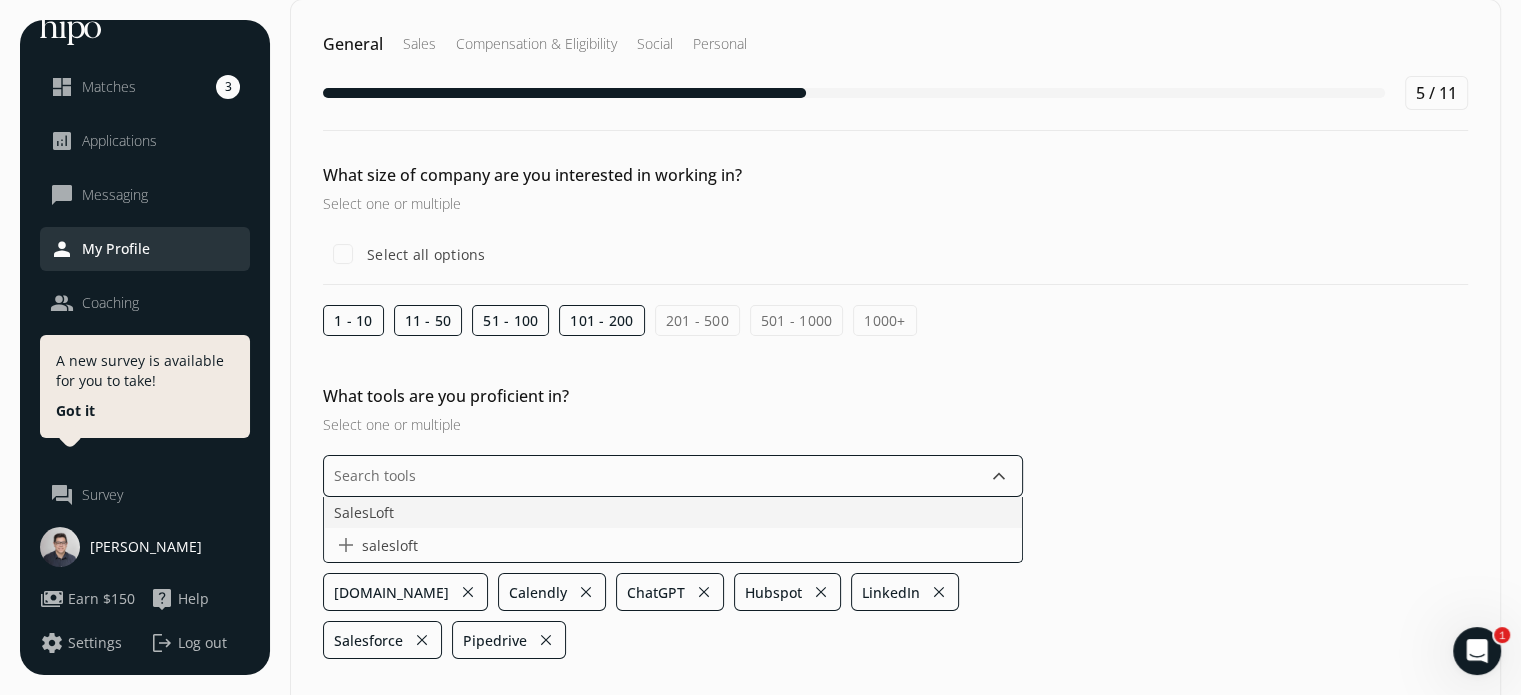 click on "SalesLoft" 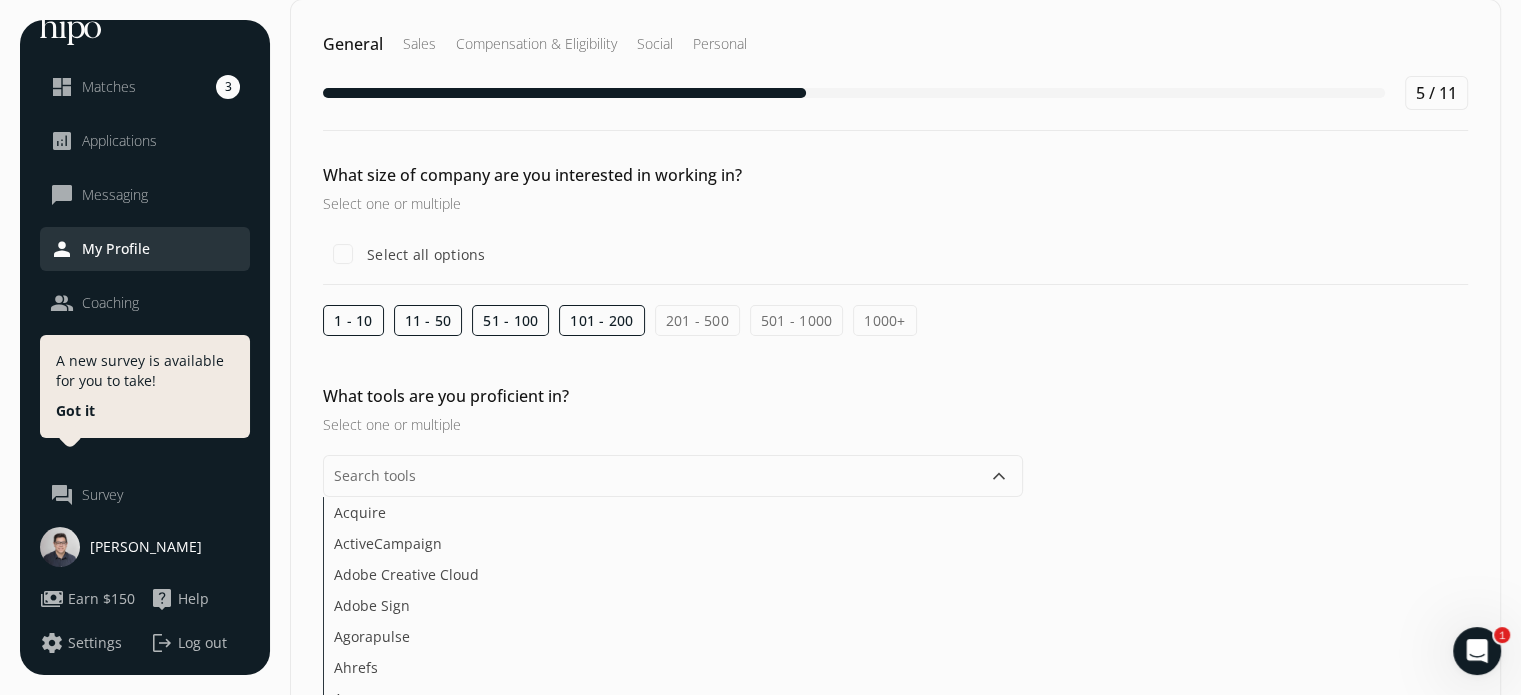 click on "Select one or multiple" at bounding box center [673, 424] 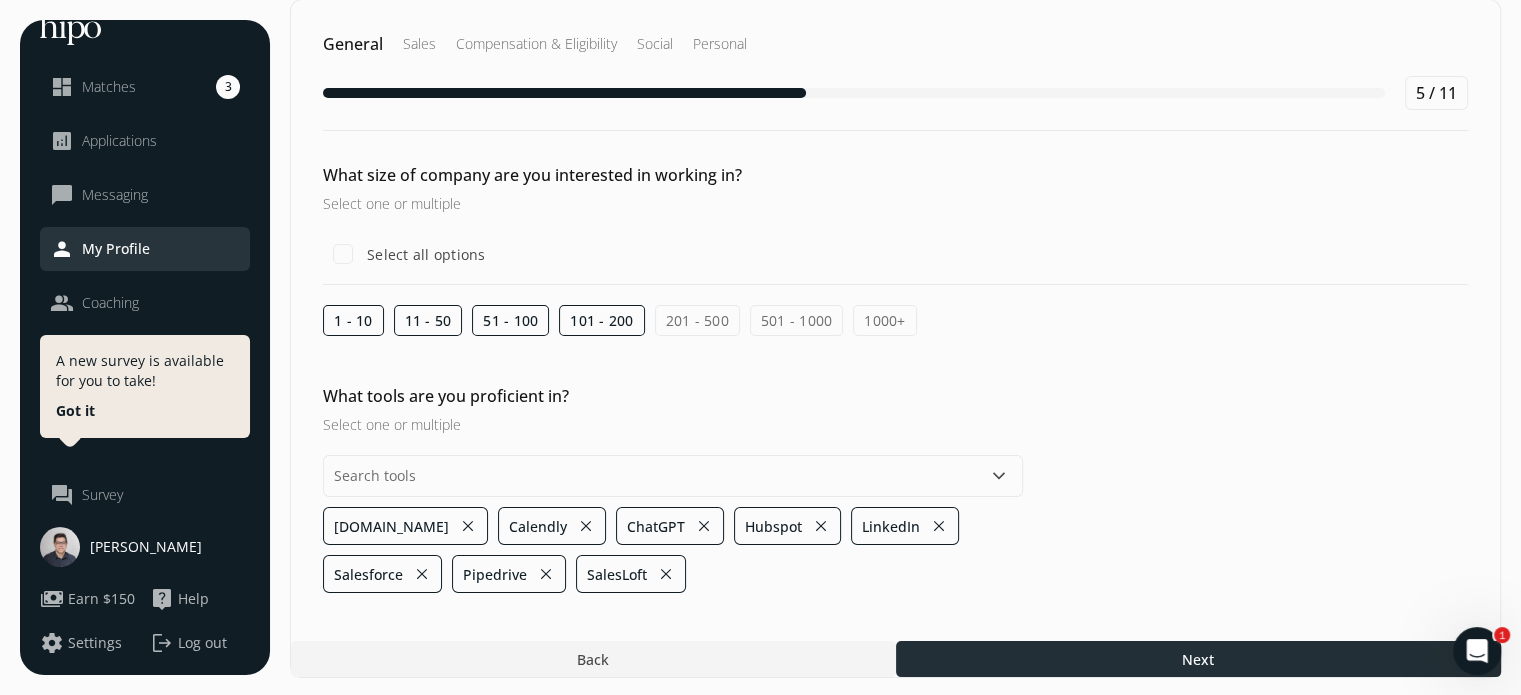 click at bounding box center [1198, 659] 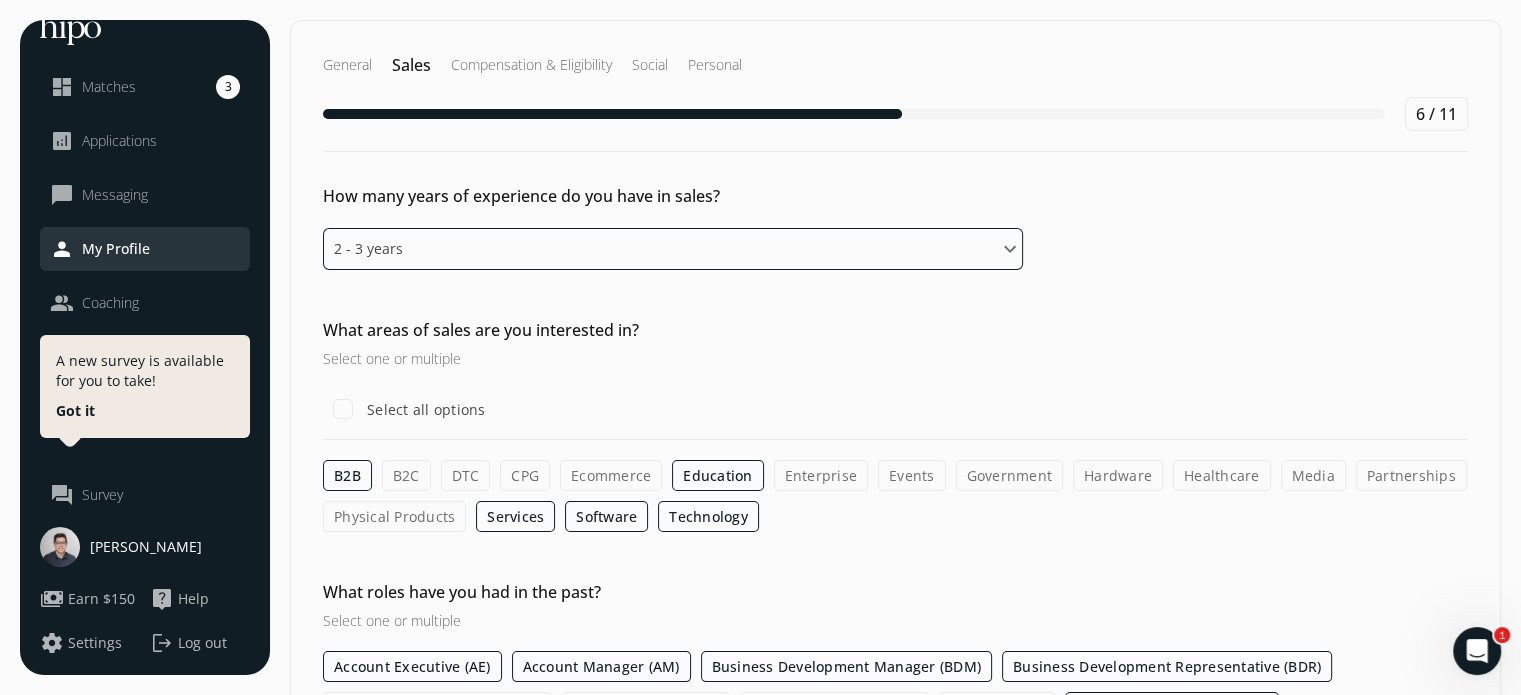 click on "Please select an option 0 - 1 years 2 - 3 years 4 - 5 years 6 - 8 years 9+ years" 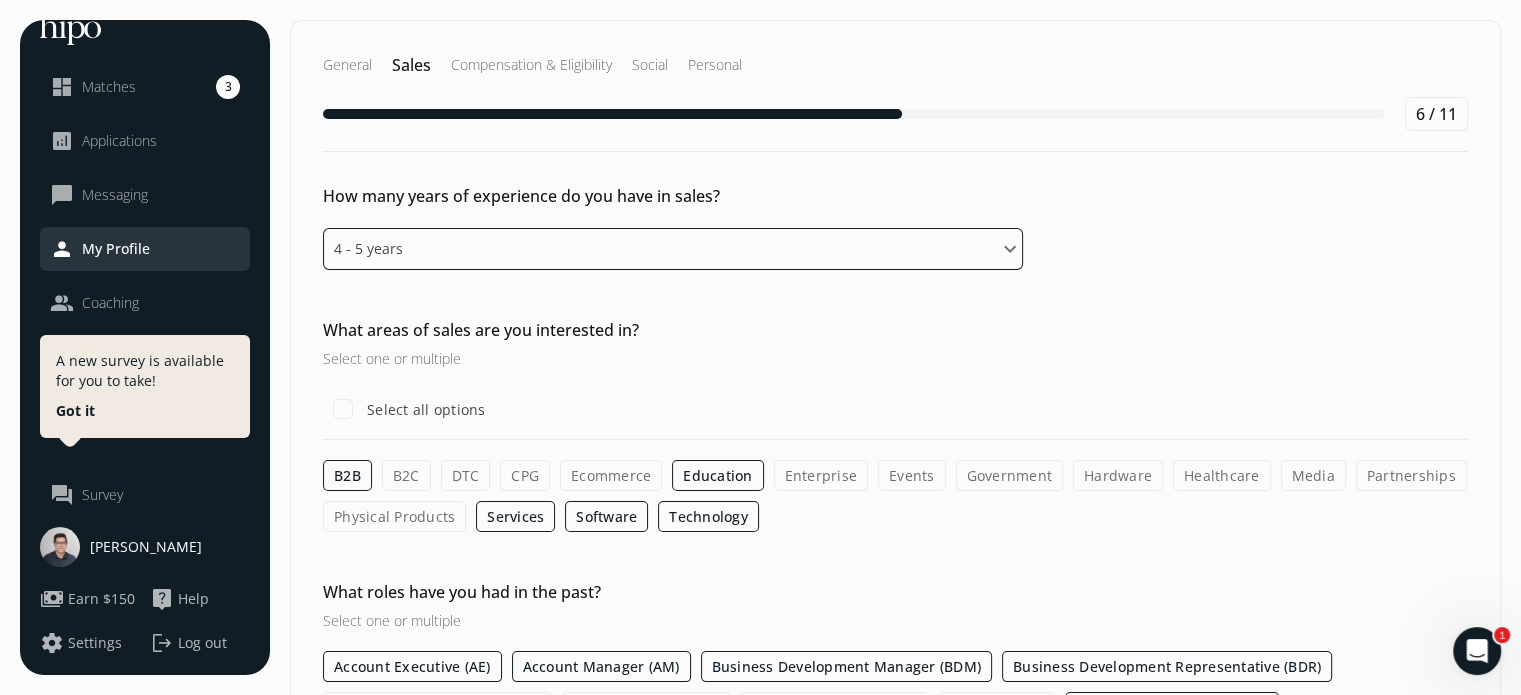 click on "Please select an option 0 - 1 years 2 - 3 years 4 - 5 years 6 - 8 years 9+ years" 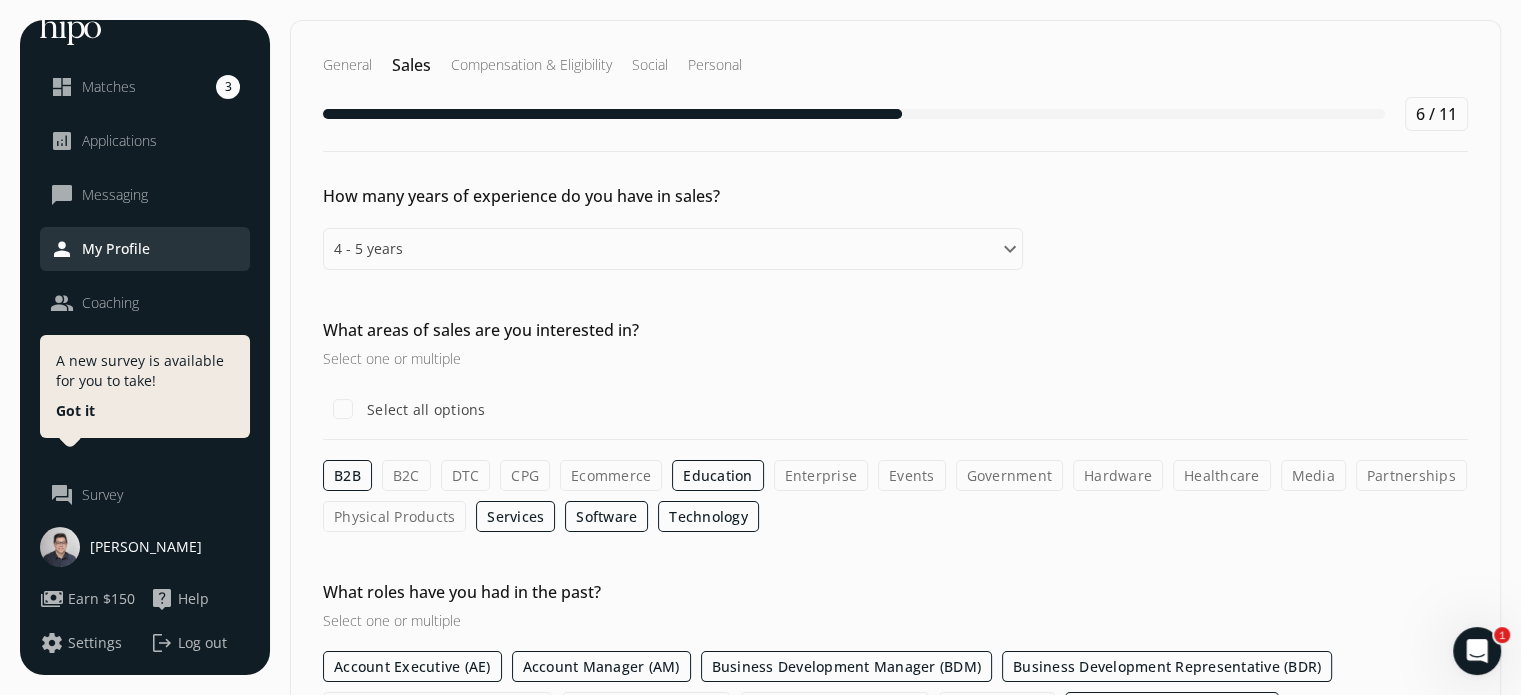 click on "What areas of sales are you interested in?" at bounding box center (673, 330) 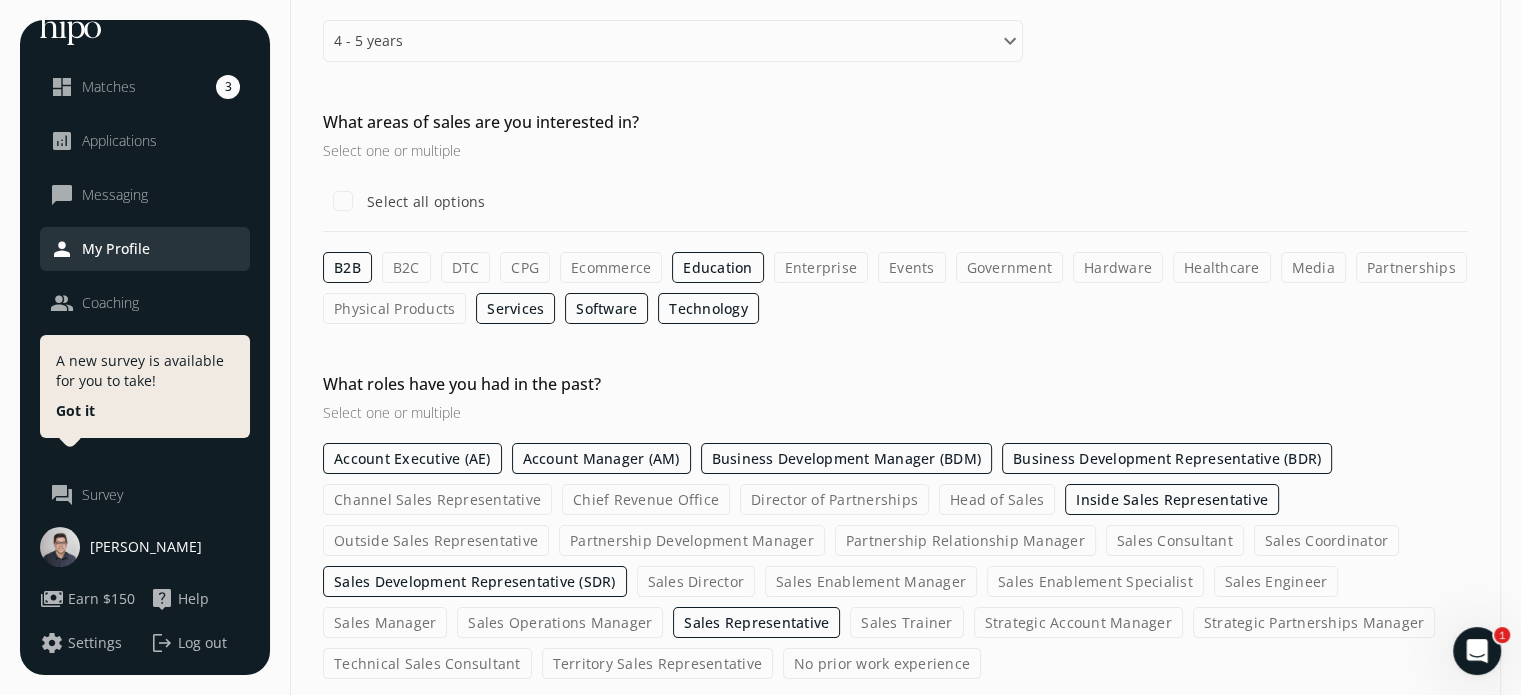 scroll, scrollTop: 292, scrollLeft: 0, axis: vertical 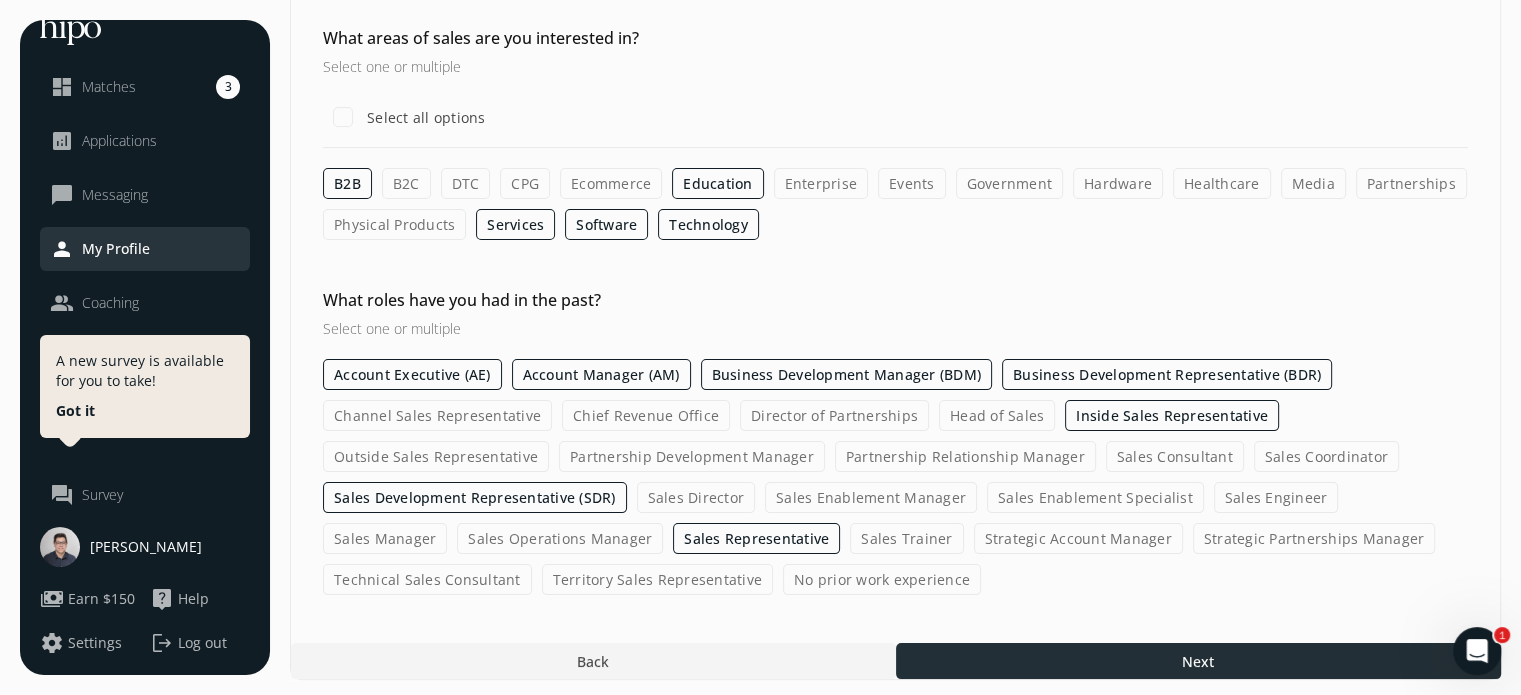 click at bounding box center [1198, 661] 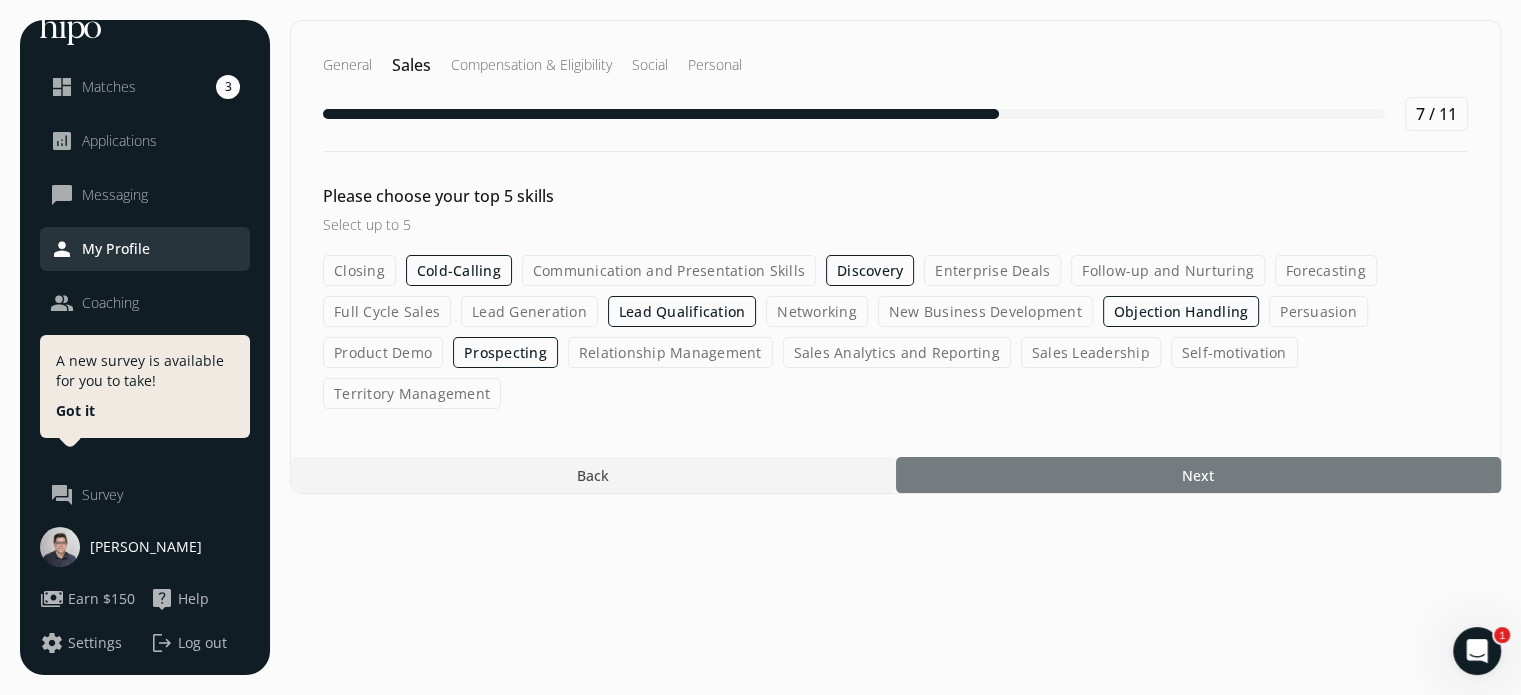 scroll, scrollTop: 0, scrollLeft: 0, axis: both 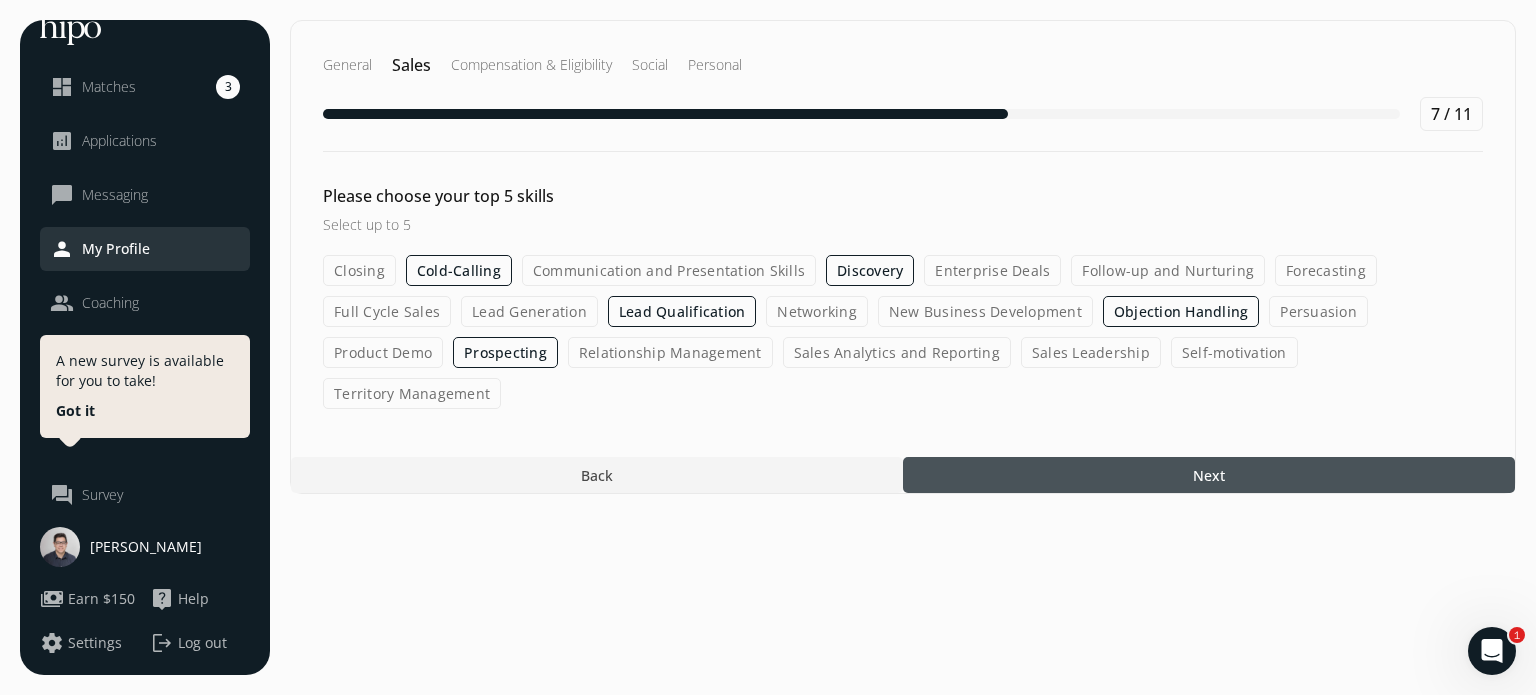 click at bounding box center (1209, 475) 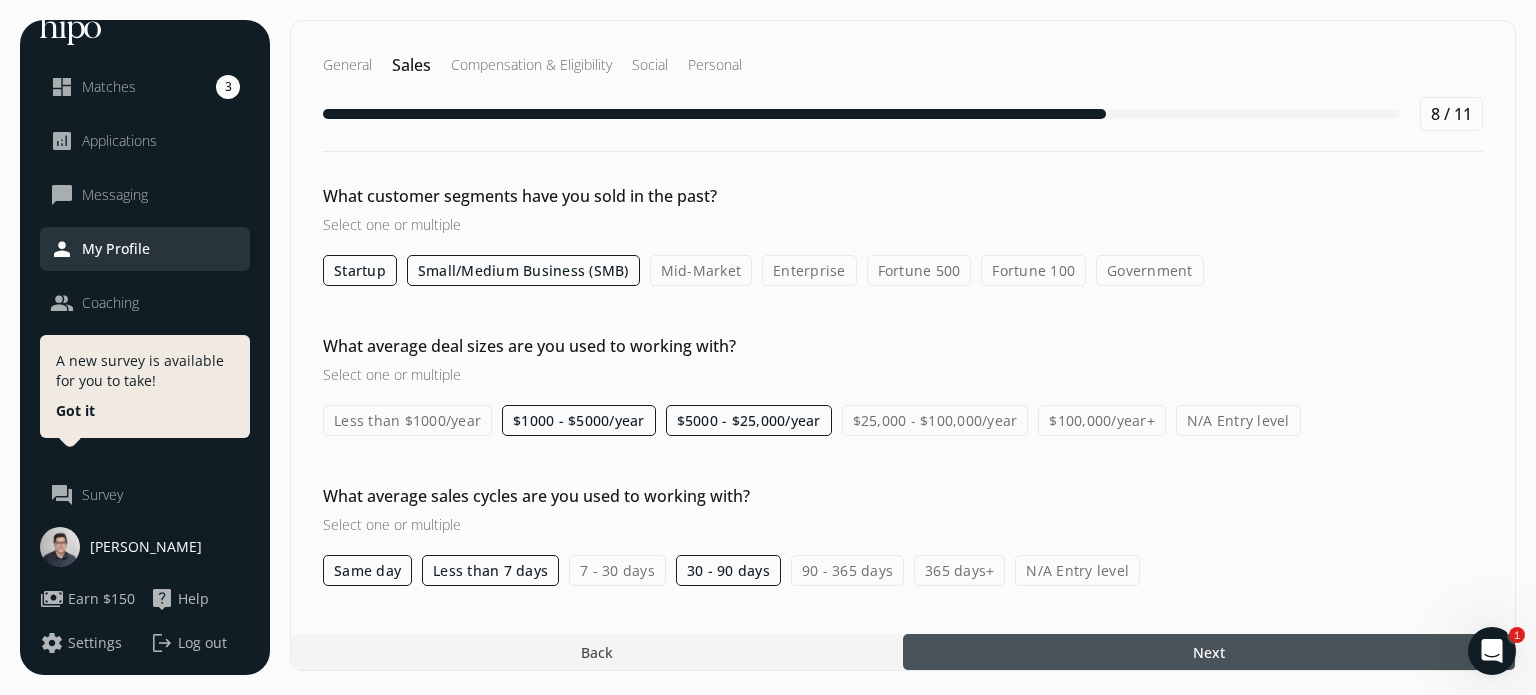 click on "Mid-Market" 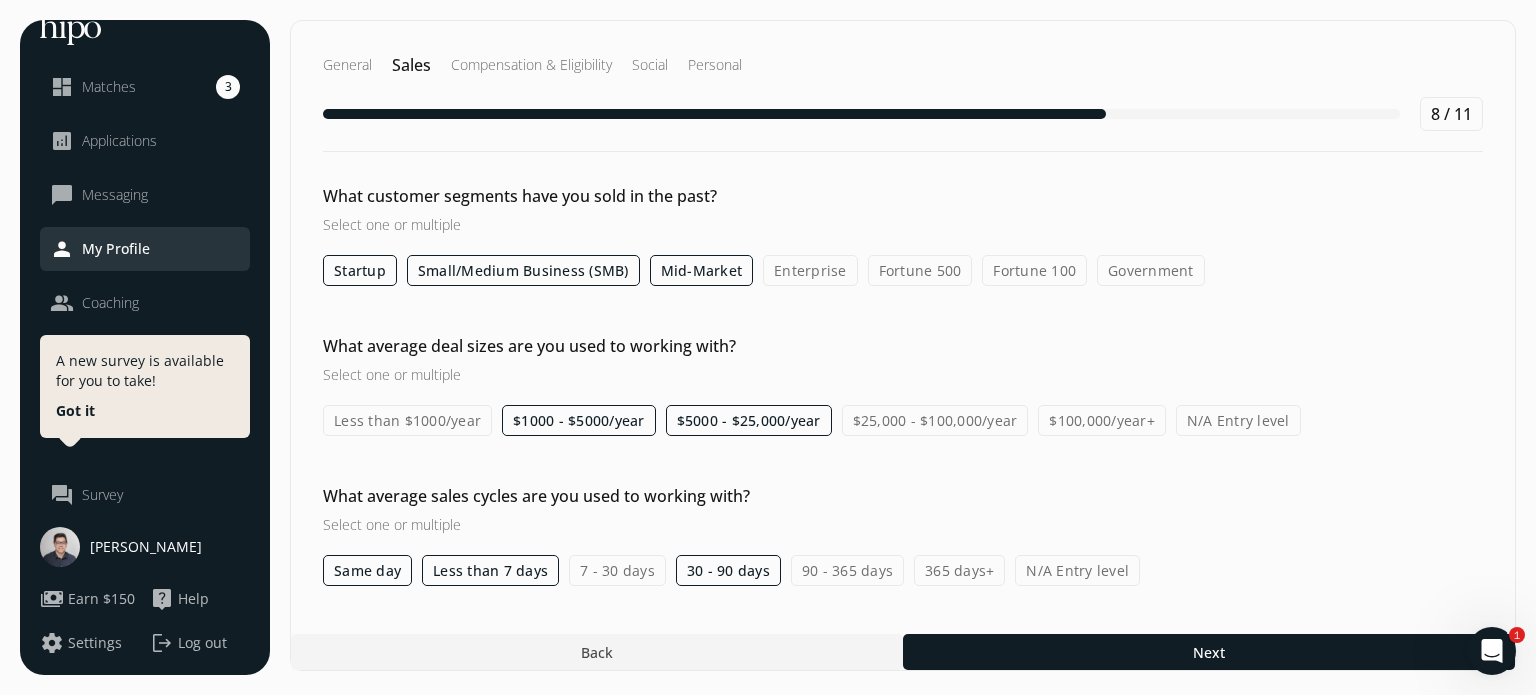 click on "Enterprise" 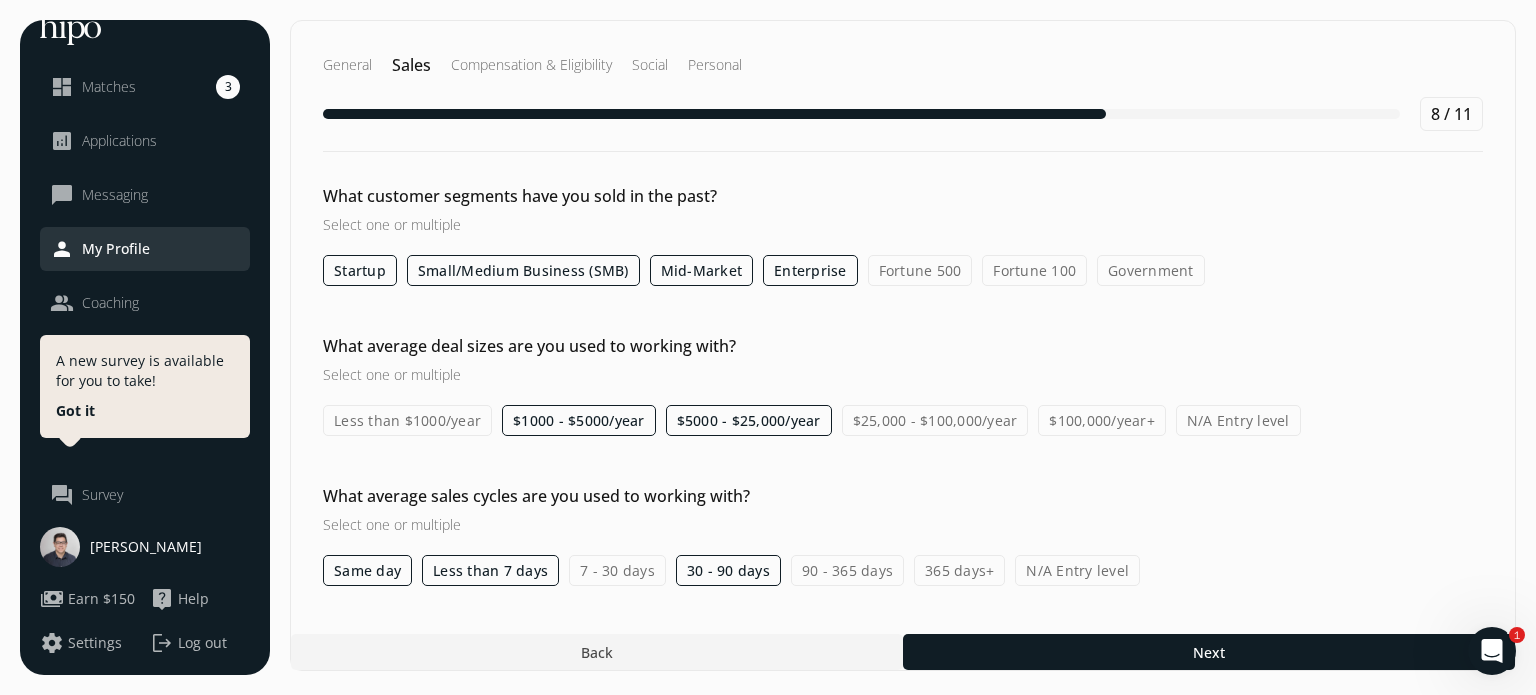 click on "$25,000 - $100,000/year" 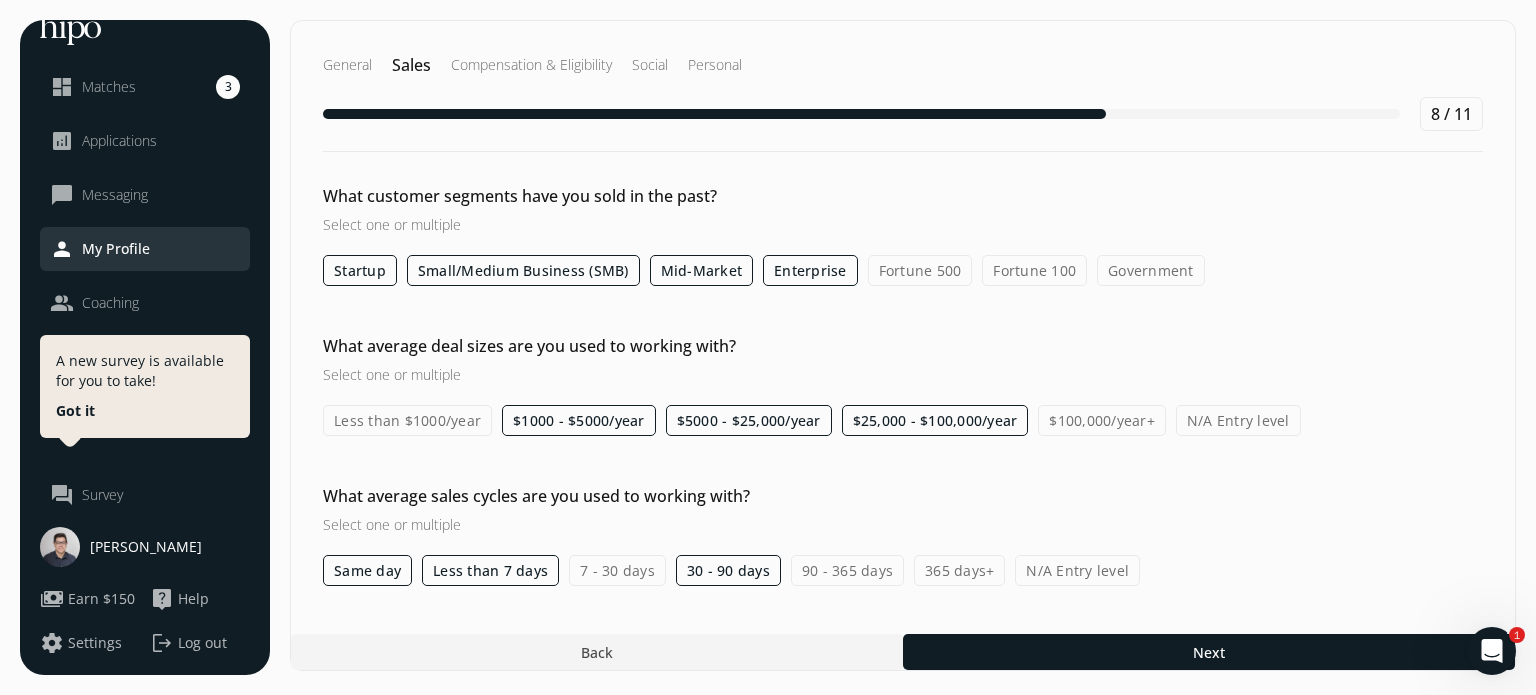 click on "7 - 30 days" 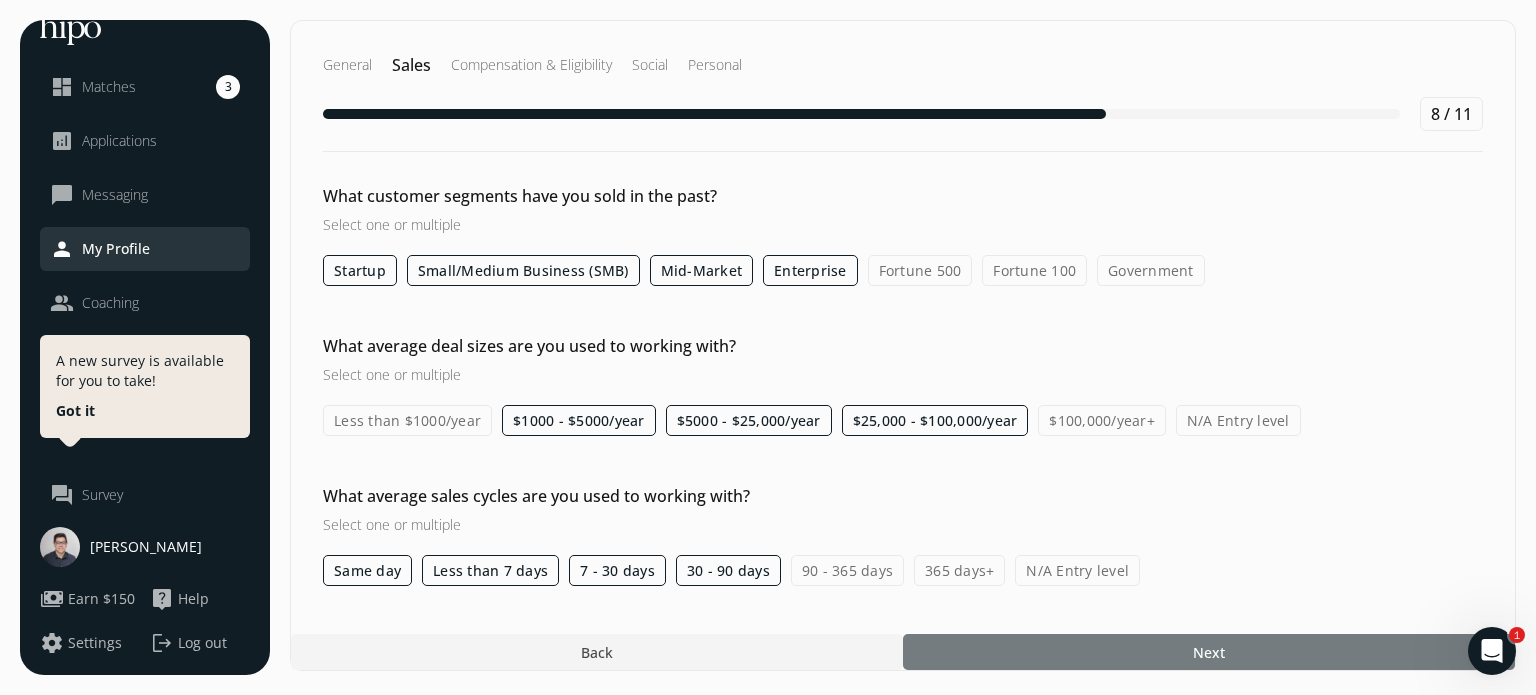 click at bounding box center (1209, 652) 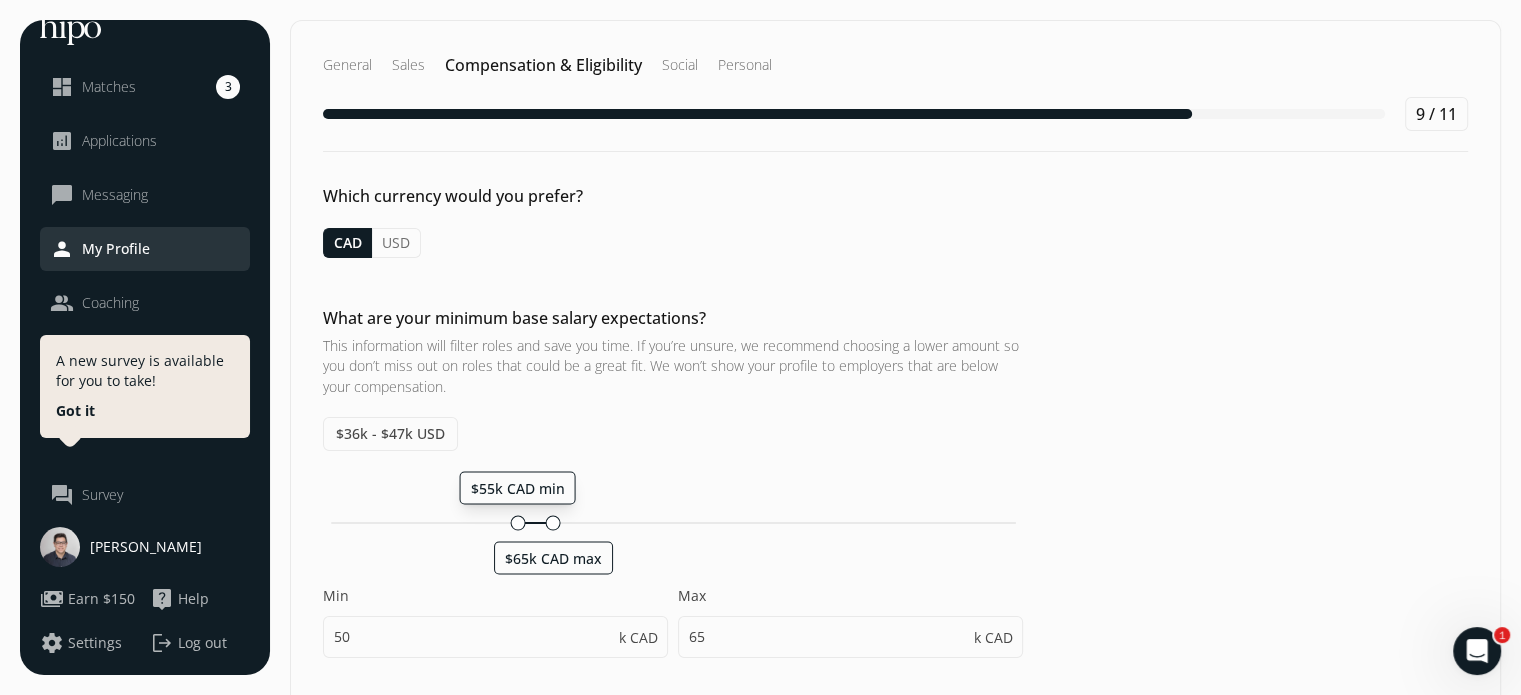 click 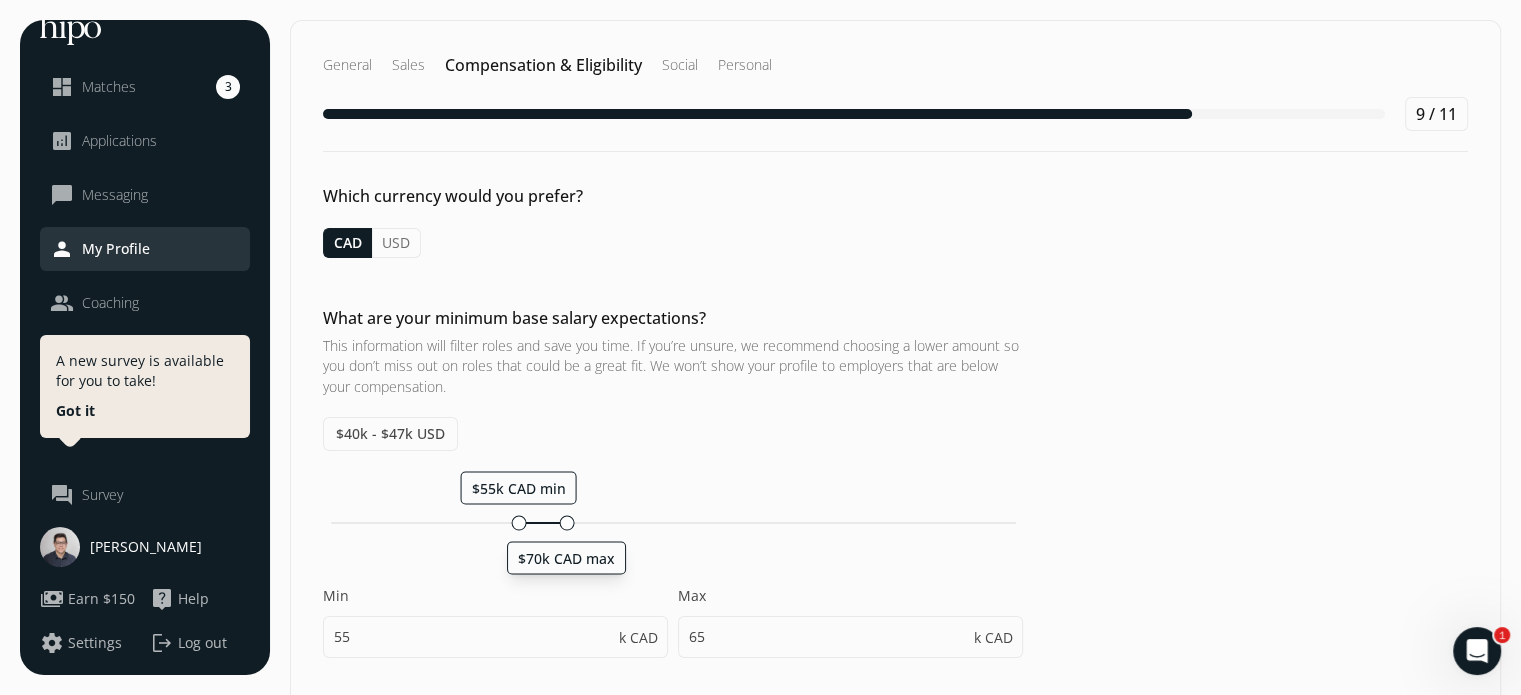 drag, startPoint x: 549, startPoint y: 521, endPoint x: 564, endPoint y: 522, distance: 15.033297 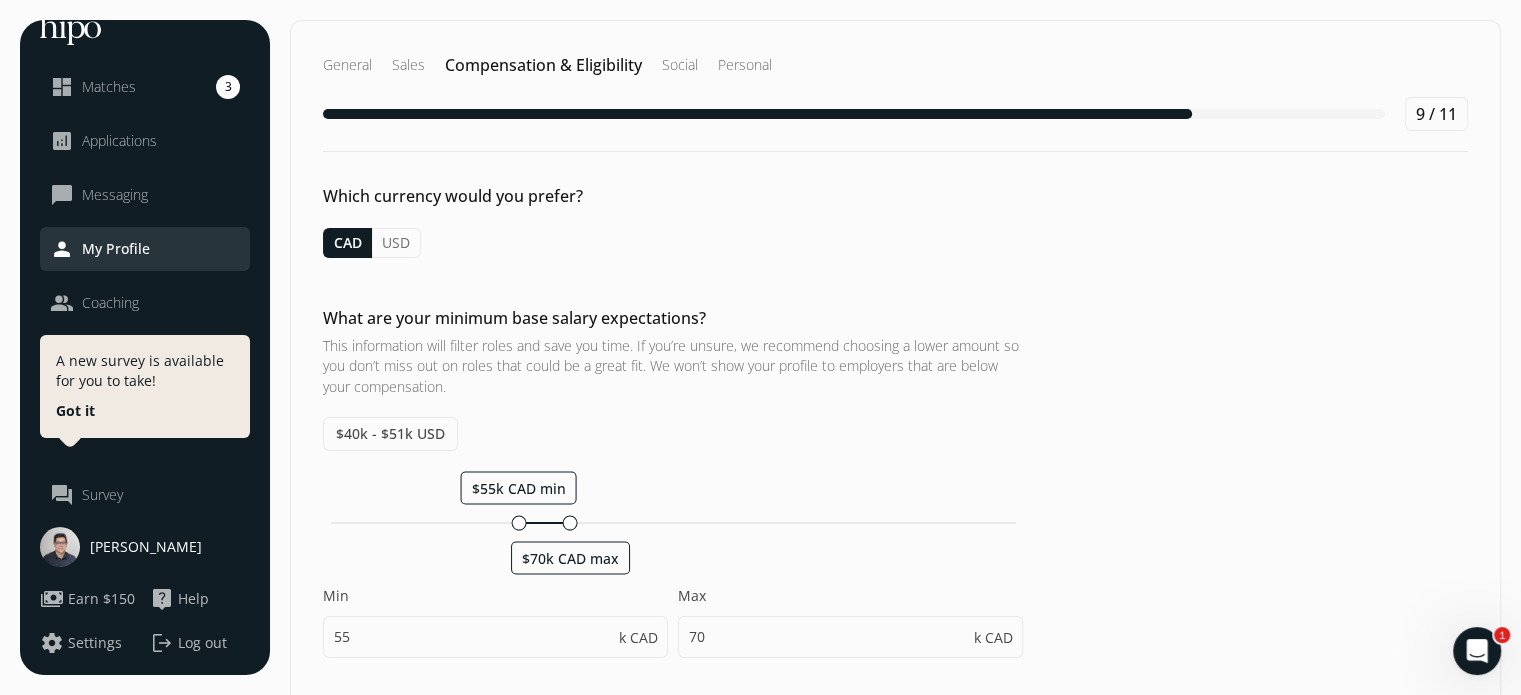 click on "This information will filter roles and save you time. If you’re unsure, we recommend choosing a lower amount so you don’t miss out on roles that could be a great fit. We won’t show your profile to employers that are below your compensation." at bounding box center [673, 366] 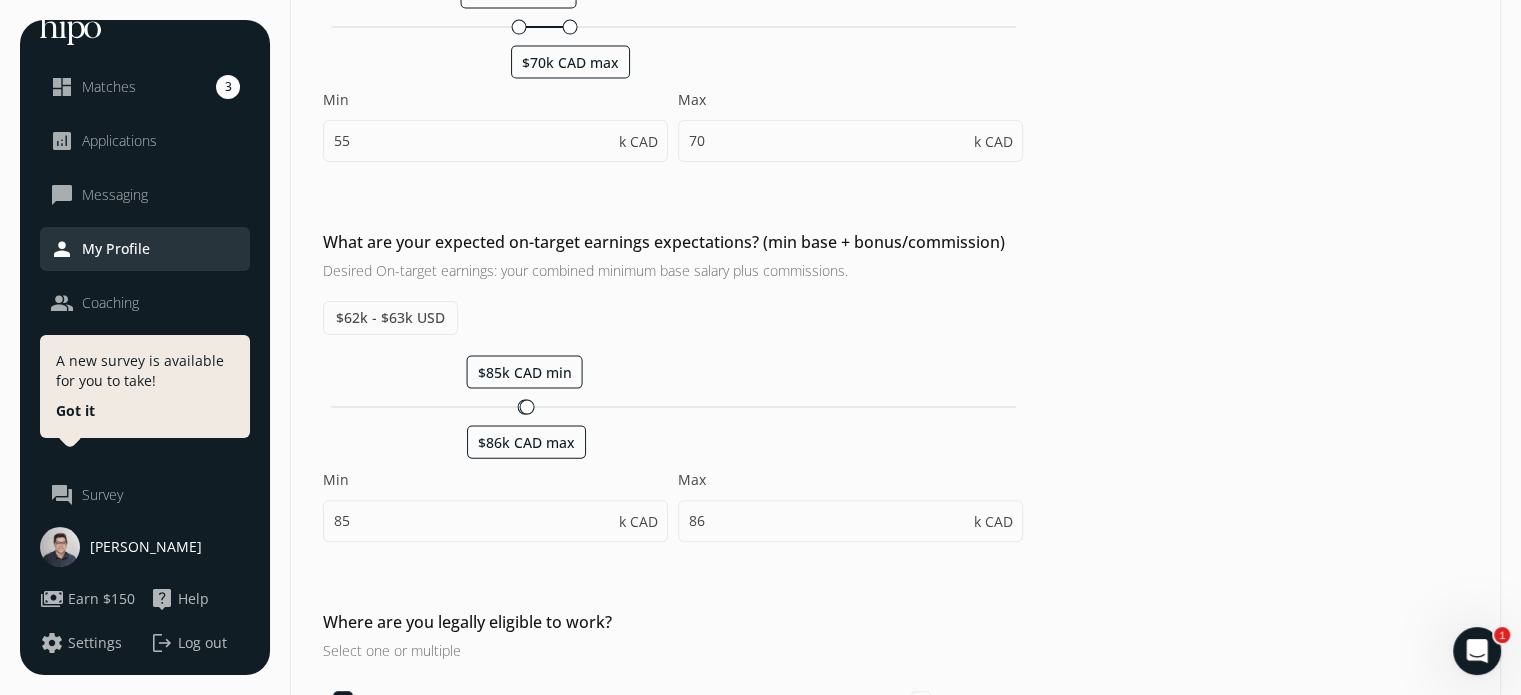 scroll, scrollTop: 500, scrollLeft: 0, axis: vertical 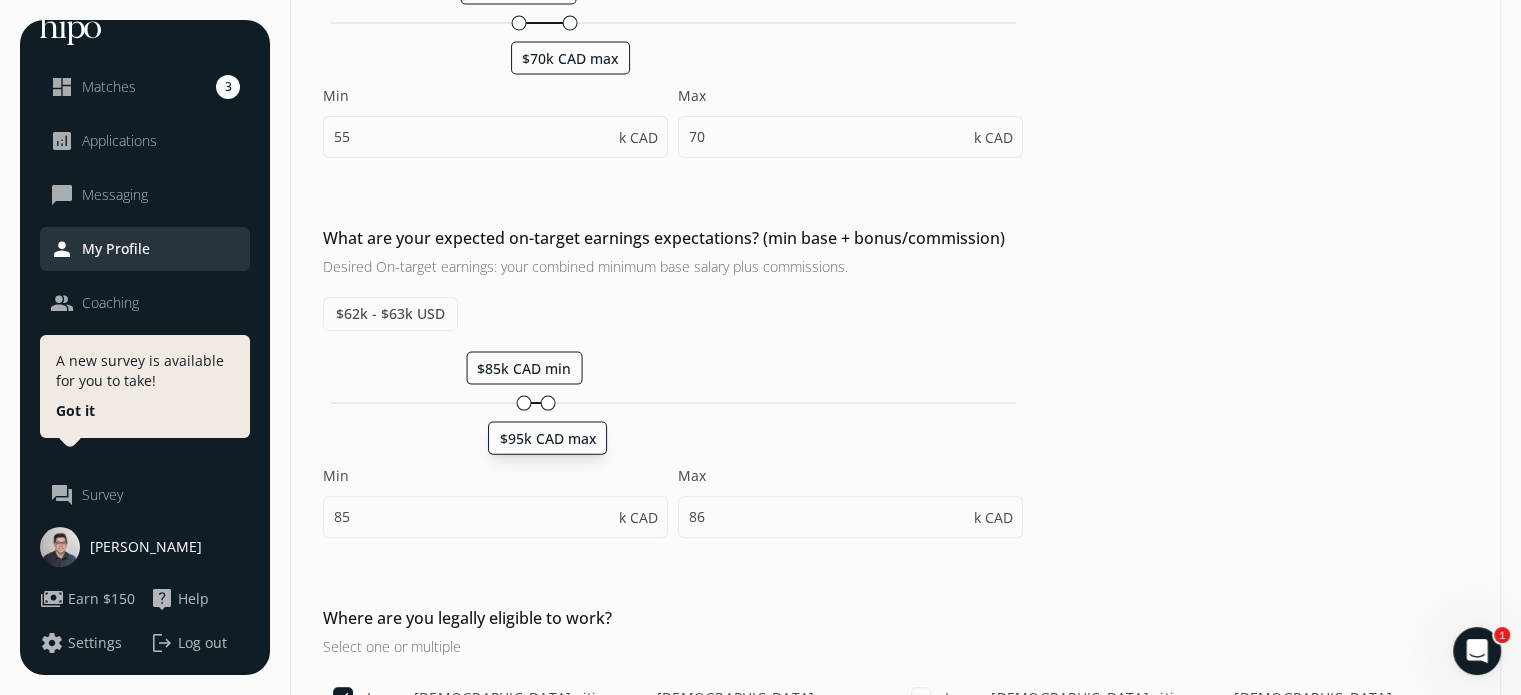 drag, startPoint x: 522, startPoint y: 399, endPoint x: 545, endPoint y: 399, distance: 23 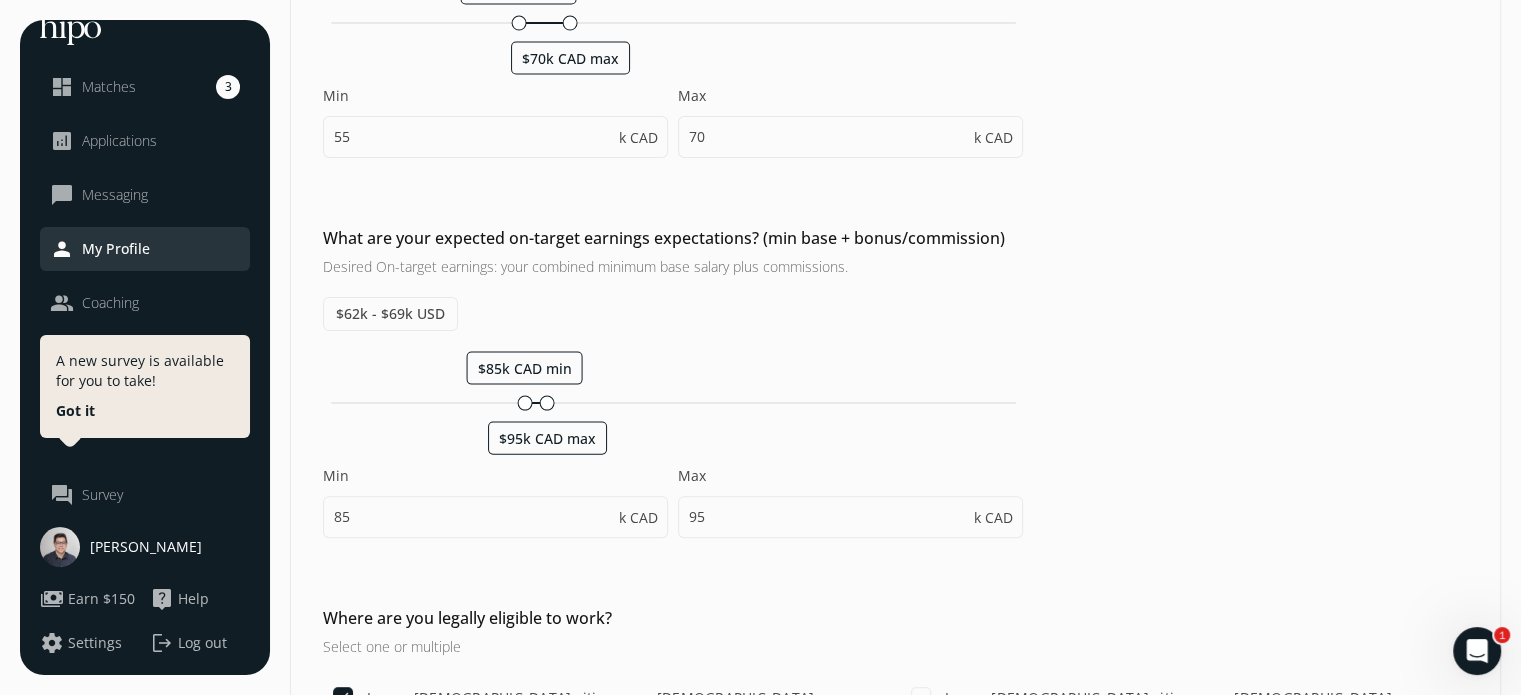 click on "What are your expected on-target earnings expectations? (min base + bonus/commission) Desired On-target earnings: your combined minimum base salary plus commissions.  $62k - $69k USD $85k CAD min $95k CAD max  Min  85 k CAD  Max  95 k CAD" 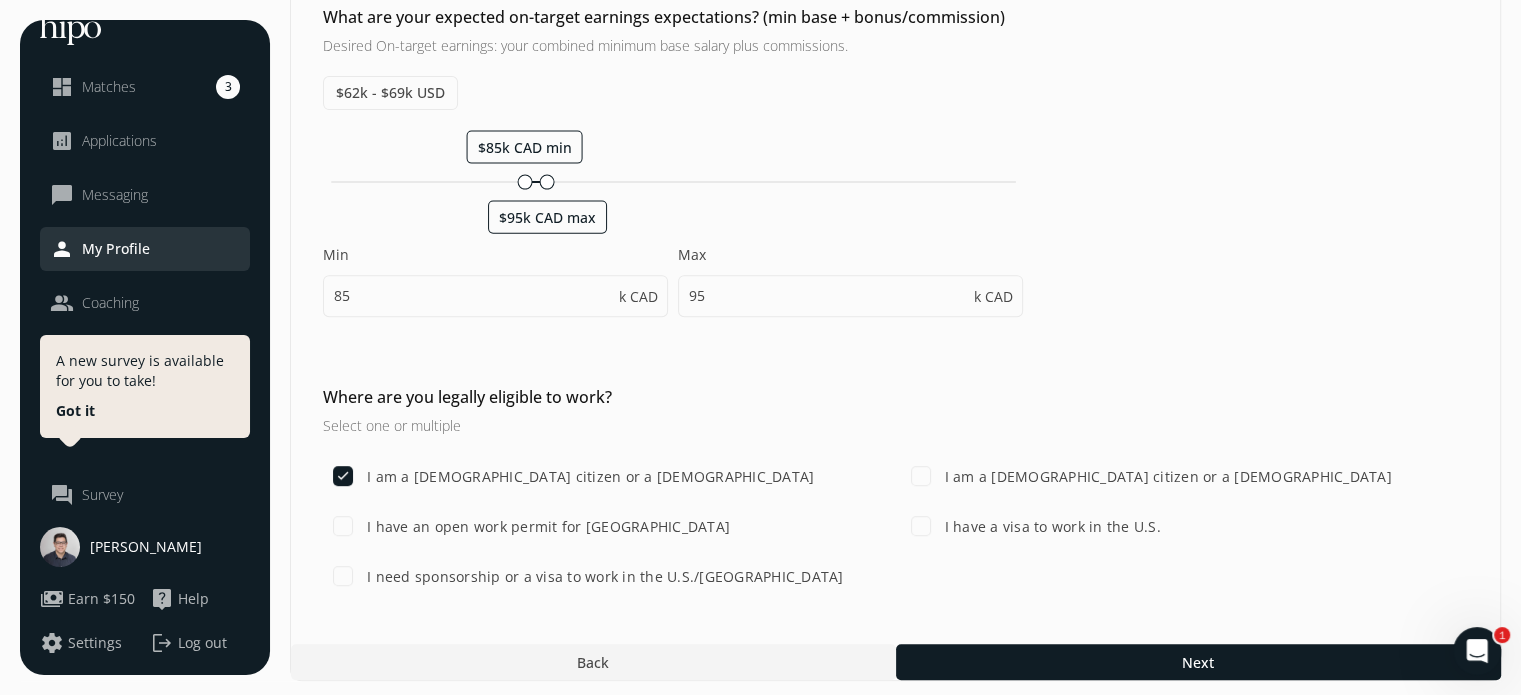 scroll, scrollTop: 724, scrollLeft: 0, axis: vertical 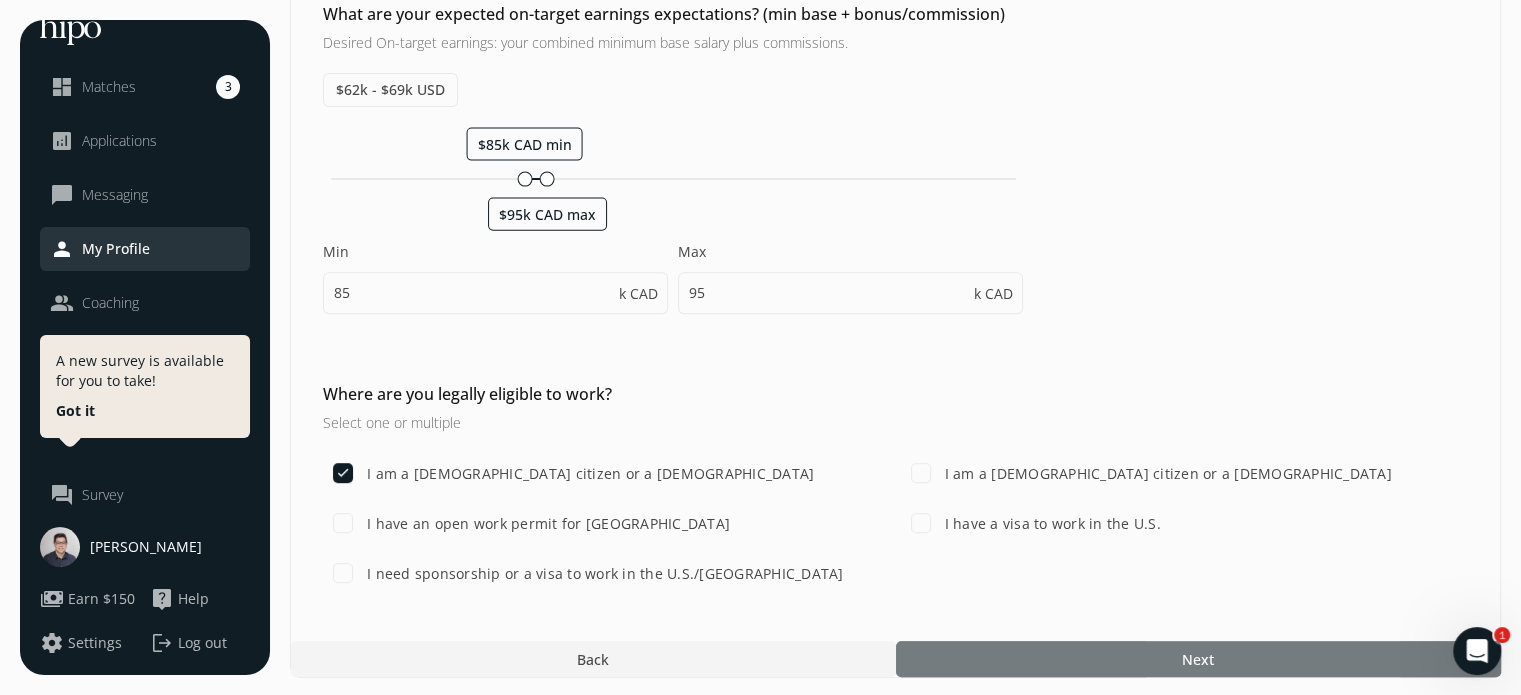 click at bounding box center (1198, 659) 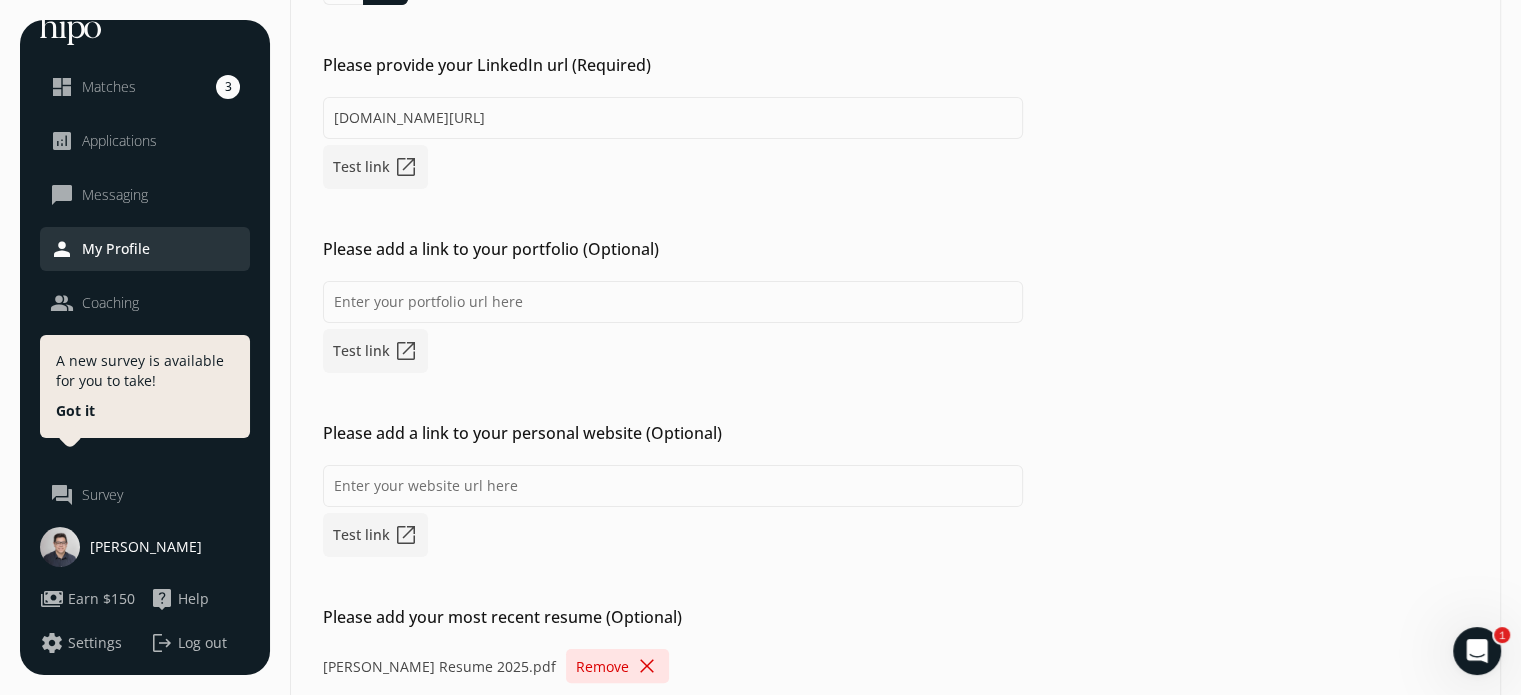 scroll, scrollTop: 443, scrollLeft: 0, axis: vertical 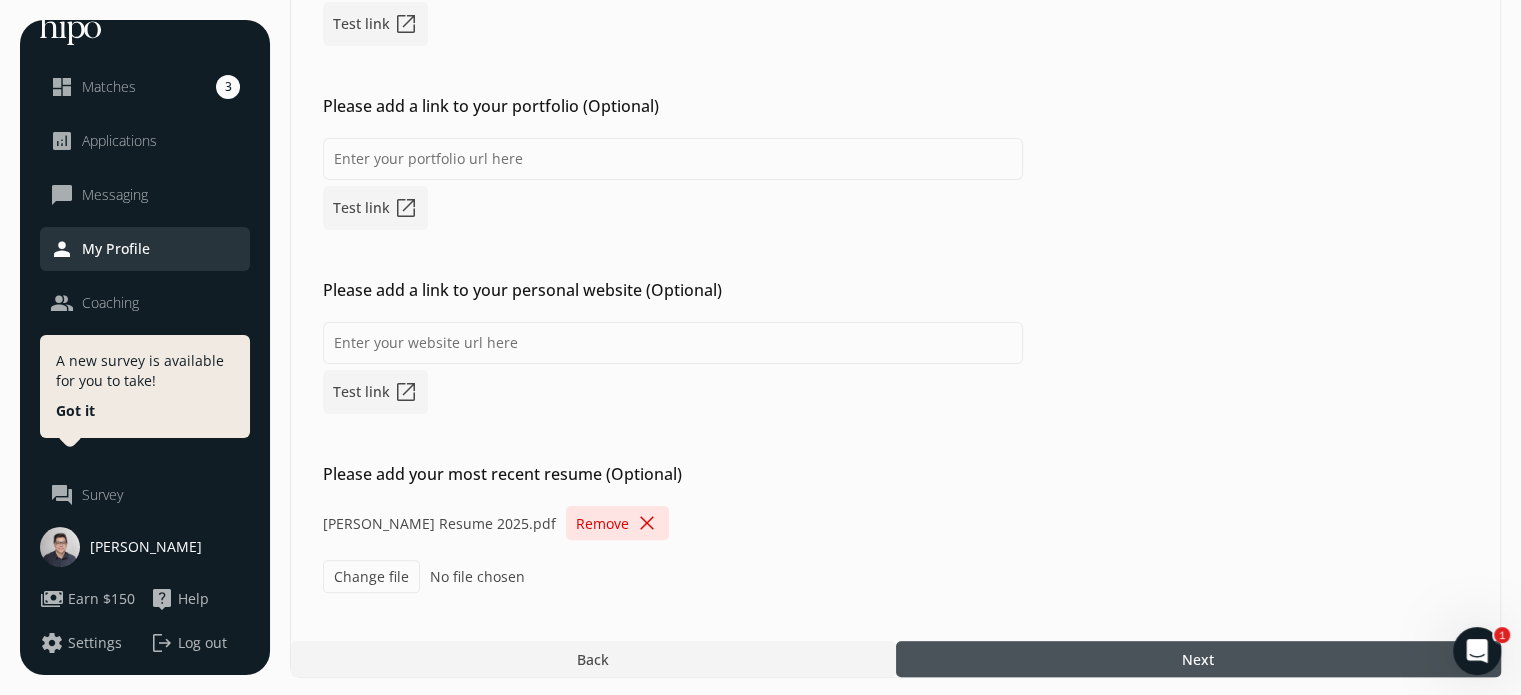 click on "Next" at bounding box center (1198, 659) 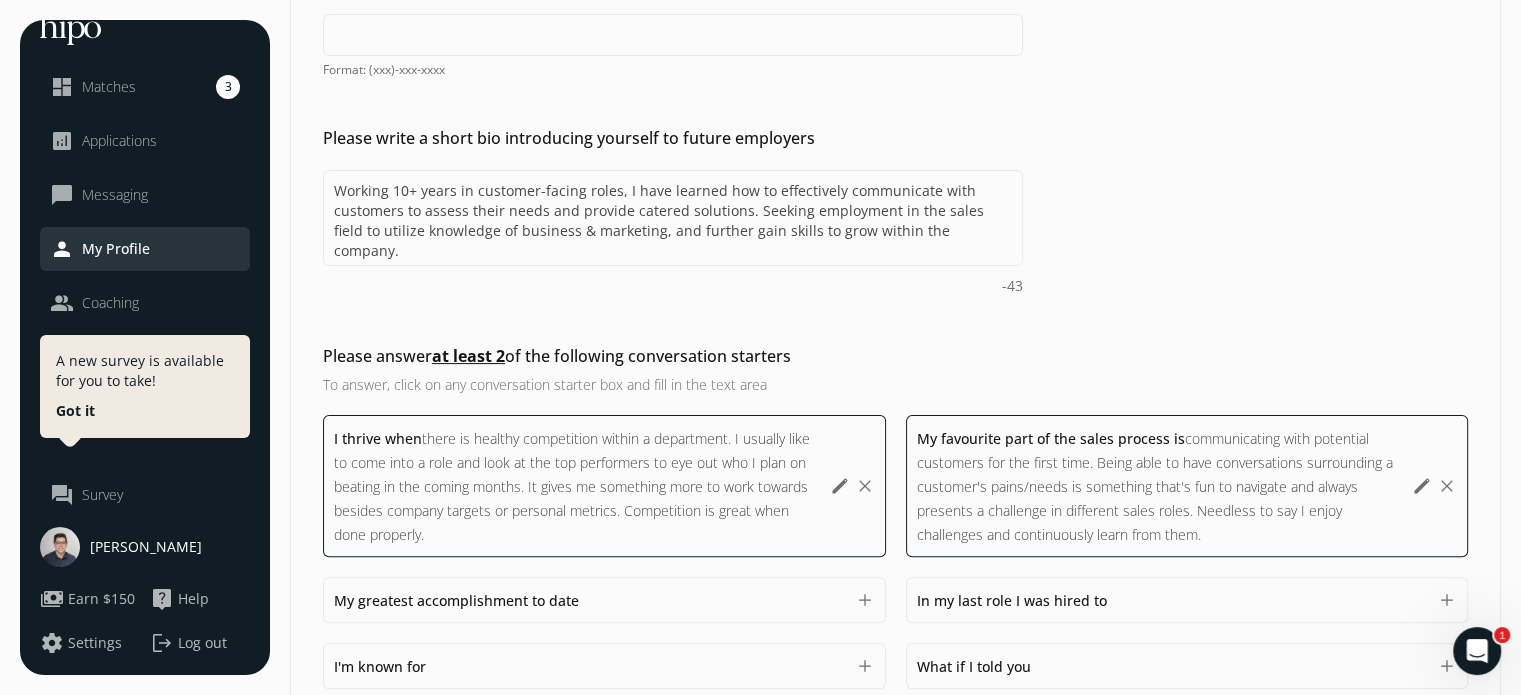 scroll, scrollTop: 340, scrollLeft: 0, axis: vertical 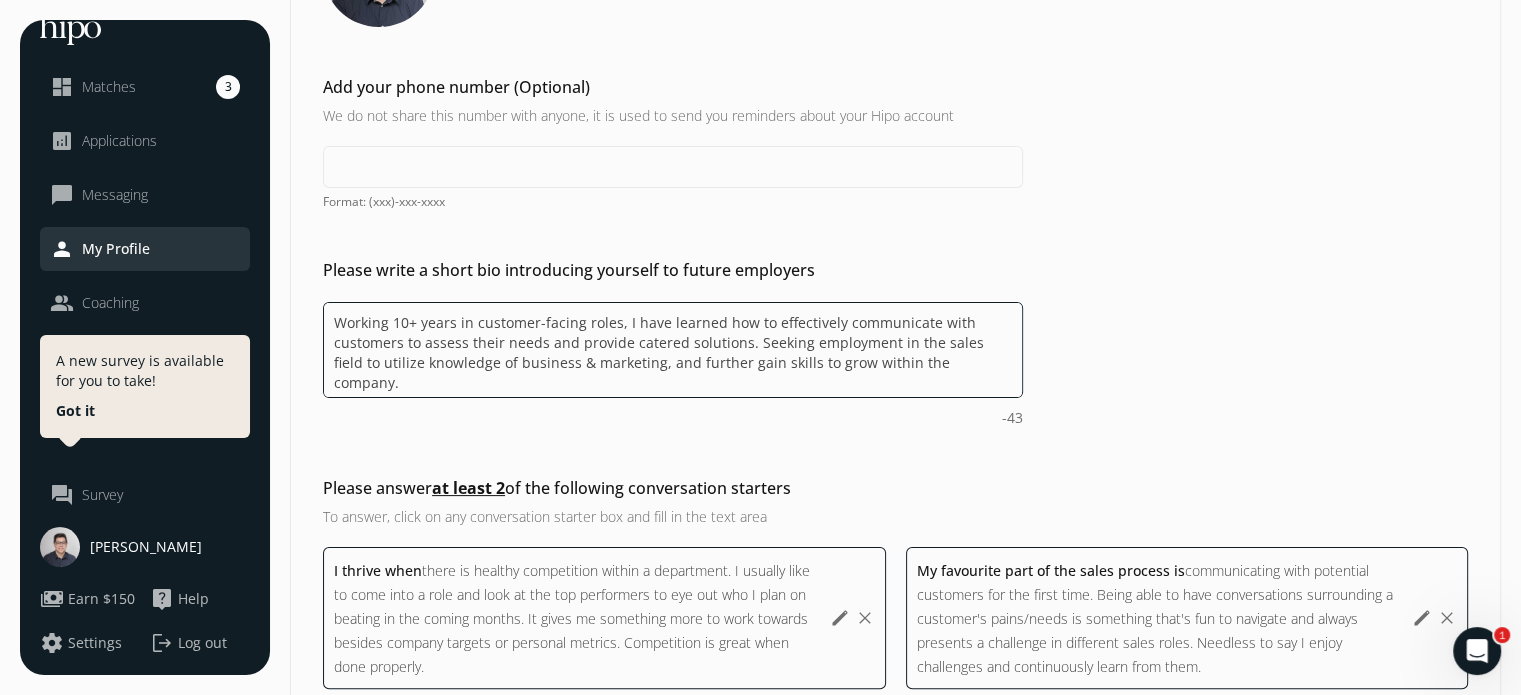 drag, startPoint x: 960, startPoint y: 369, endPoint x: 327, endPoint y: 298, distance: 636.96936 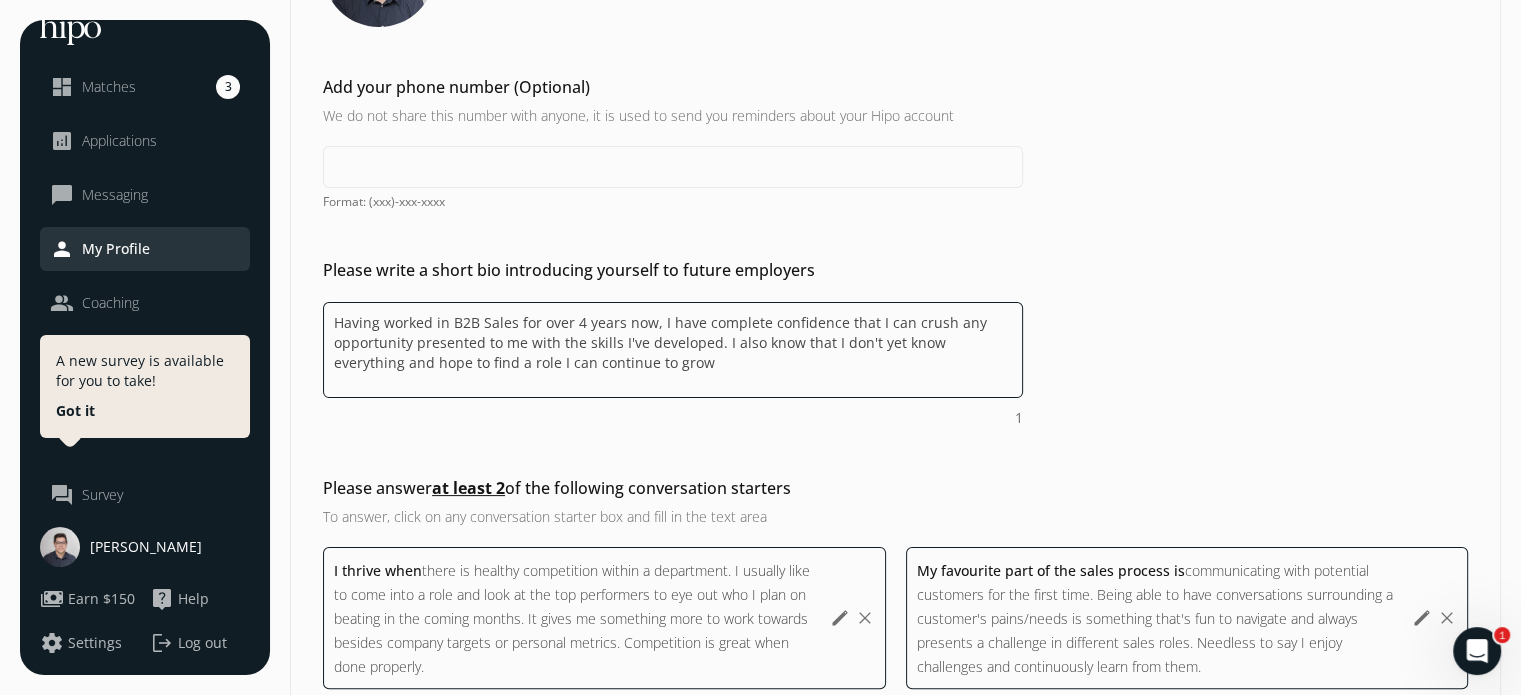 drag, startPoint x: 822, startPoint y: 342, endPoint x: 759, endPoint y: 342, distance: 63 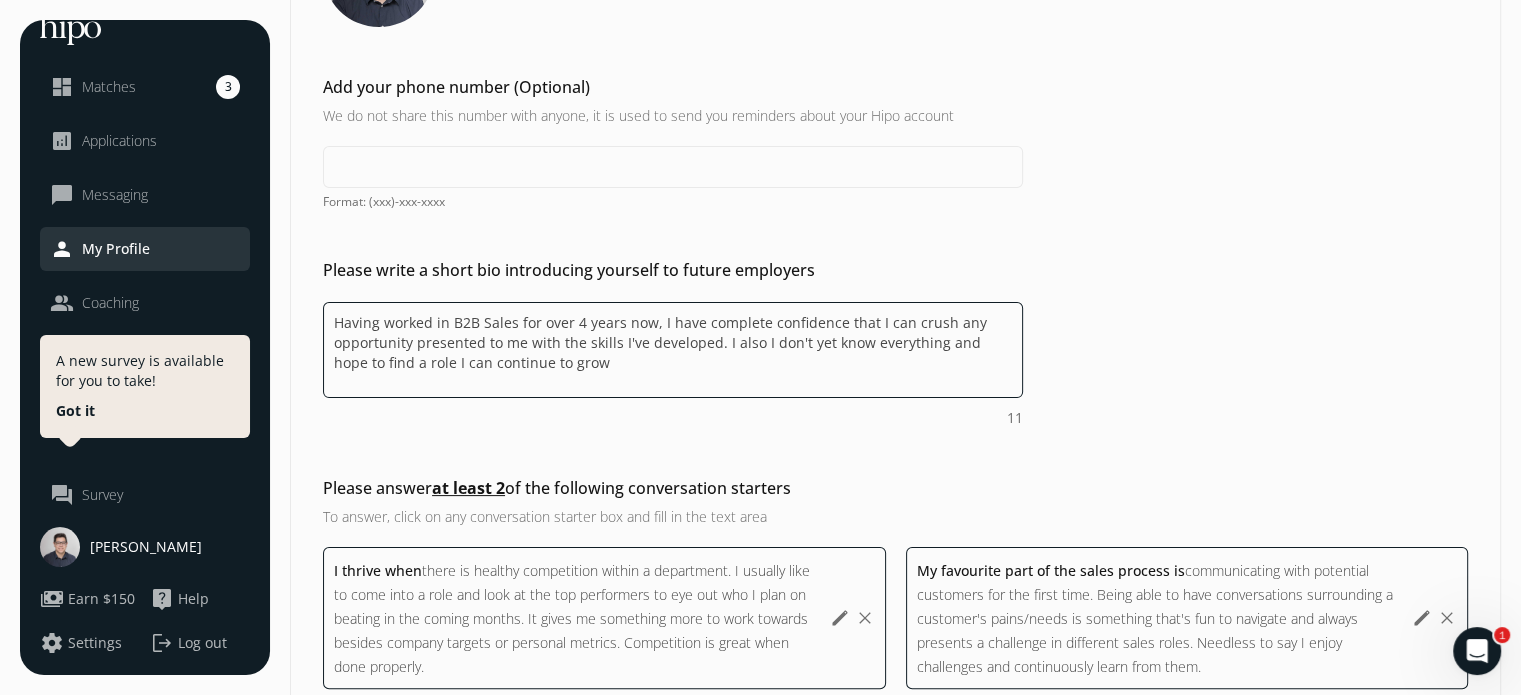 click on "Having worked in B2B Sales for over 4 years now, I have complete confidence that I can crush any opportunity presented to me with the skills I've developed. I also I don't yet know everything and hope to find a role I can continue to grow" at bounding box center (673, 350) 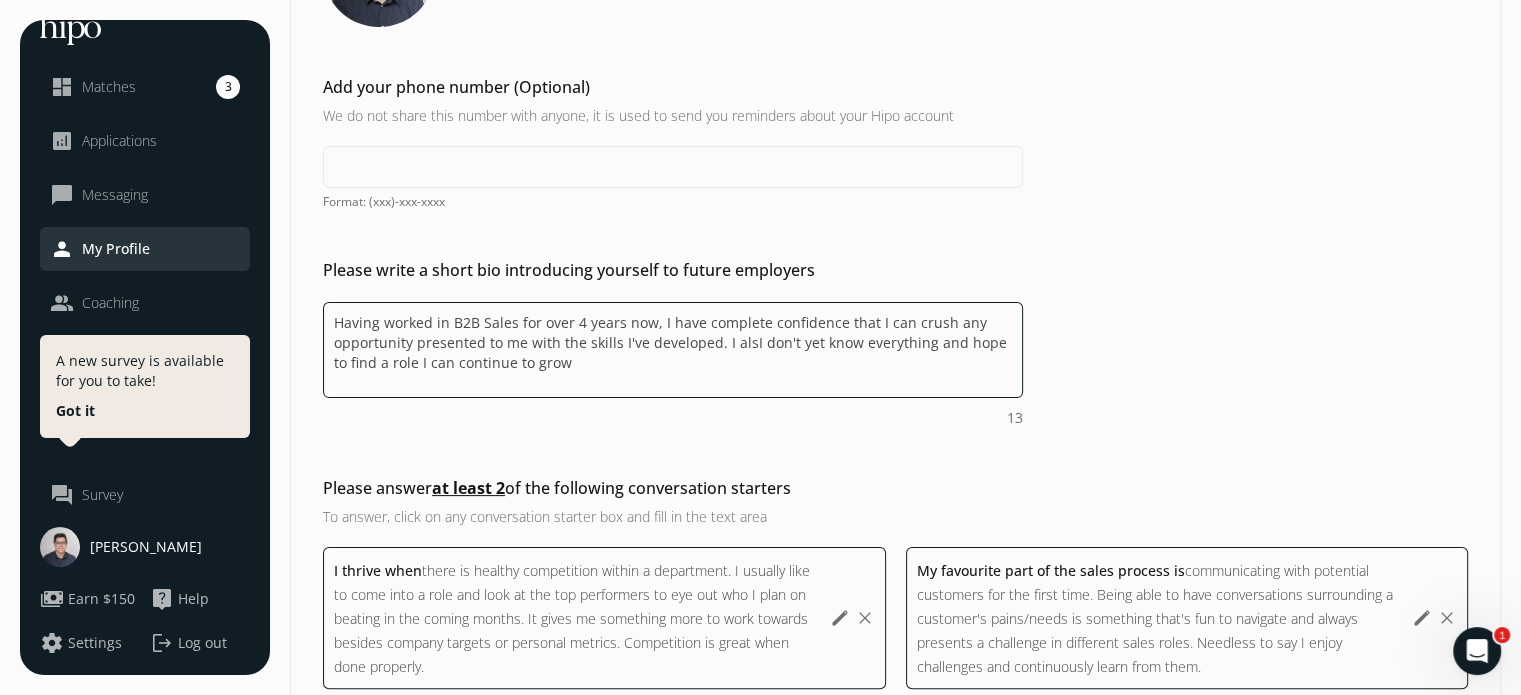 click on "Having worked in B2B Sales for over 4 years now, I have complete confidence that I can crush any opportunity presented to me with the skills I've developed. I alsI don't yet know everything and hope to find a role I can continue to grow" at bounding box center (673, 350) 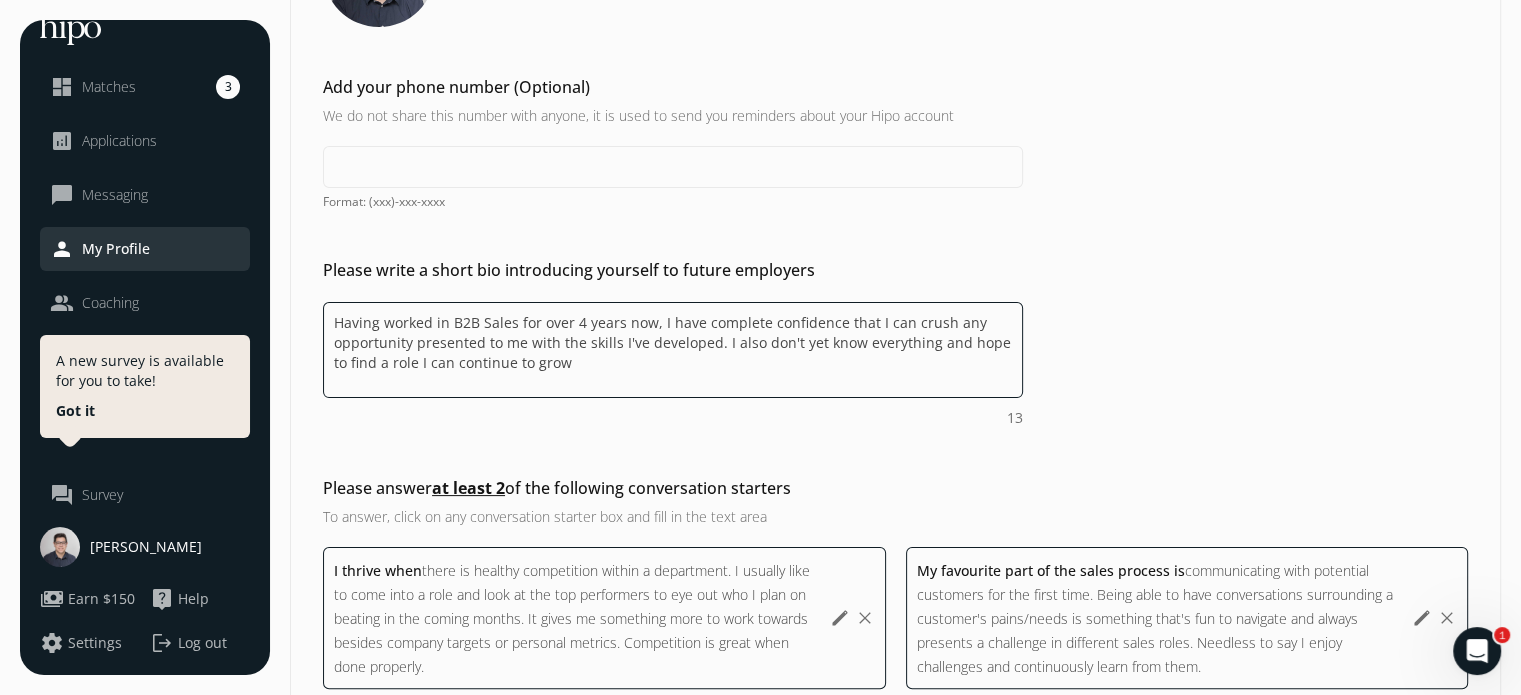 click on "Having worked in B2B Sales for over 4 years now, I have complete confidence that I can crush any opportunity presented to me with the skills I've developed. I also don't yet know everything and hope to find a role I can continue to grow" at bounding box center [673, 350] 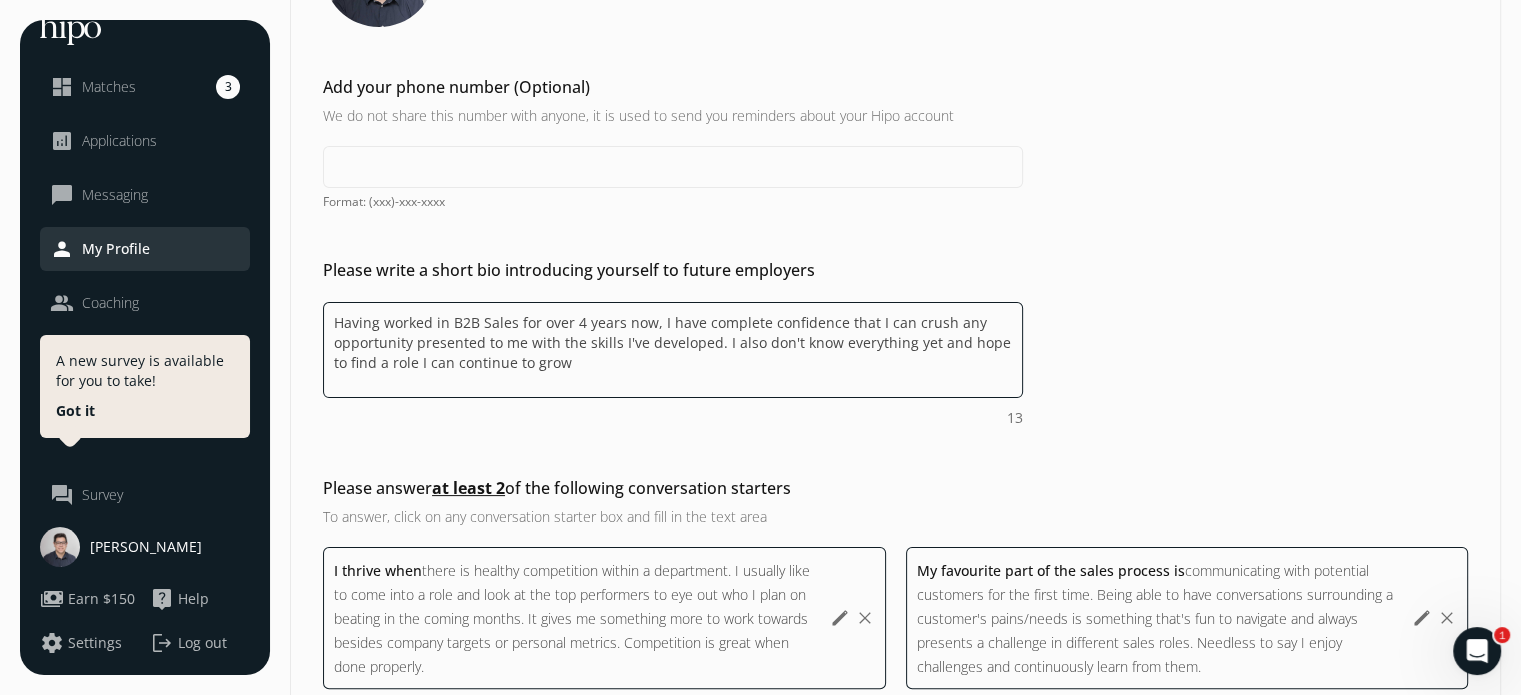 click on "Having worked in B2B Sales for over 4 years now, I have complete confidence that I can crush any opportunity presented to me with the skills I've developed. I also don't know everything yet and hope to find a role I can continue to grow" at bounding box center [673, 350] 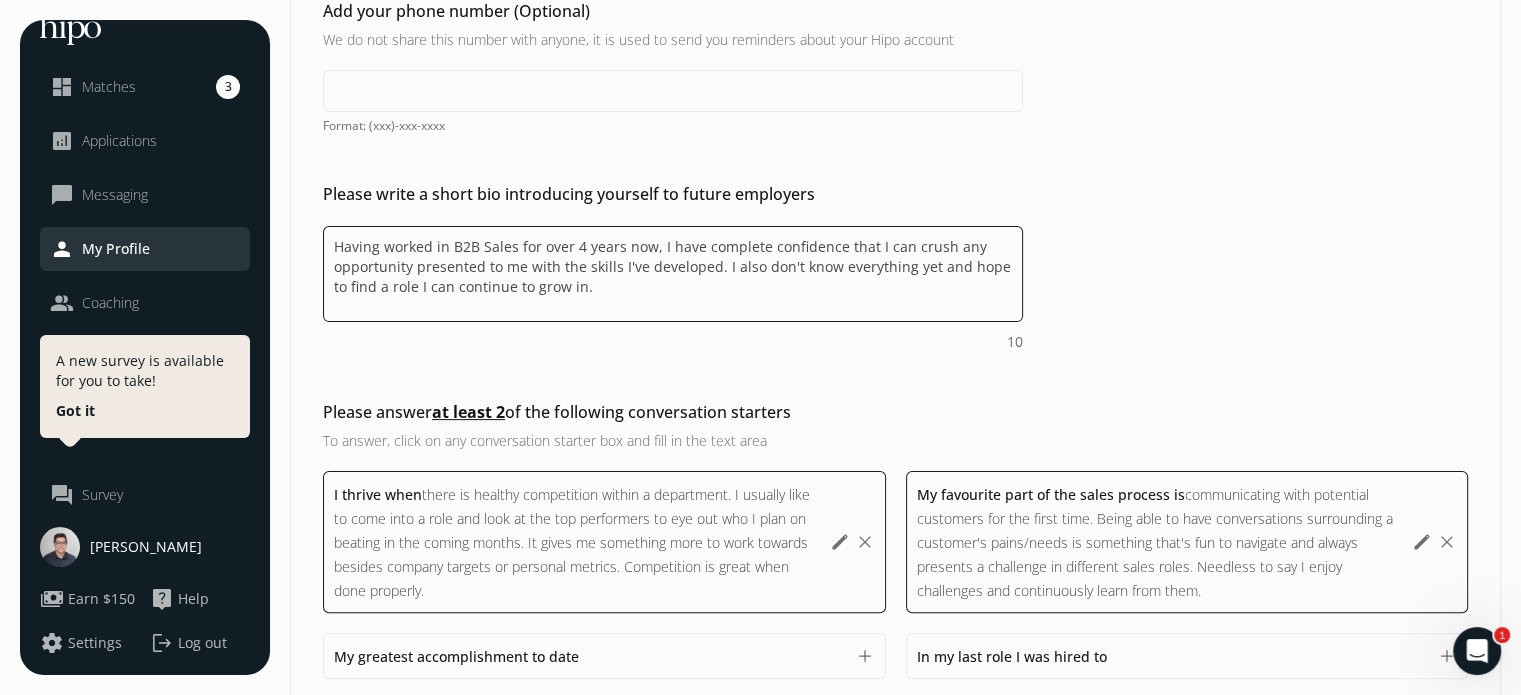 scroll, scrollTop: 640, scrollLeft: 0, axis: vertical 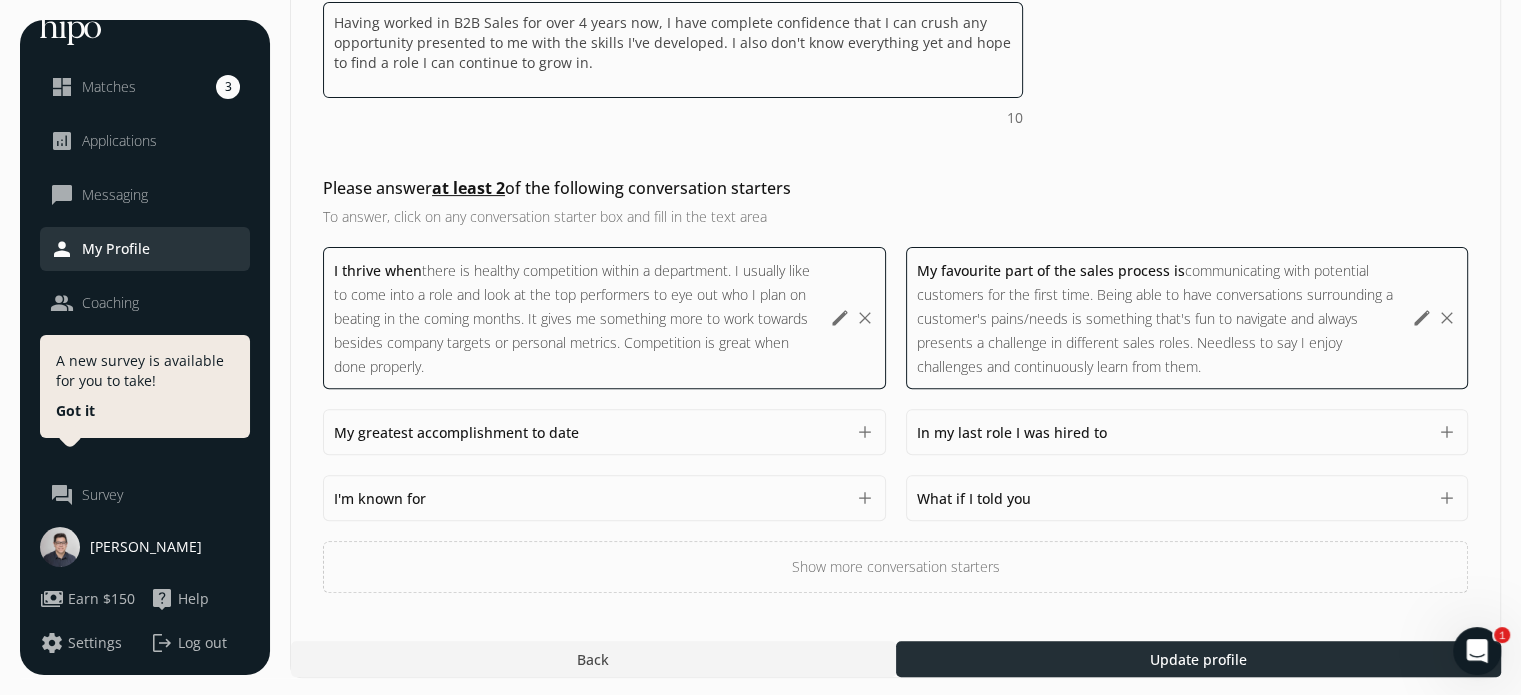 type on "Having worked in B2B Sales for over 4 years now, I have complete confidence that I can crush any opportunity presented to me with the skills I've developed. I also don't know everything yet and hope to find a role I can continue to grow in." 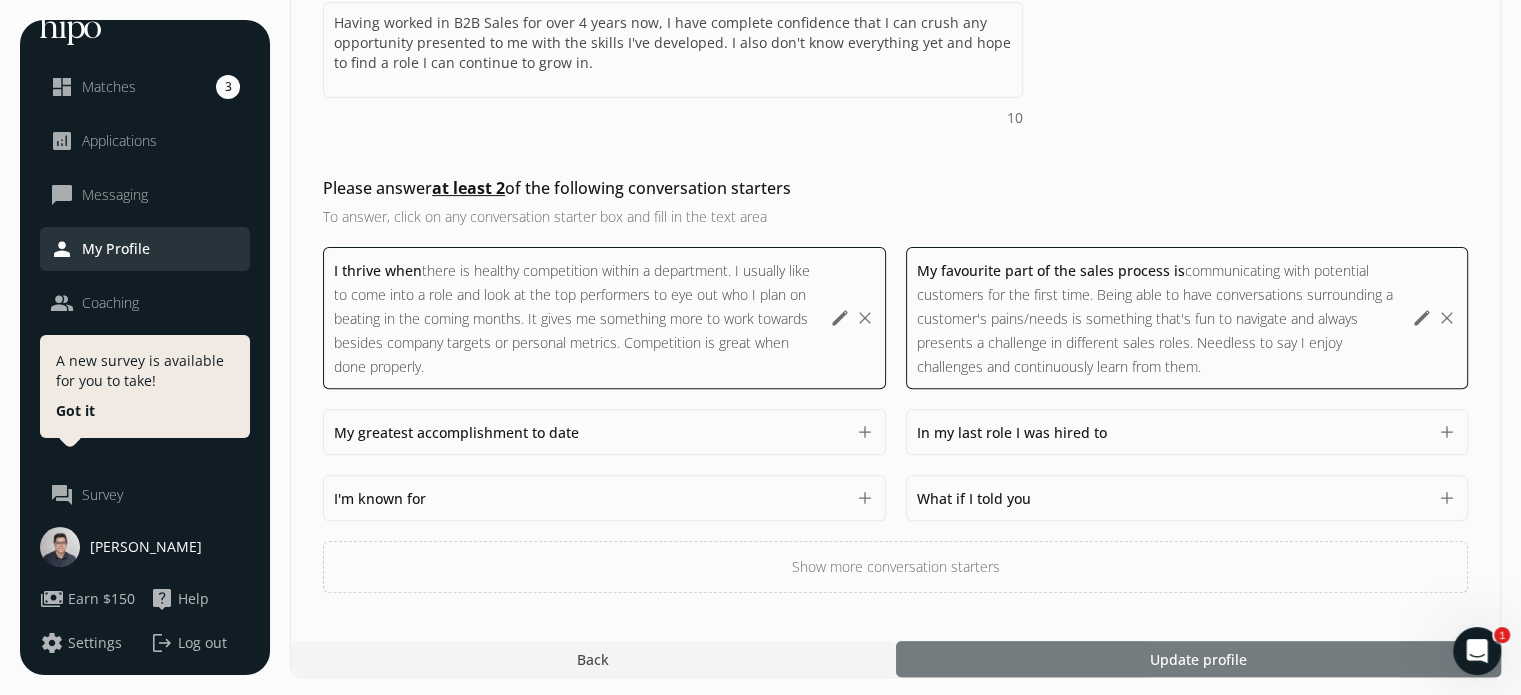 click on "Update profile" at bounding box center (1197, 659) 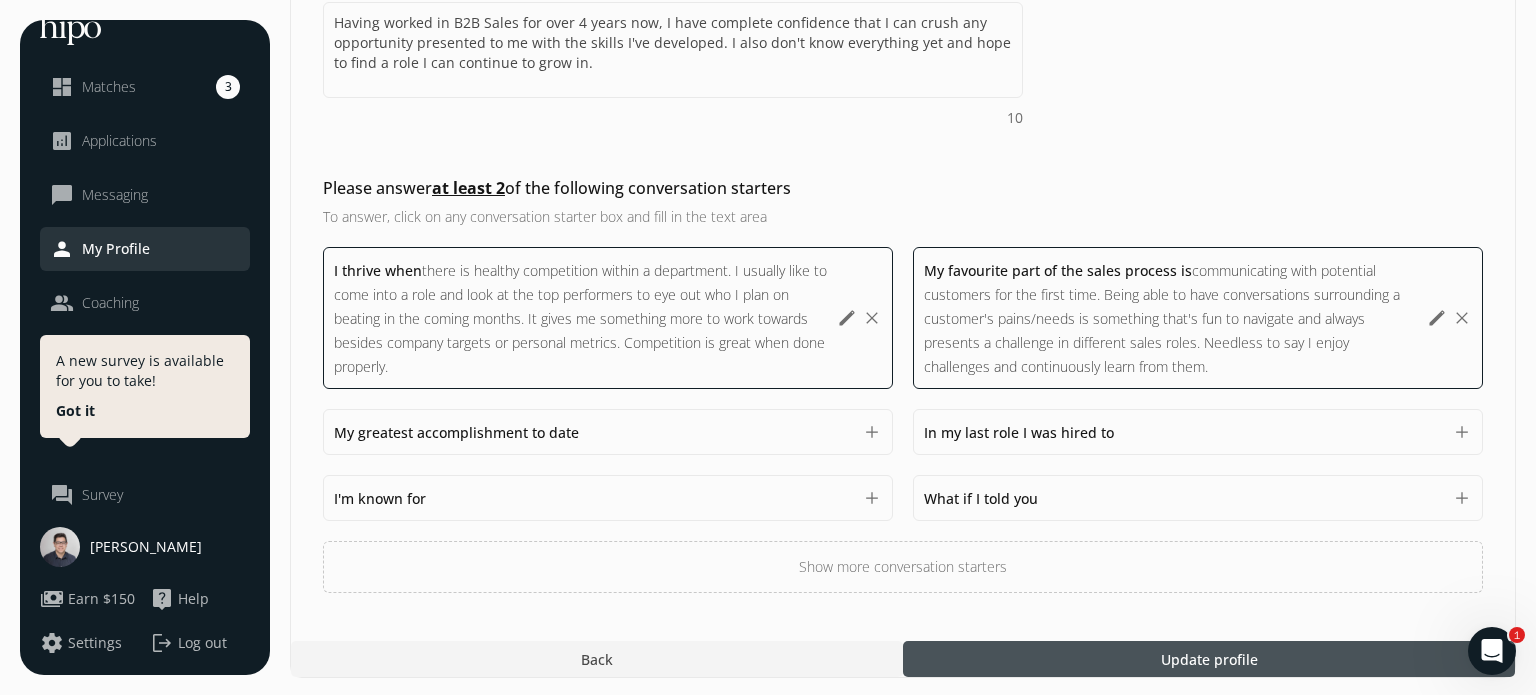 scroll, scrollTop: 640, scrollLeft: 0, axis: vertical 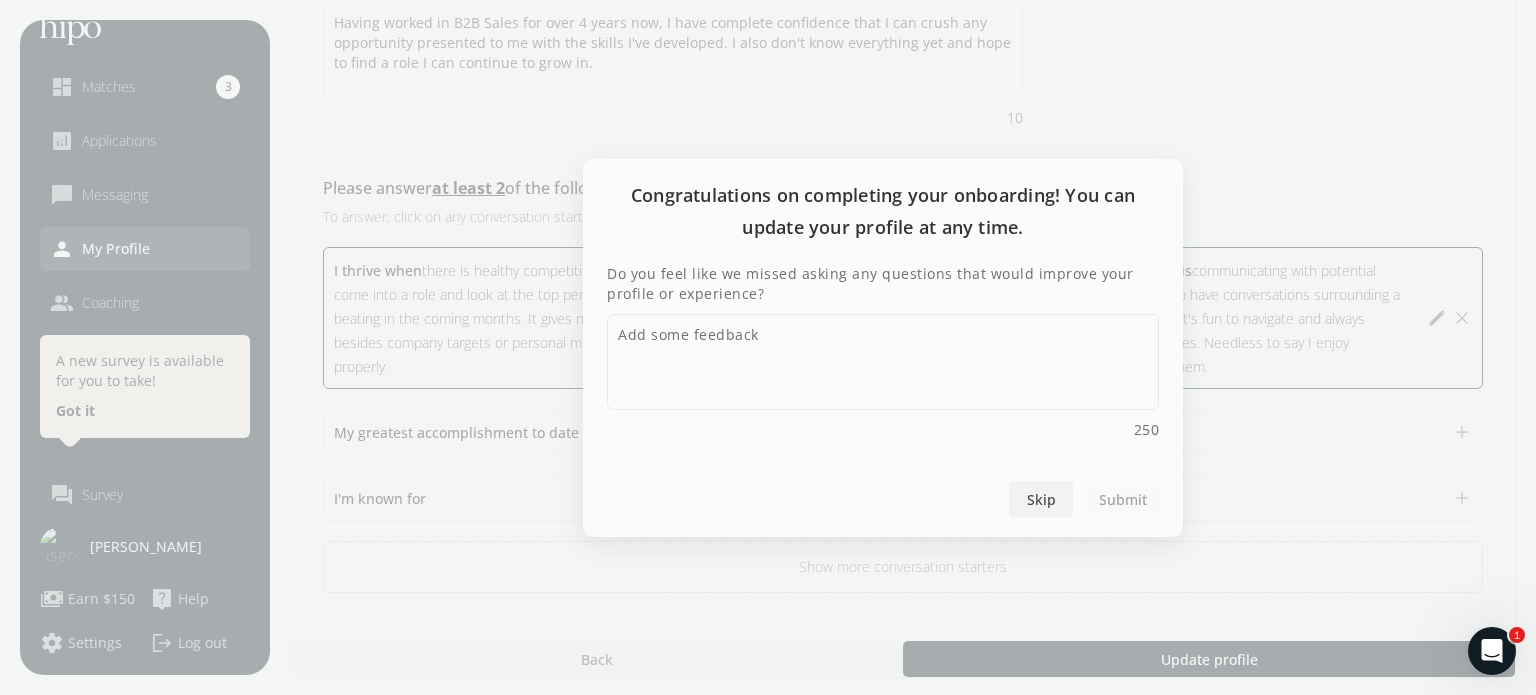 click on "Skip" at bounding box center [1041, 498] 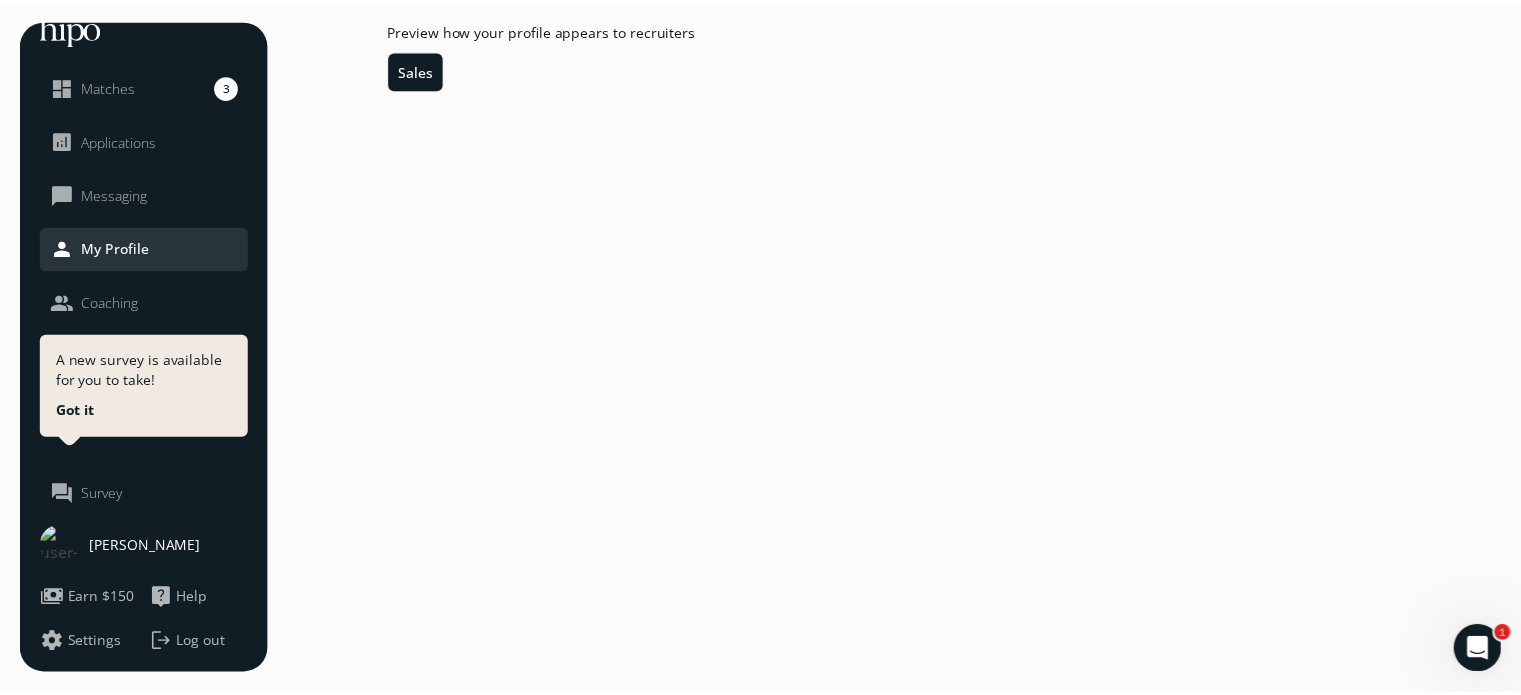 scroll, scrollTop: 0, scrollLeft: 0, axis: both 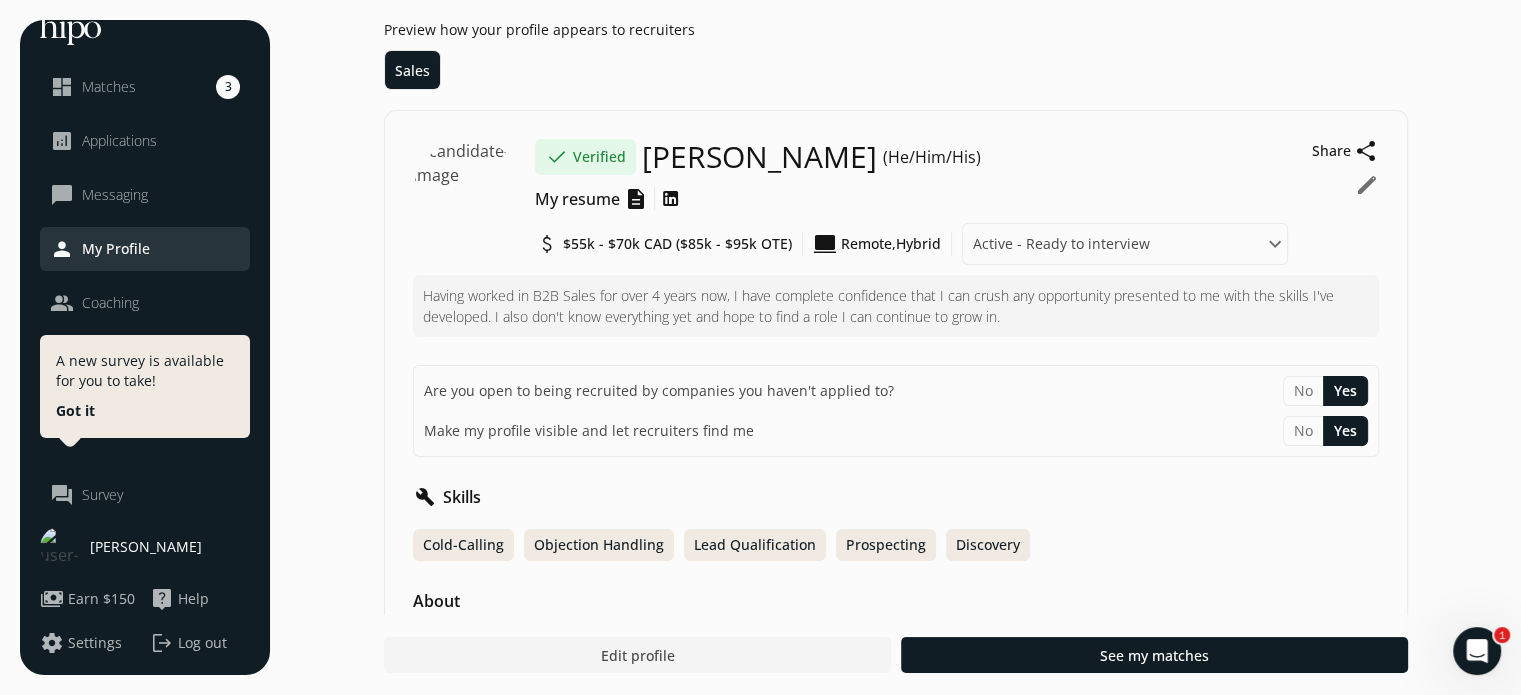 click on "Matches" 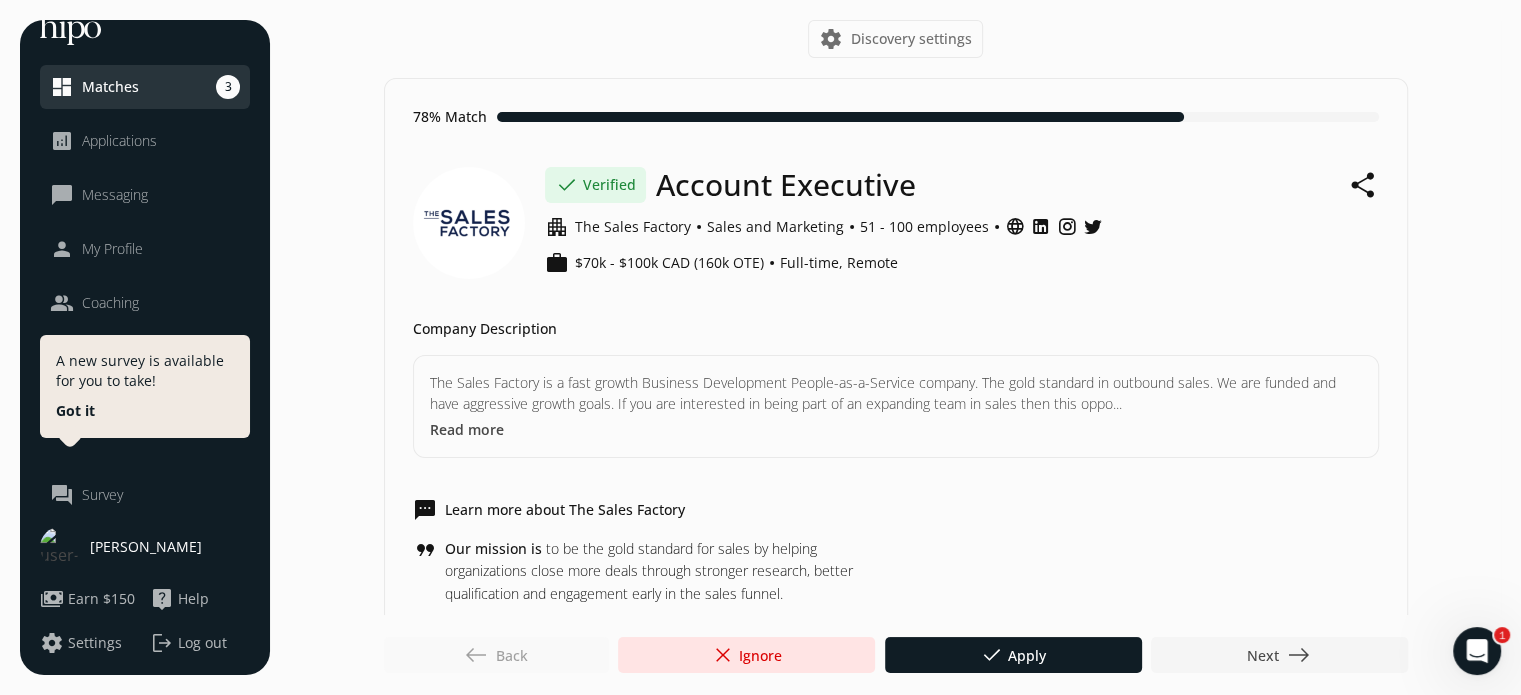 click on "east" 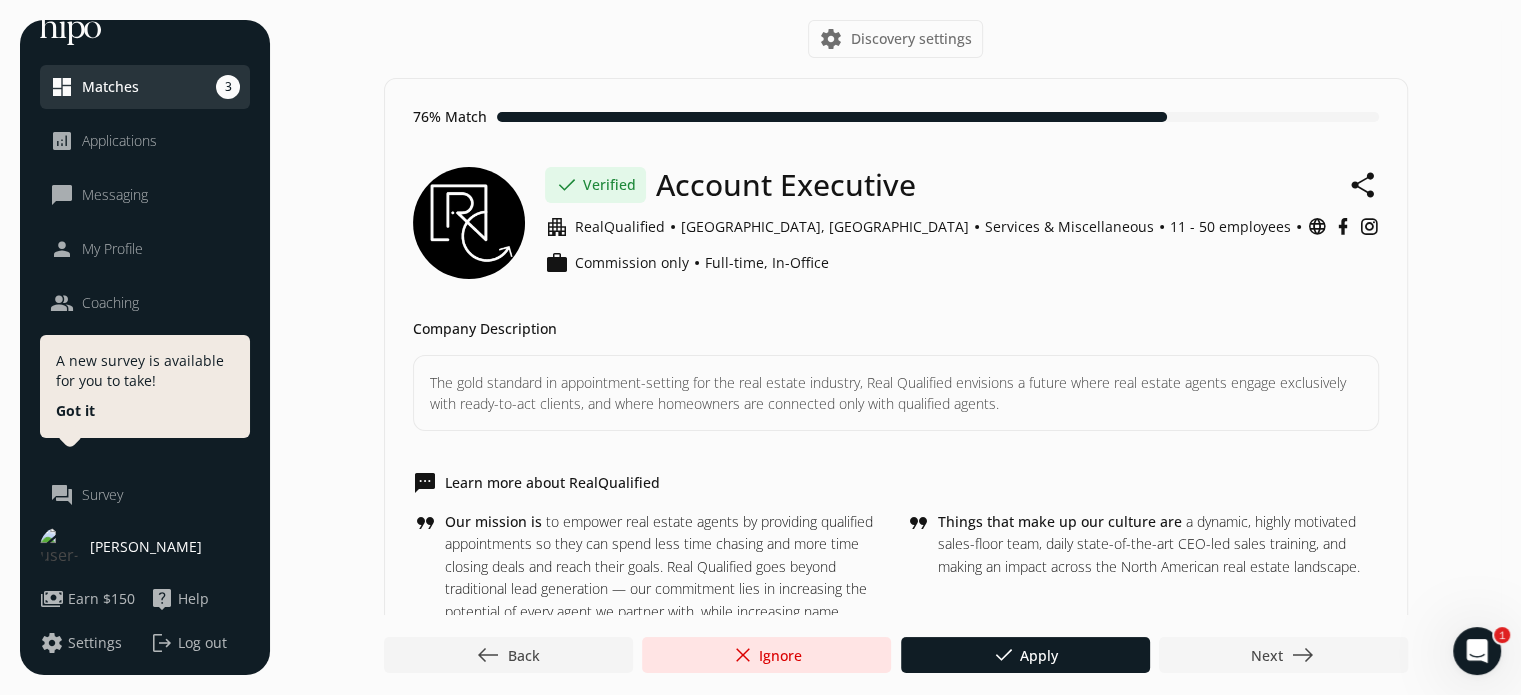 click on "east" 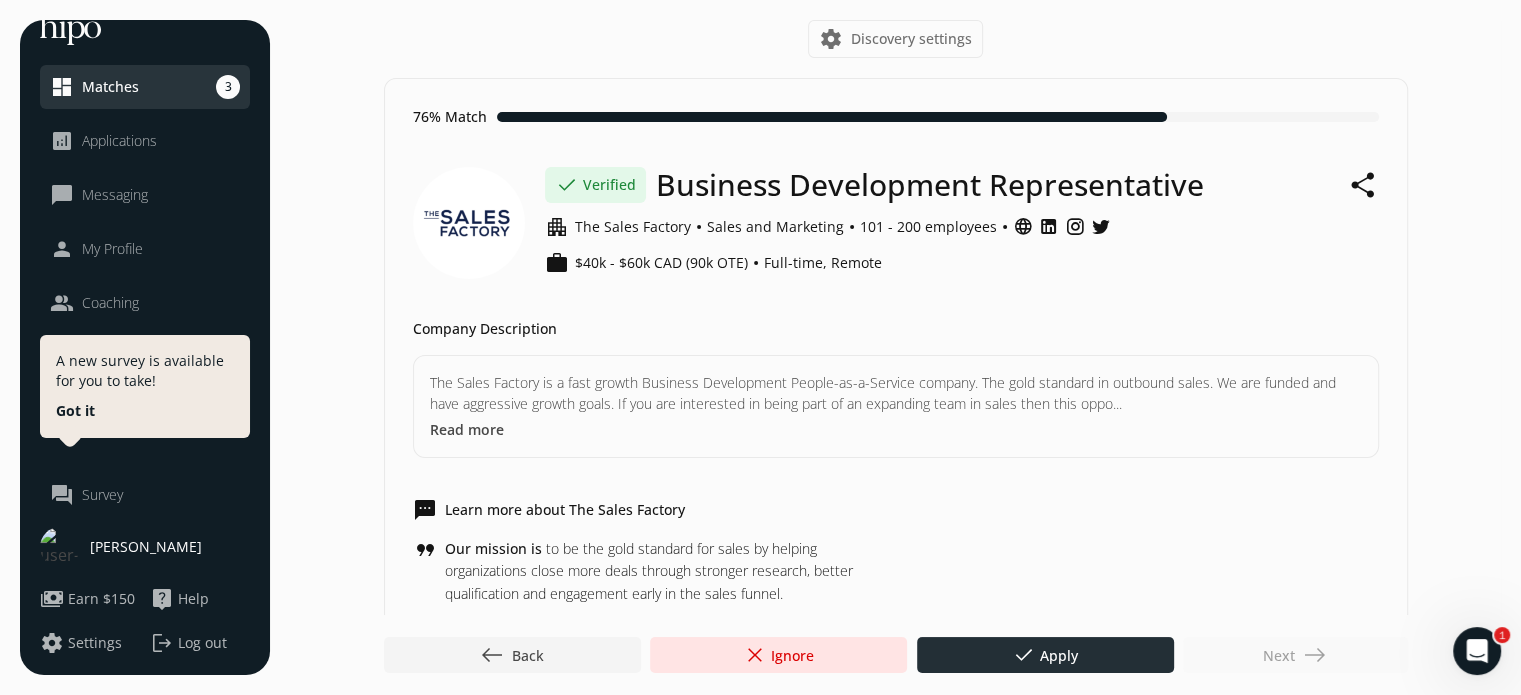 click on "done  Apply" at bounding box center (1045, 655) 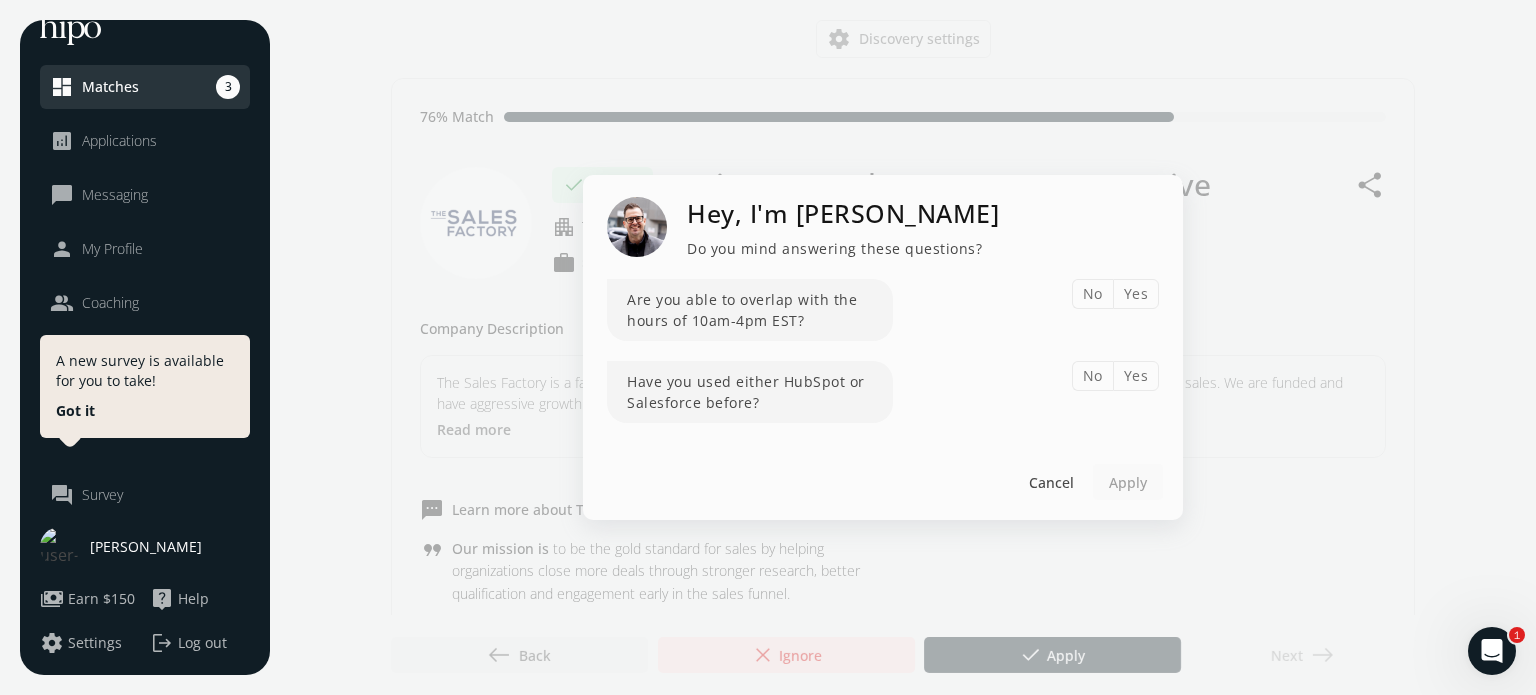click on "Yes" 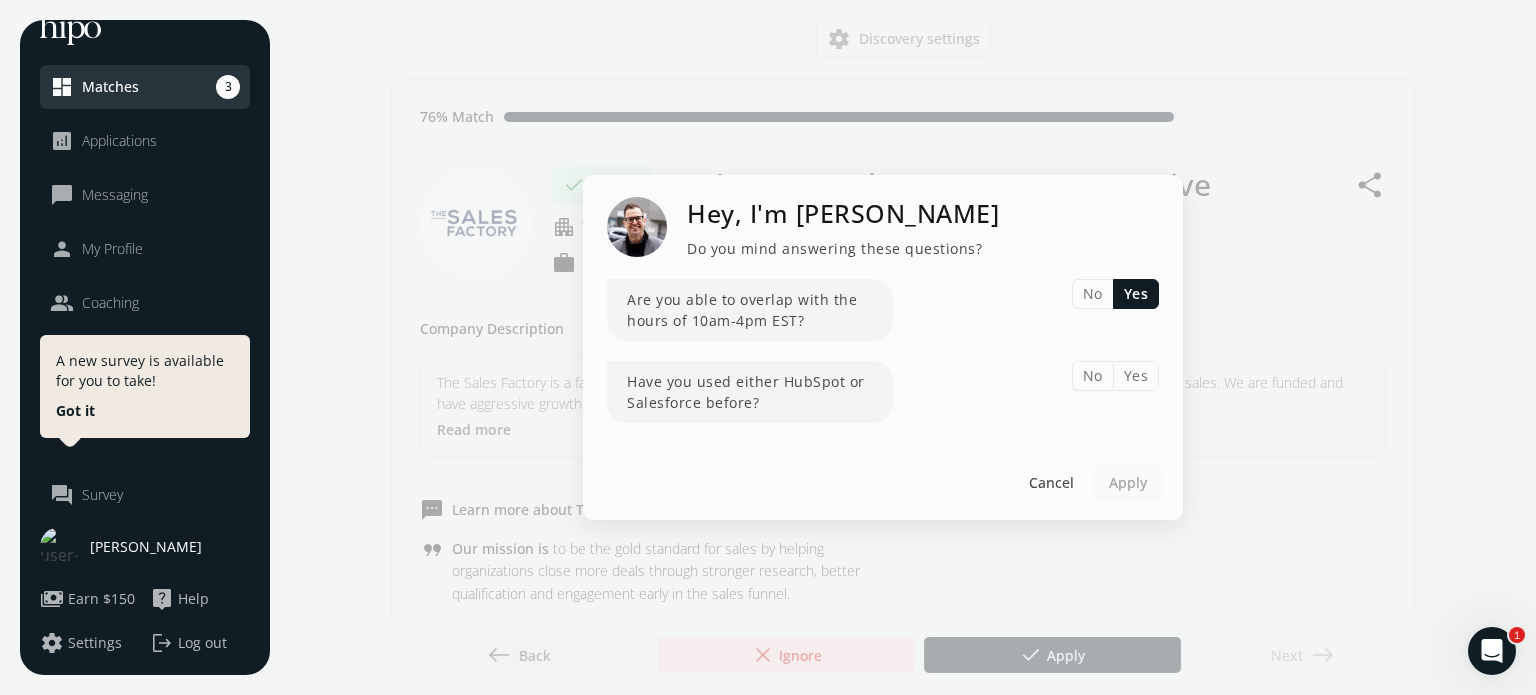 click on "Yes" 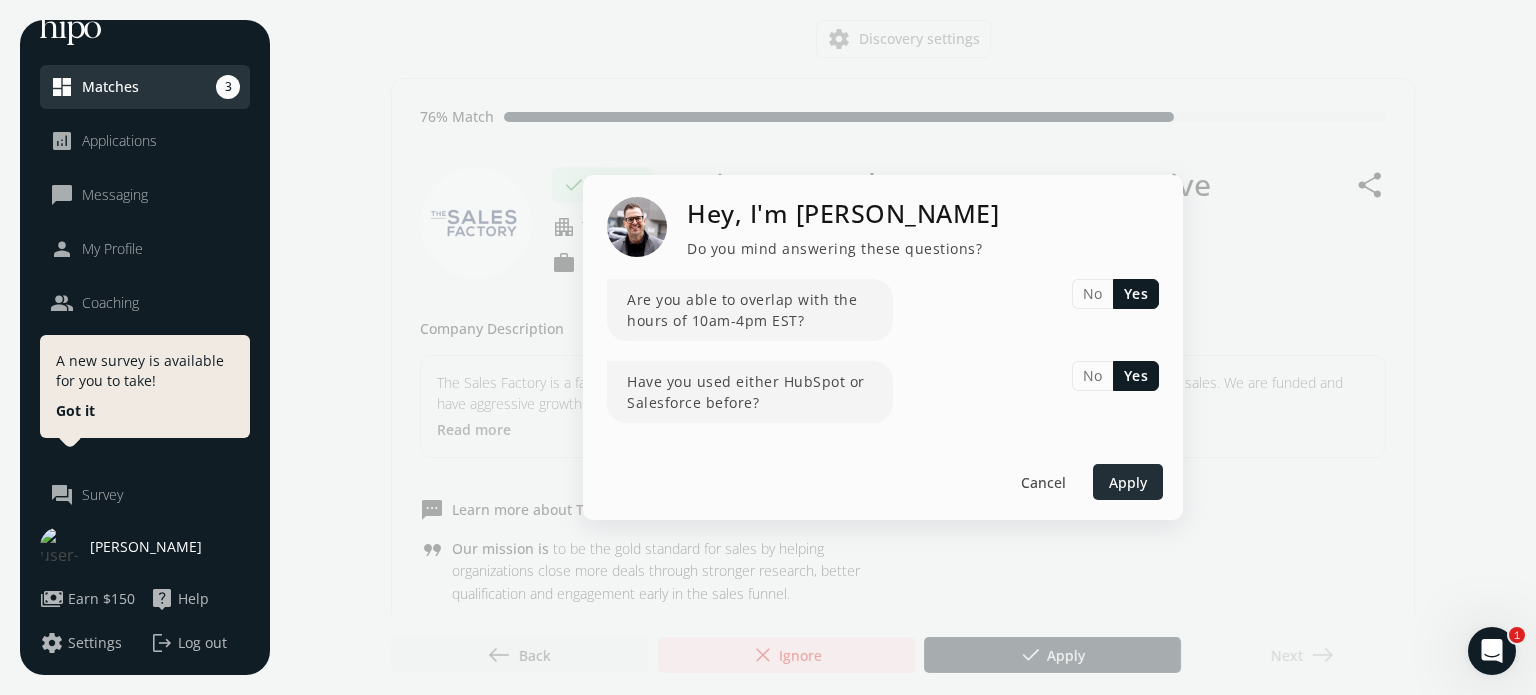 click on "Cancel  Apply" 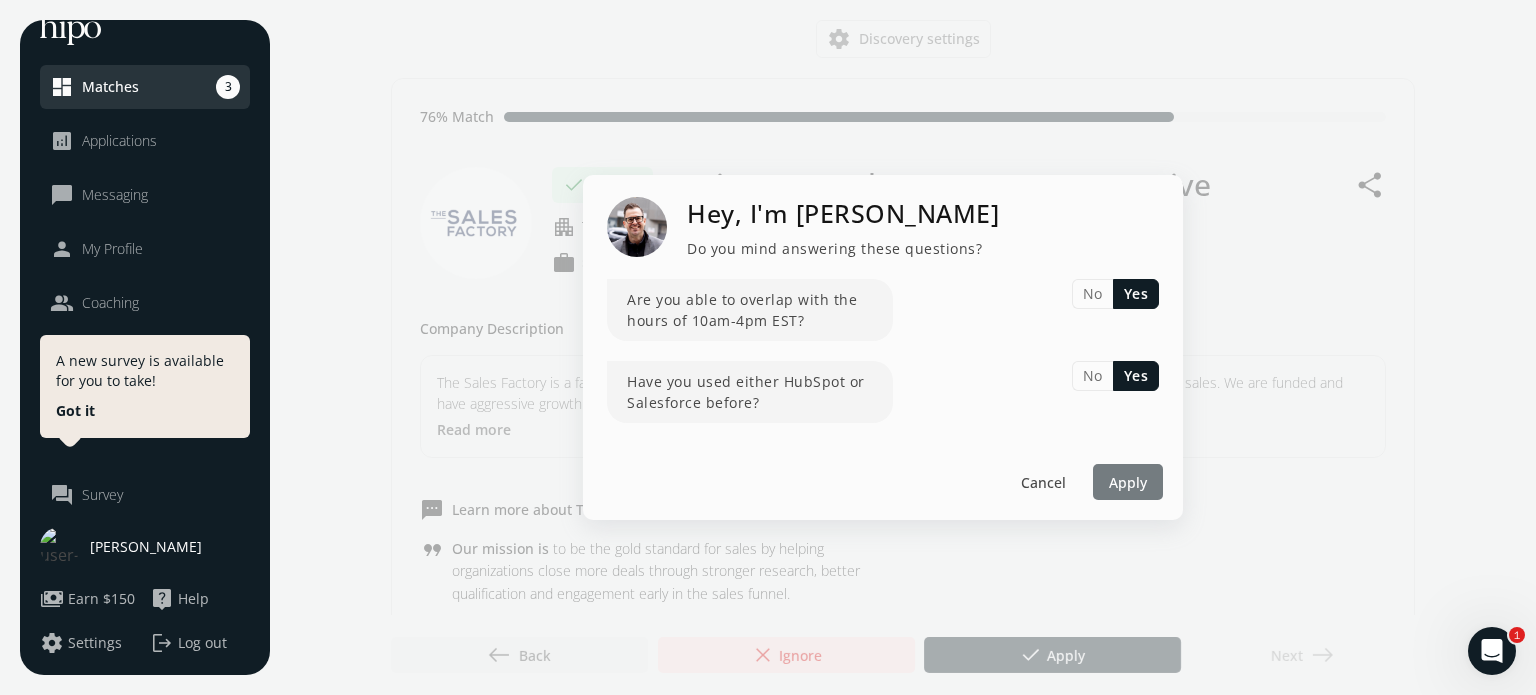 click on "Apply" at bounding box center [1128, 481] 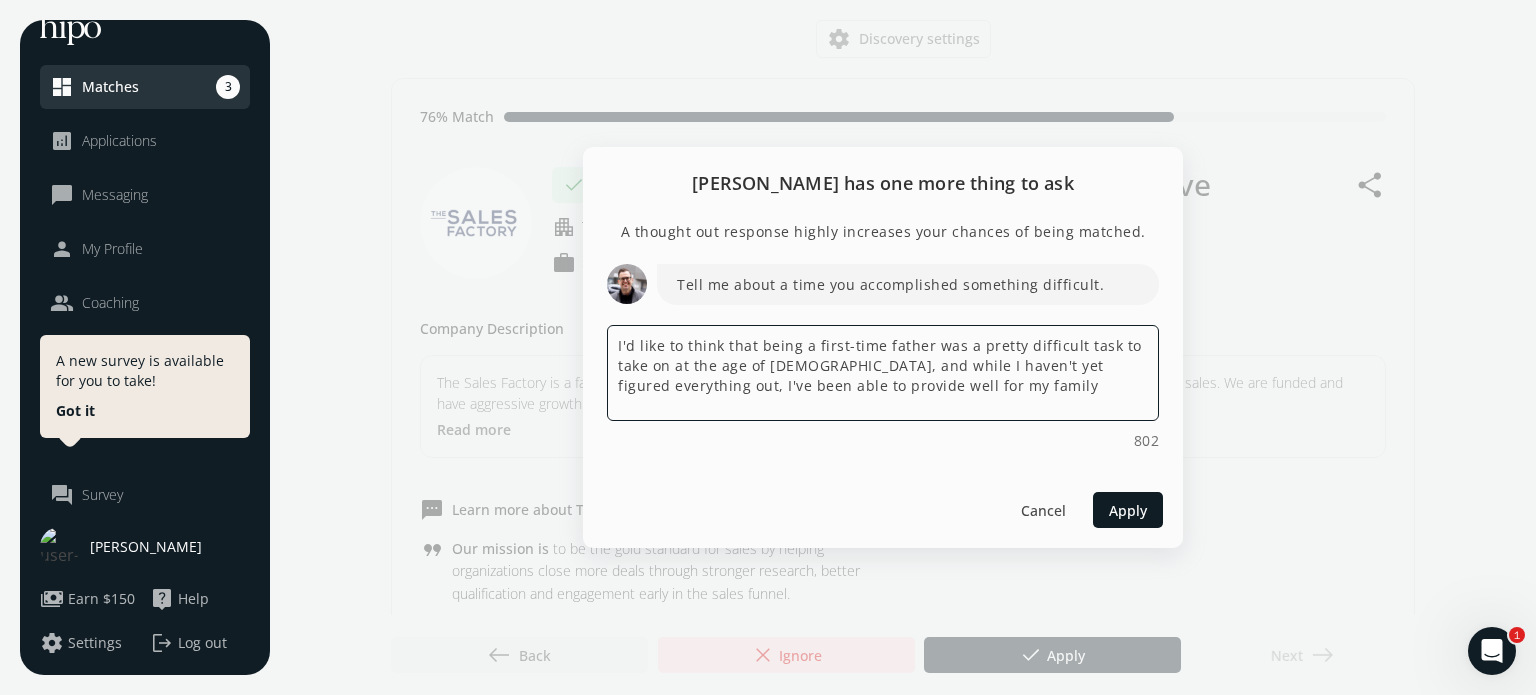 drag, startPoint x: 944, startPoint y: 387, endPoint x: 604, endPoint y: 347, distance: 342.34485 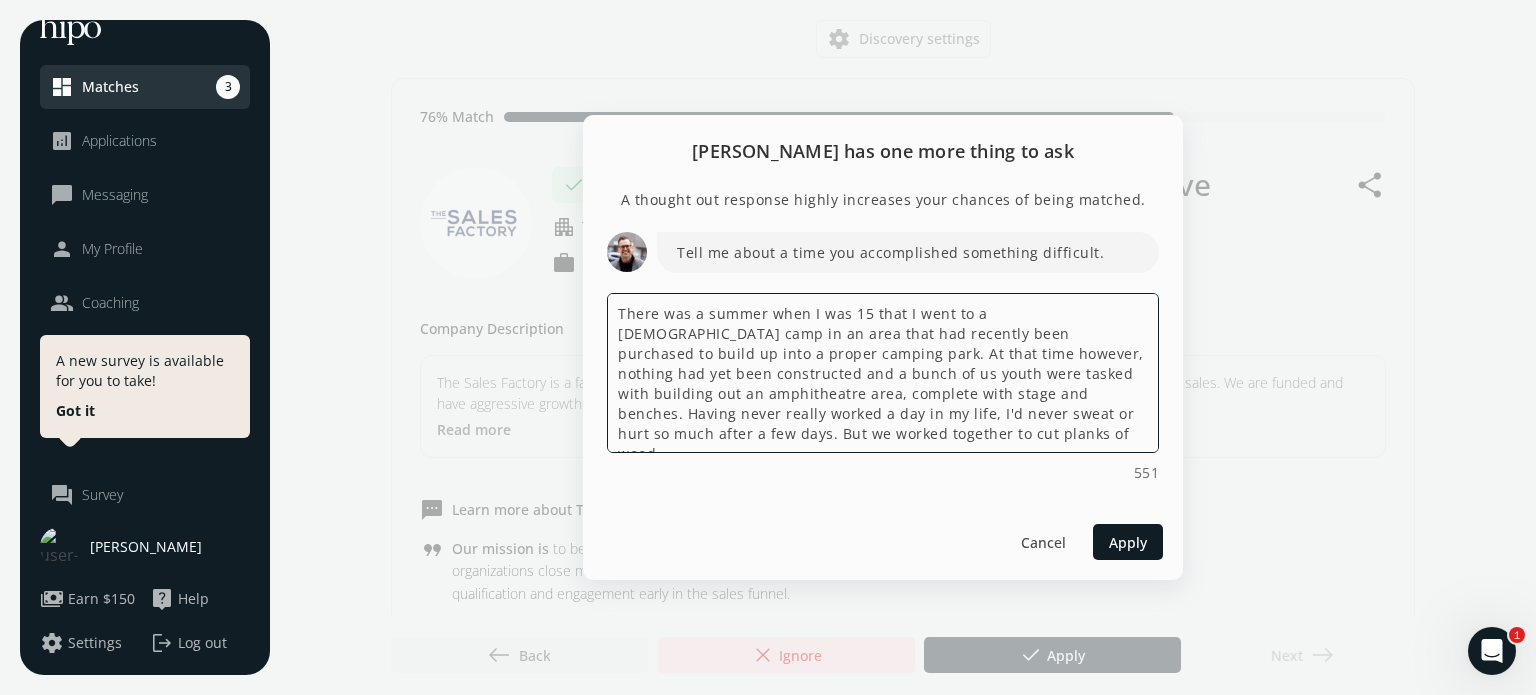 click on "There was a summer when I was 15 that I went to a [DEMOGRAPHIC_DATA] camp in an area that had recently been purchased to build up into a proper camping park. At that time however, nothing had yet been constructed and a bunch of us youth were tasked with building out an amphitheatre area, complete with stage and benches. Having never really worked a day in my life, I'd never sweat or hurt so much after a few days. But we worked together to cut planks of wood" at bounding box center (883, 373) 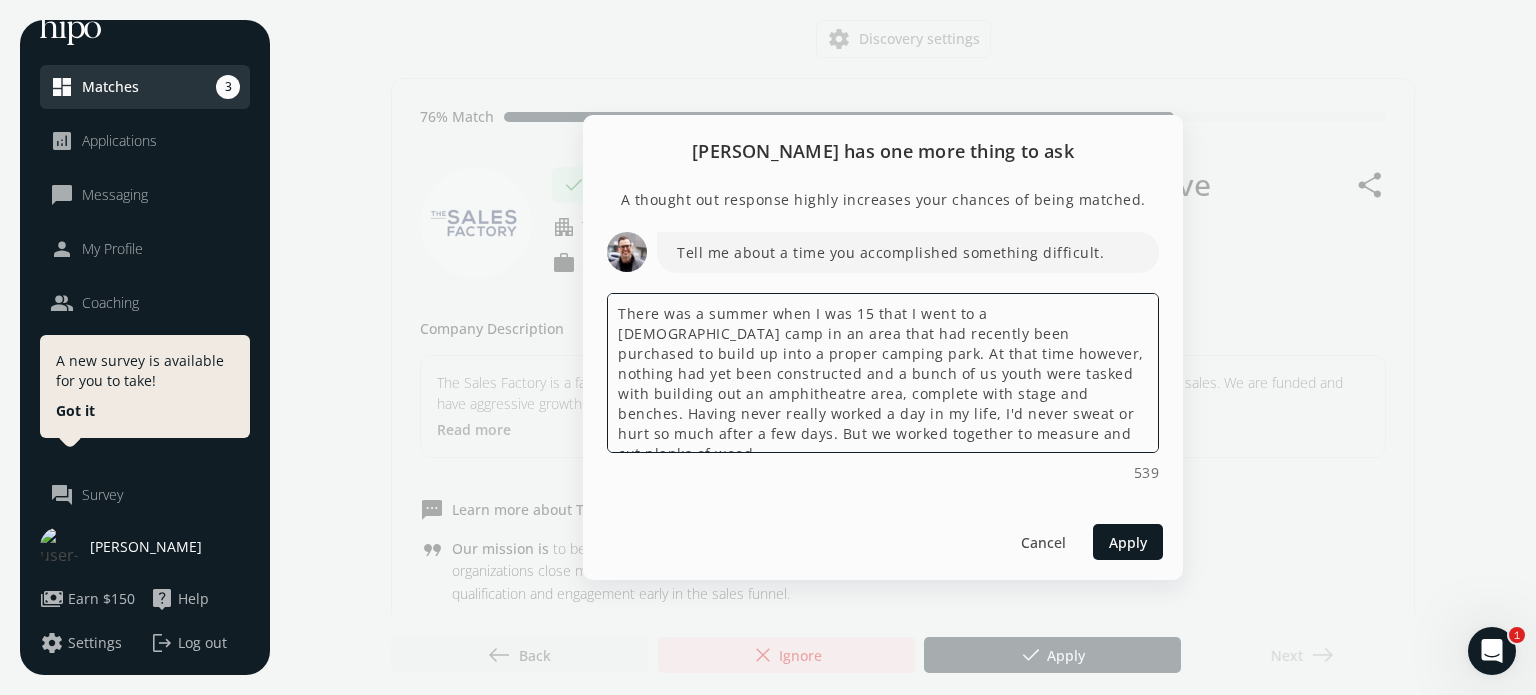 click on "There was a summer when I was 15 that I went to a [DEMOGRAPHIC_DATA] camp in an area that had recently been purchased to build up into a proper camping park. At that time however, nothing had yet been constructed and a bunch of us youth were tasked with building out an amphitheatre area, complete with stage and benches. Having never really worked a day in my life, I'd never sweat or hurt so much after a few days. But we worked together to measure and cut planks of wood" at bounding box center (883, 373) 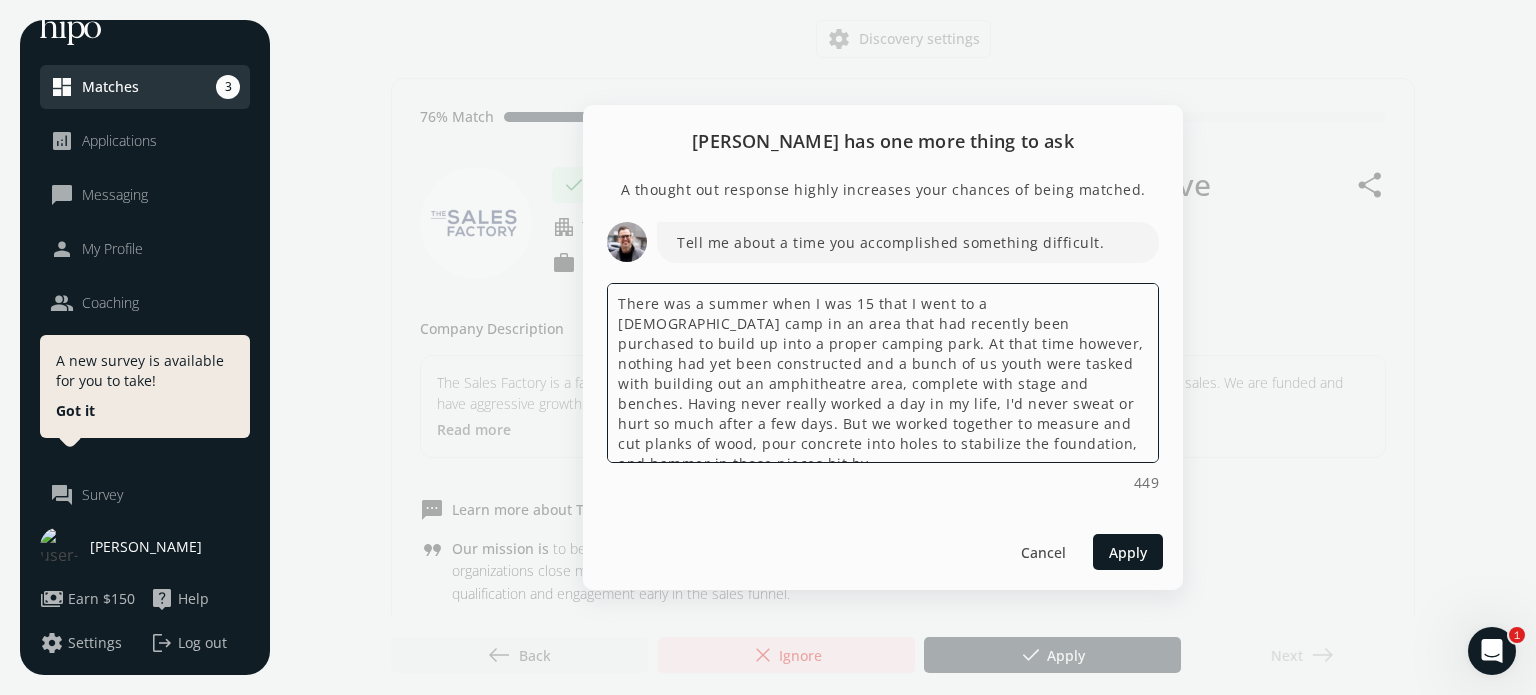 drag, startPoint x: 1055, startPoint y: 448, endPoint x: 680, endPoint y: 399, distance: 378.18777 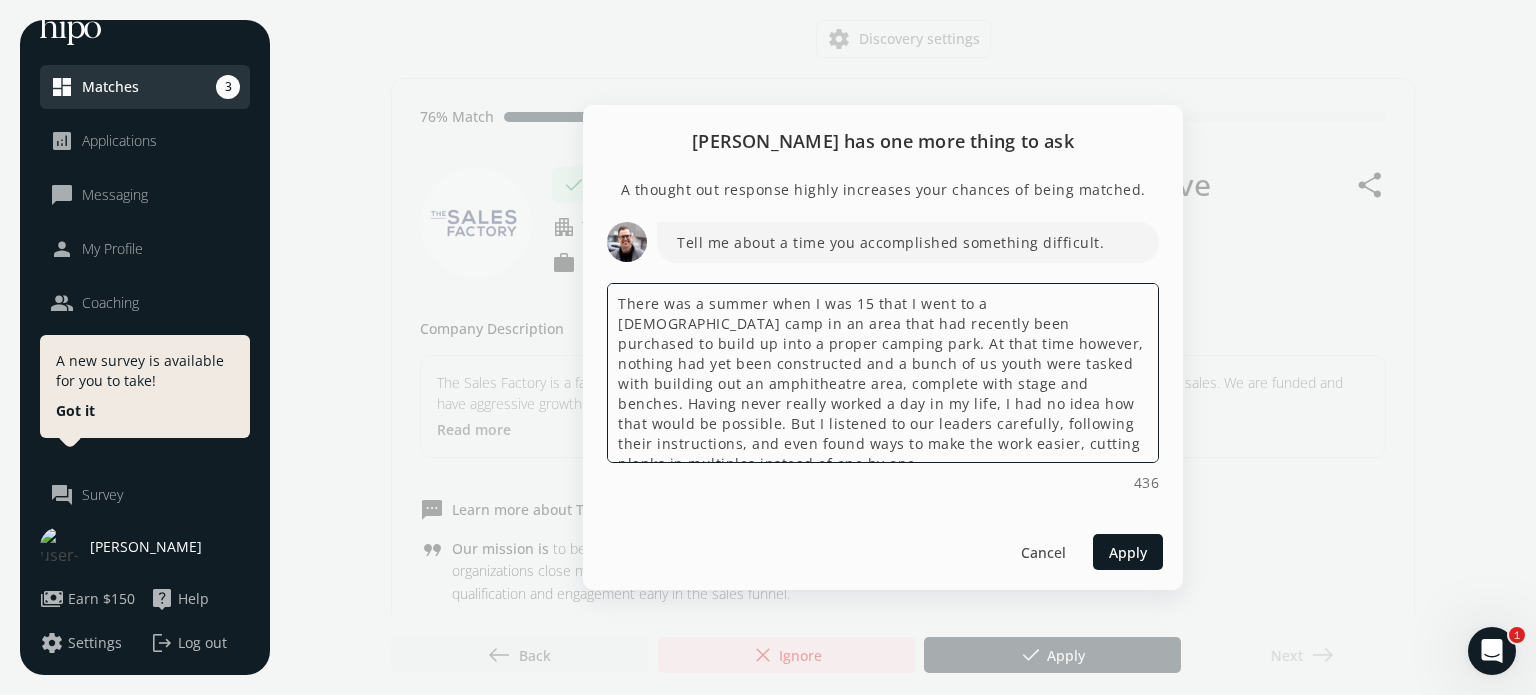 click on "There was a summer when I was 15 that I went to a [DEMOGRAPHIC_DATA] camp in an area that had recently been purchased to build up into a proper camping park. At that time however, nothing had yet been constructed and a bunch of us youth were tasked with building out an amphitheatre area, complete with stage and benches. Having never really worked a day in my life, I had no idea how that would be possible. But I listened to our leaders carefully, following their instructions, and even found ways to make the work easier, cutting planks in multiples instead of one by one." at bounding box center (883, 373) 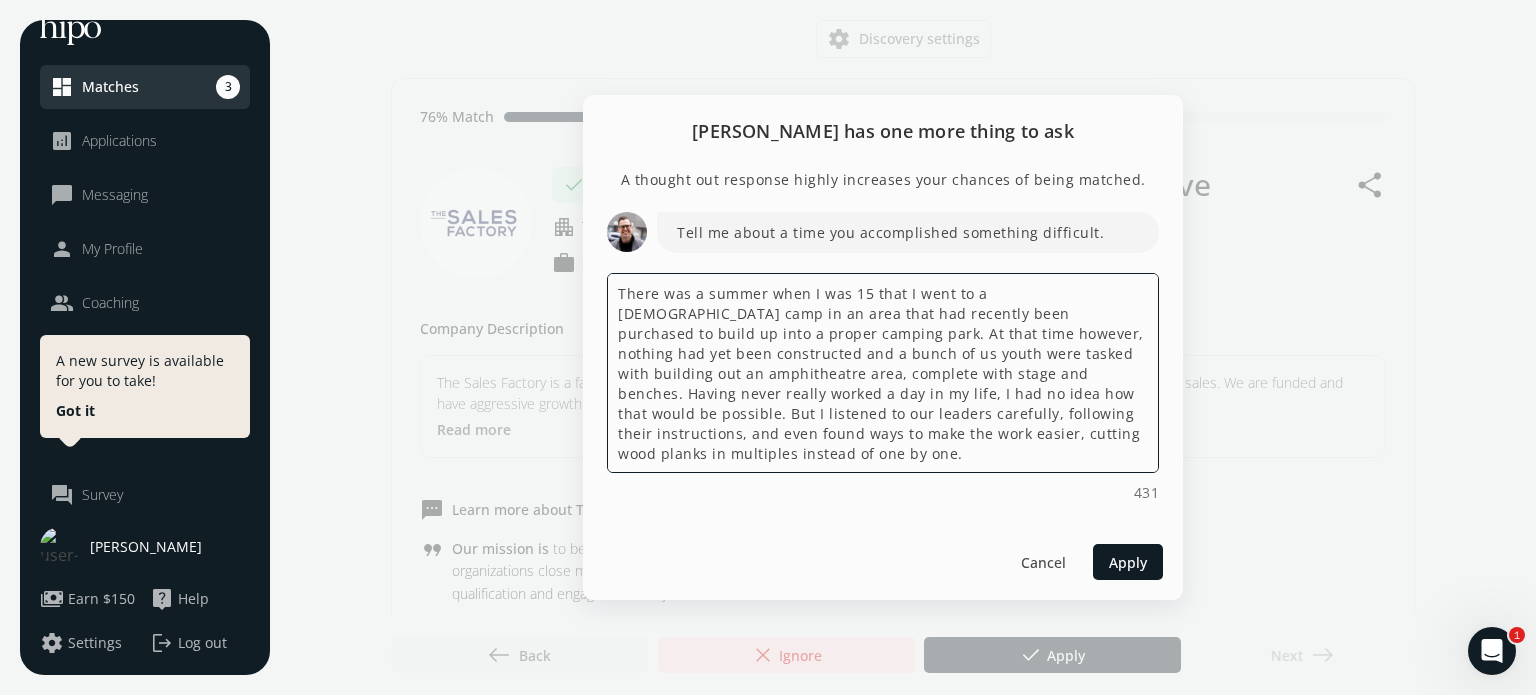 click on "There was a summer when I was 15 that I went to a [DEMOGRAPHIC_DATA] camp in an area that had recently been purchased to build up into a proper camping park. At that time however, nothing had yet been constructed and a bunch of us youth were tasked with building out an amphitheatre area, complete with stage and benches. Having never really worked a day in my life, I had no idea how that would be possible. But I listened to our leaders carefully, following their instructions, and even found ways to make the work easier, cutting wood planks in multiples instead of one by one." at bounding box center [883, 373] 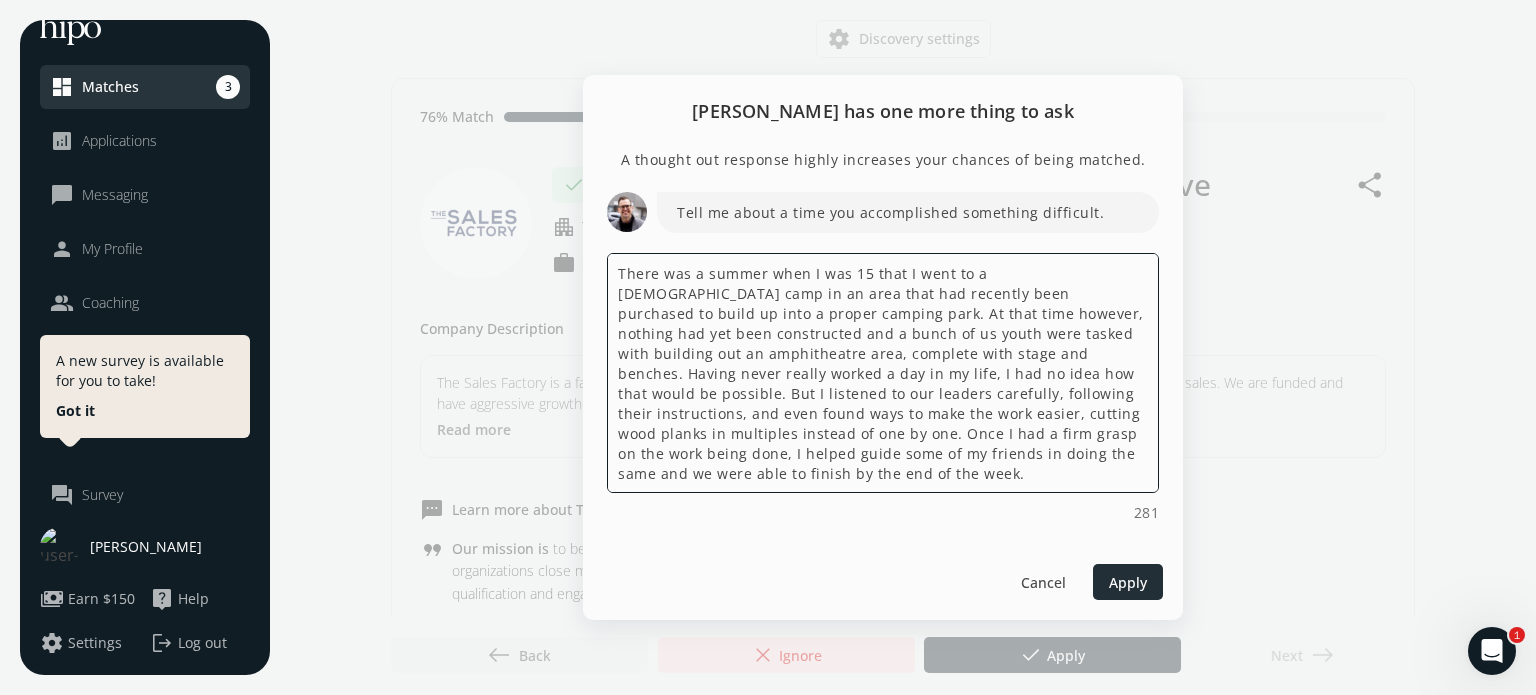 type on "There was a summer when I was 15 that I went to a [DEMOGRAPHIC_DATA] camp in an area that had recently been purchased to build up into a proper camping park. At that time however, nothing had yet been constructed and a bunch of us youth were tasked with building out an amphitheatre area, complete with stage and benches. Having never really worked a day in my life, I had no idea how that would be possible. But I listened to our leaders carefully, following their instructions, and even found ways to make the work easier, cutting wood planks in multiples instead of one by one. Once I had a firm grasp on the work being done, I helped guide some of my friends in doing the same and we were able to finish by the end of the week." 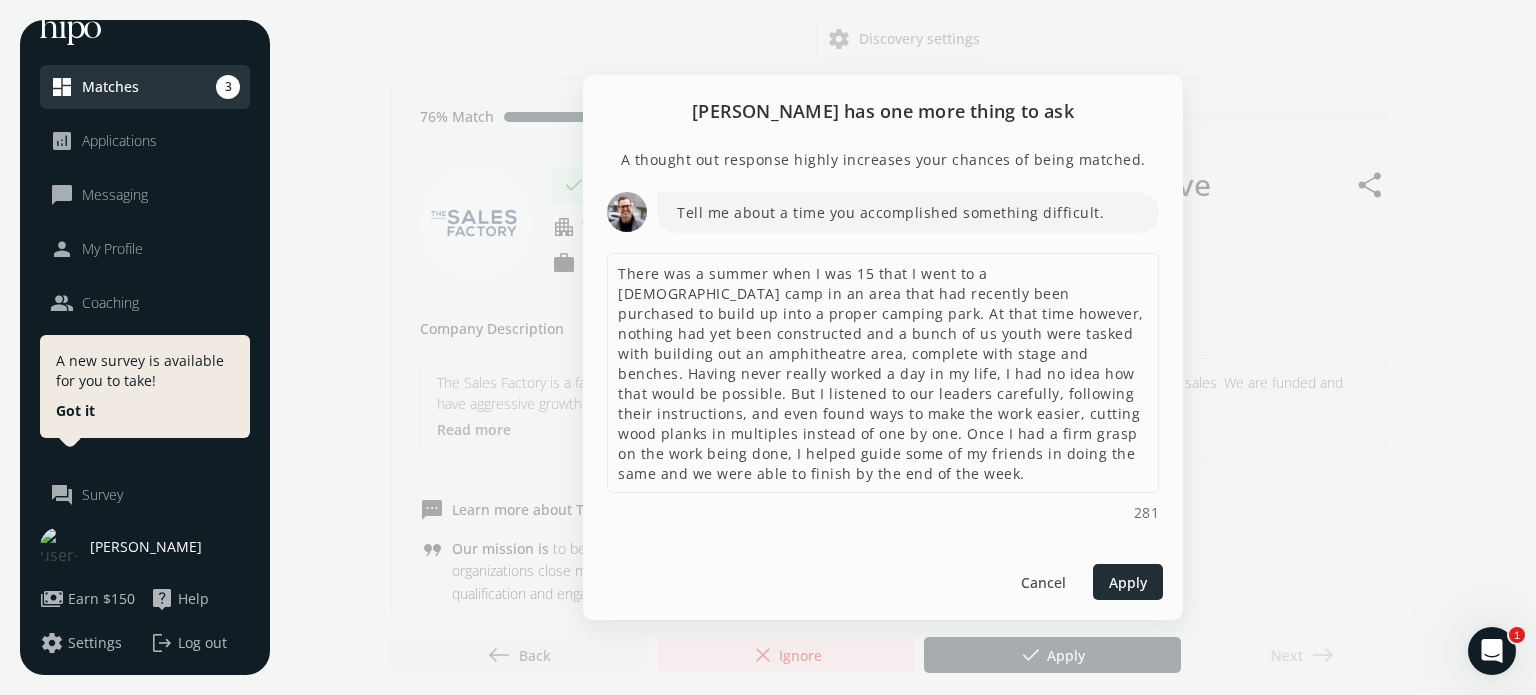 click on "Apply" at bounding box center [1128, 581] 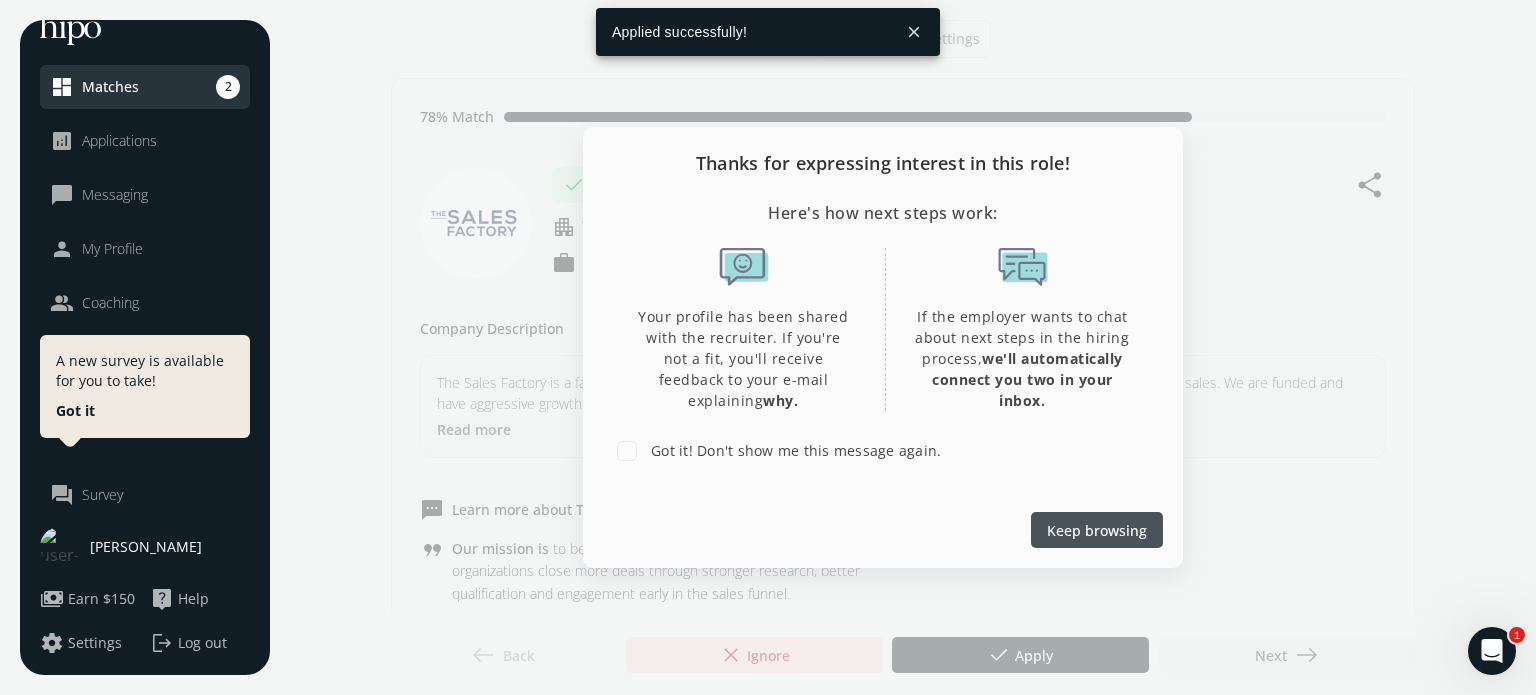 click on "Keep browsing" at bounding box center (1097, 529) 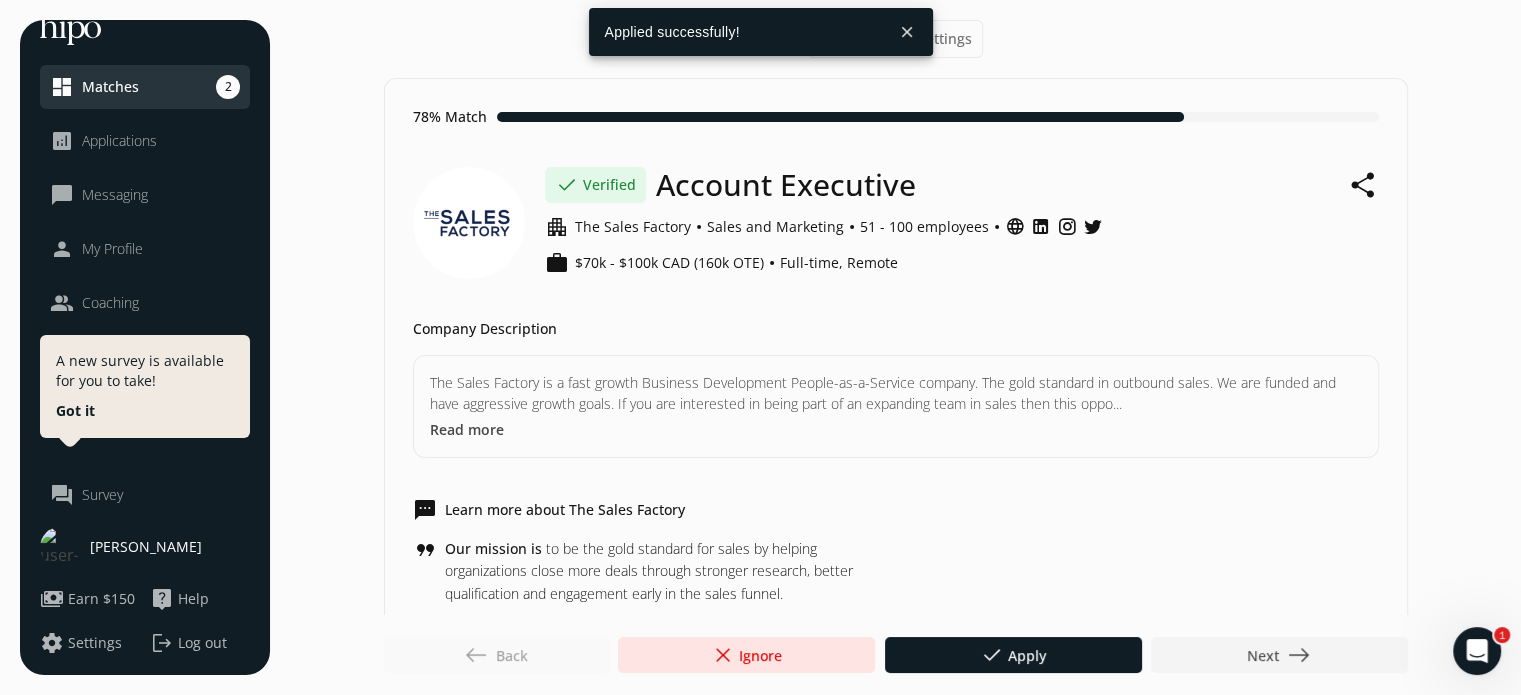 click on "close" at bounding box center [907, 32] 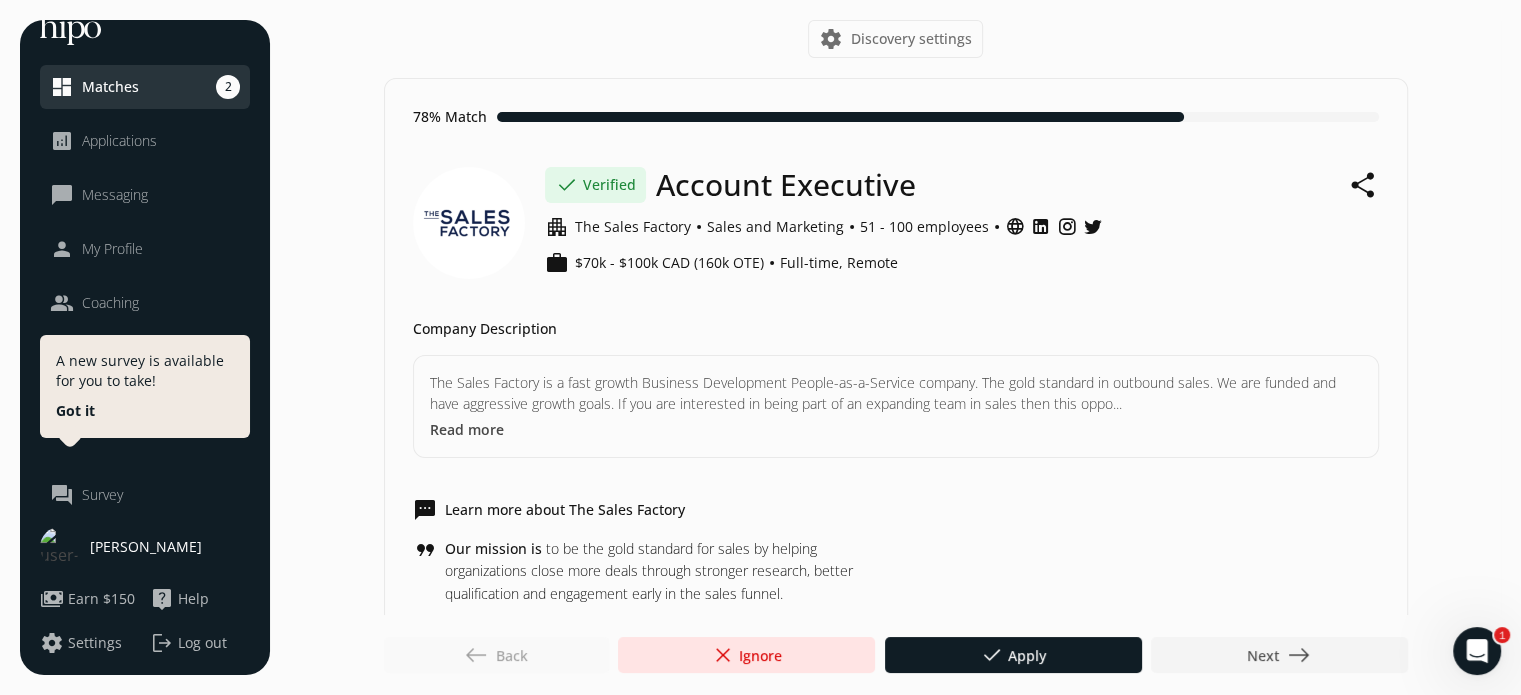 click on "Got it" at bounding box center [75, 411] 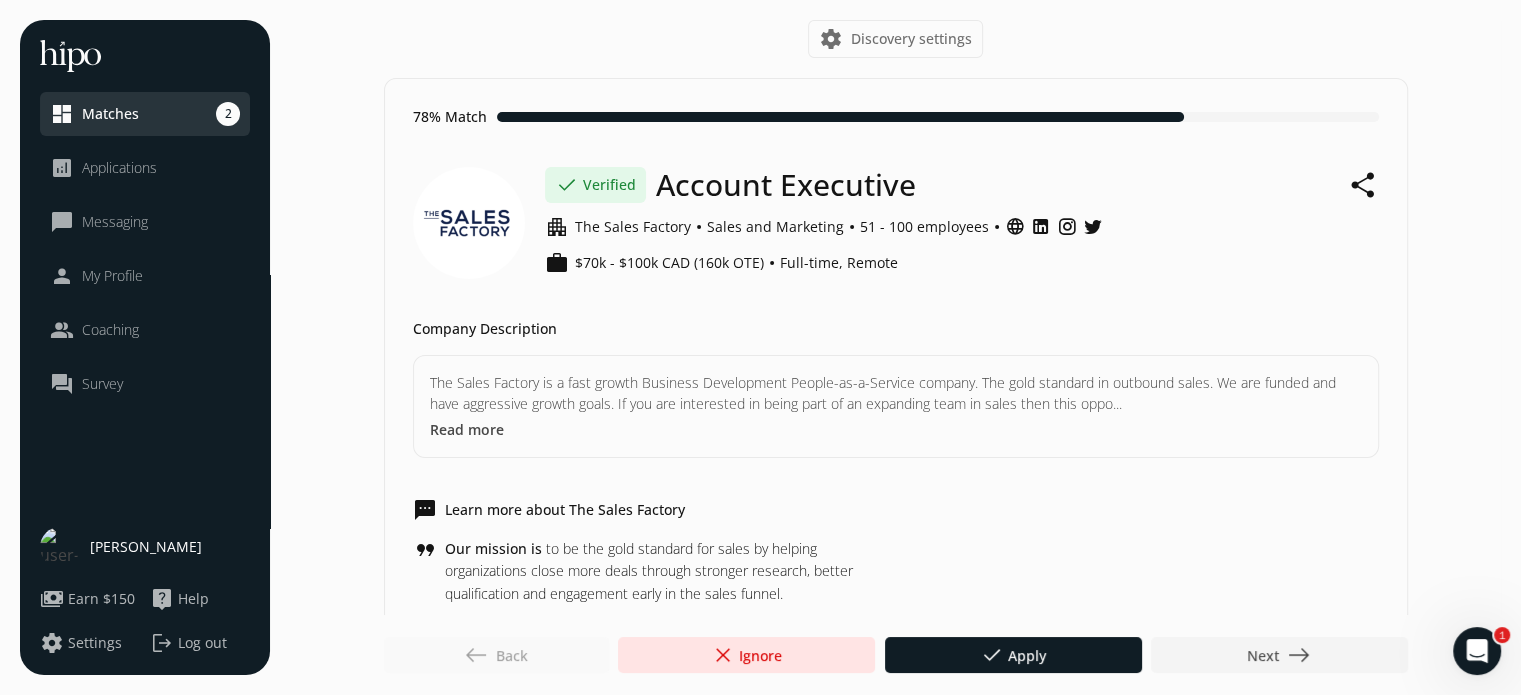 click on "Applications" 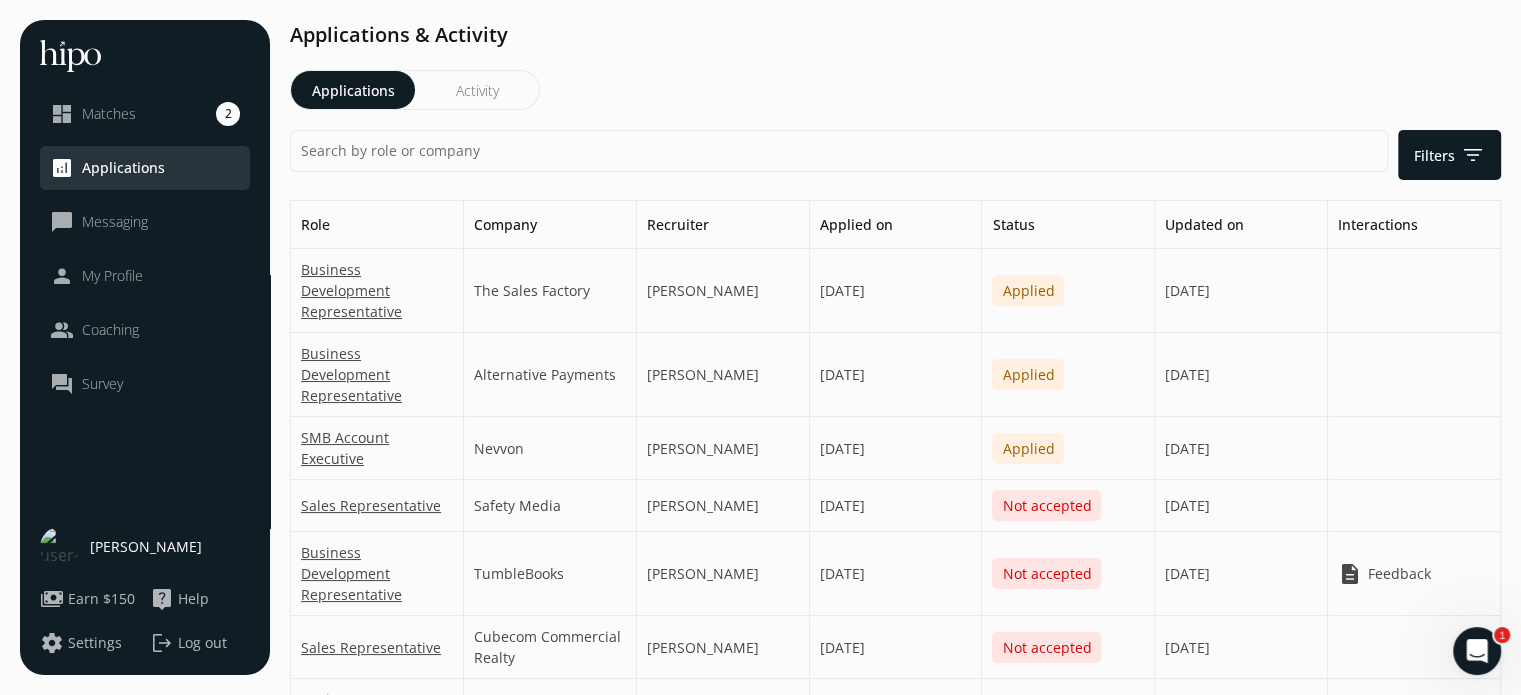 click on "Business Development Representative" at bounding box center (377, 374) 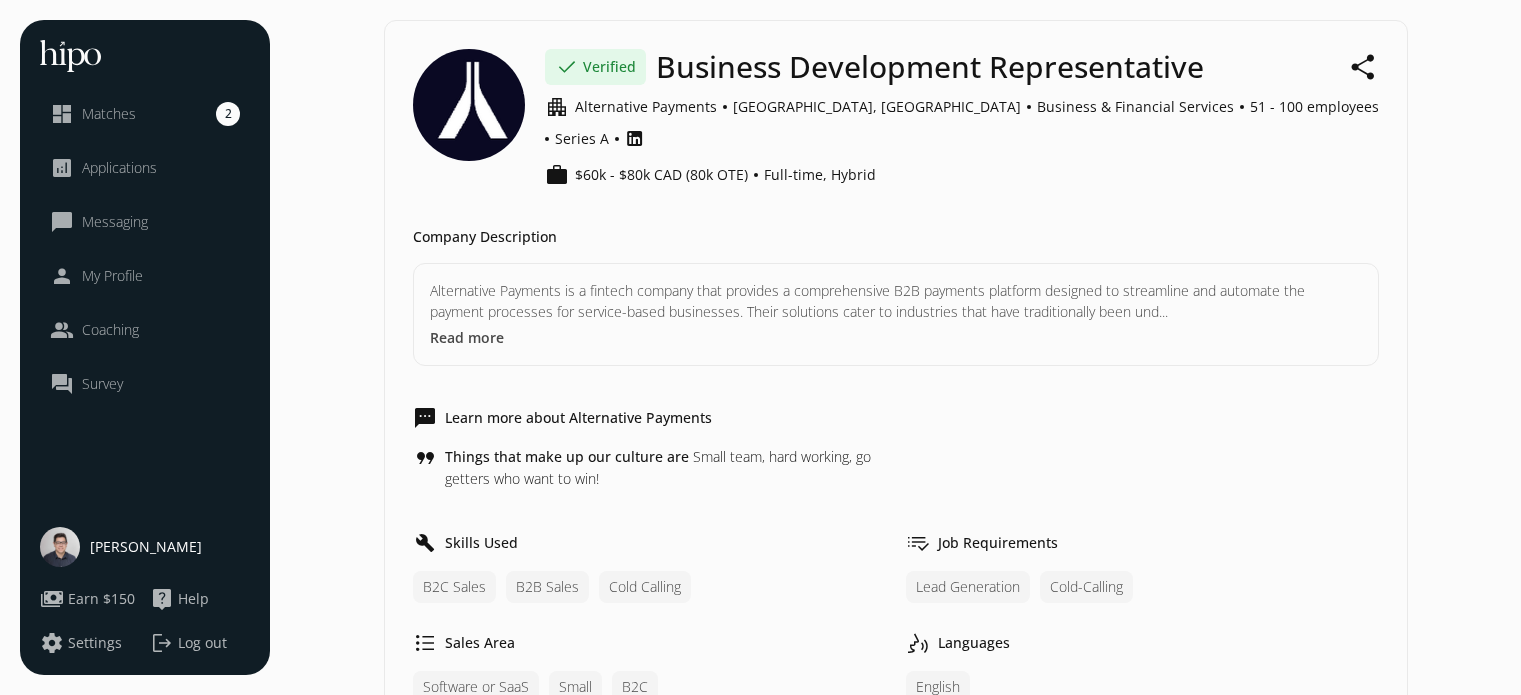 scroll, scrollTop: 0, scrollLeft: 0, axis: both 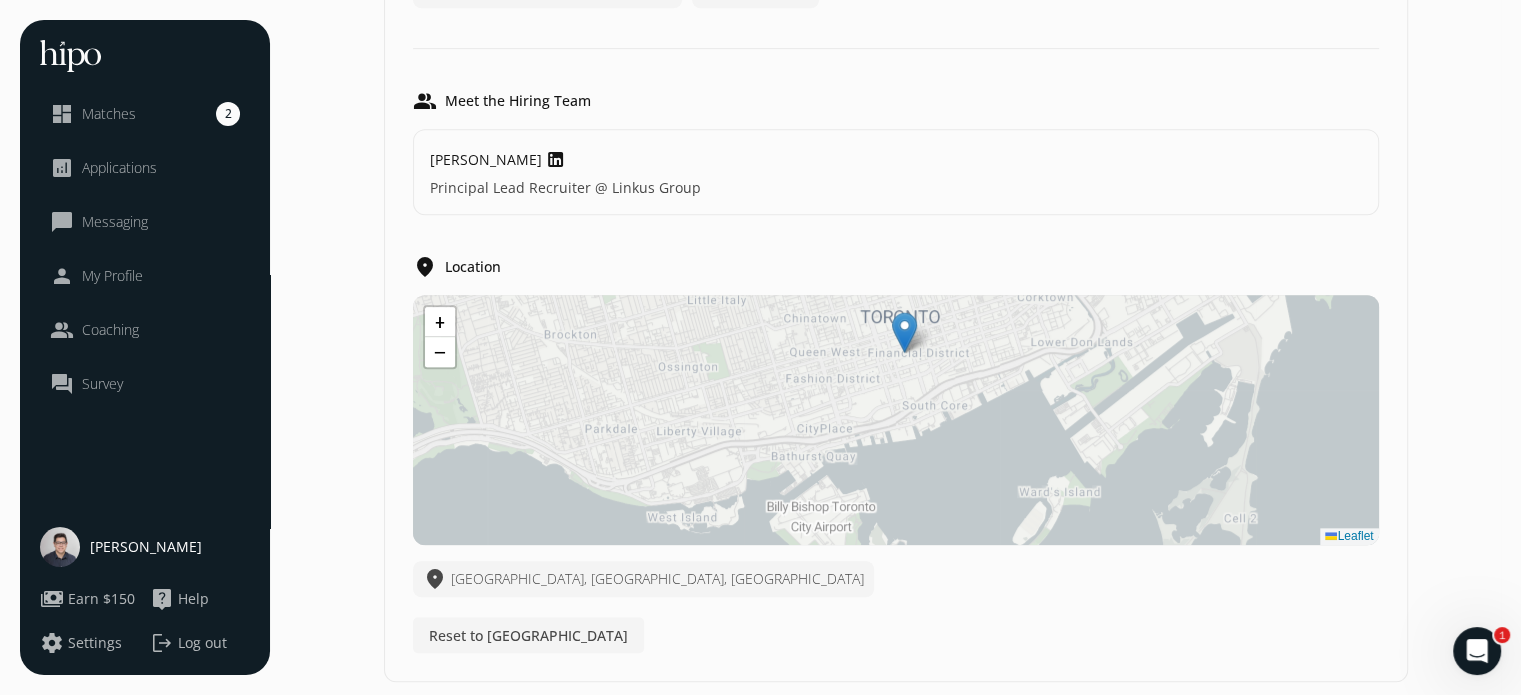 click on "Matches" 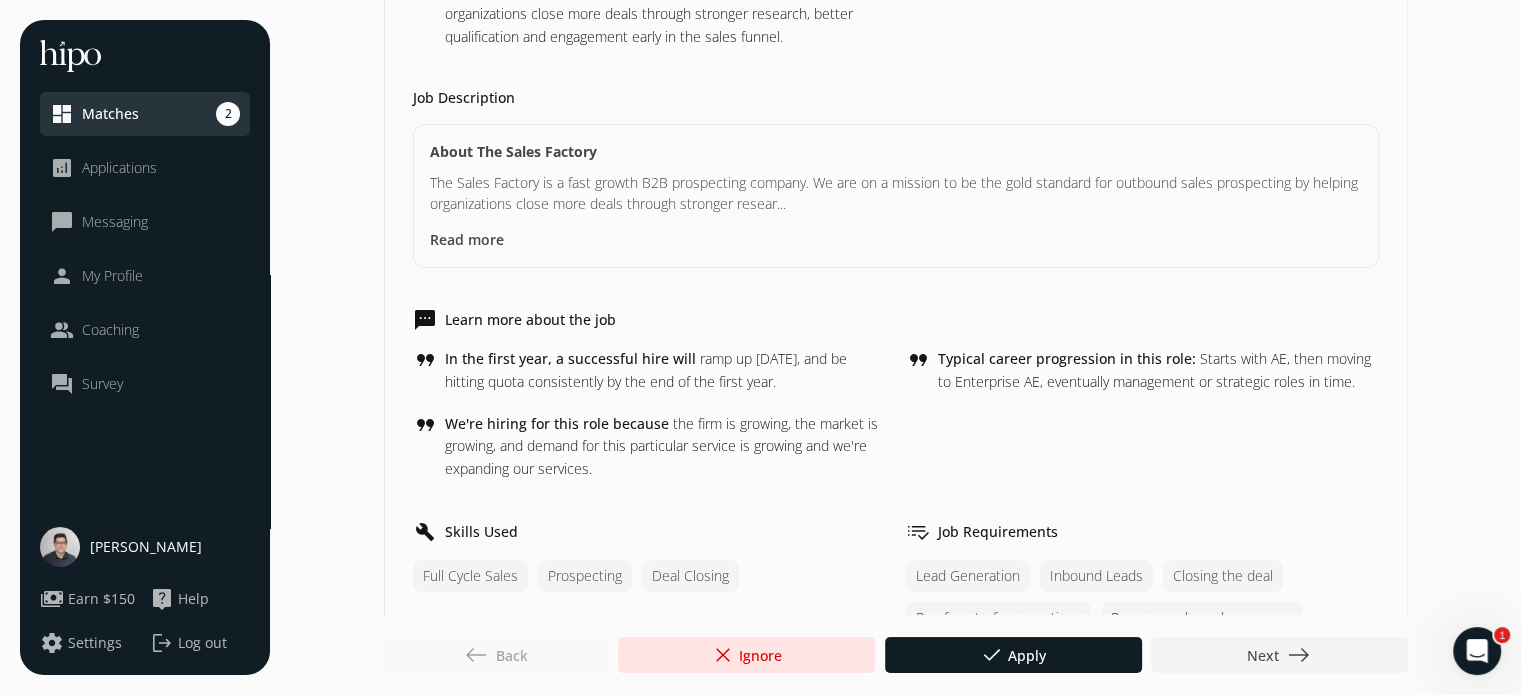 scroll, scrollTop: 400, scrollLeft: 0, axis: vertical 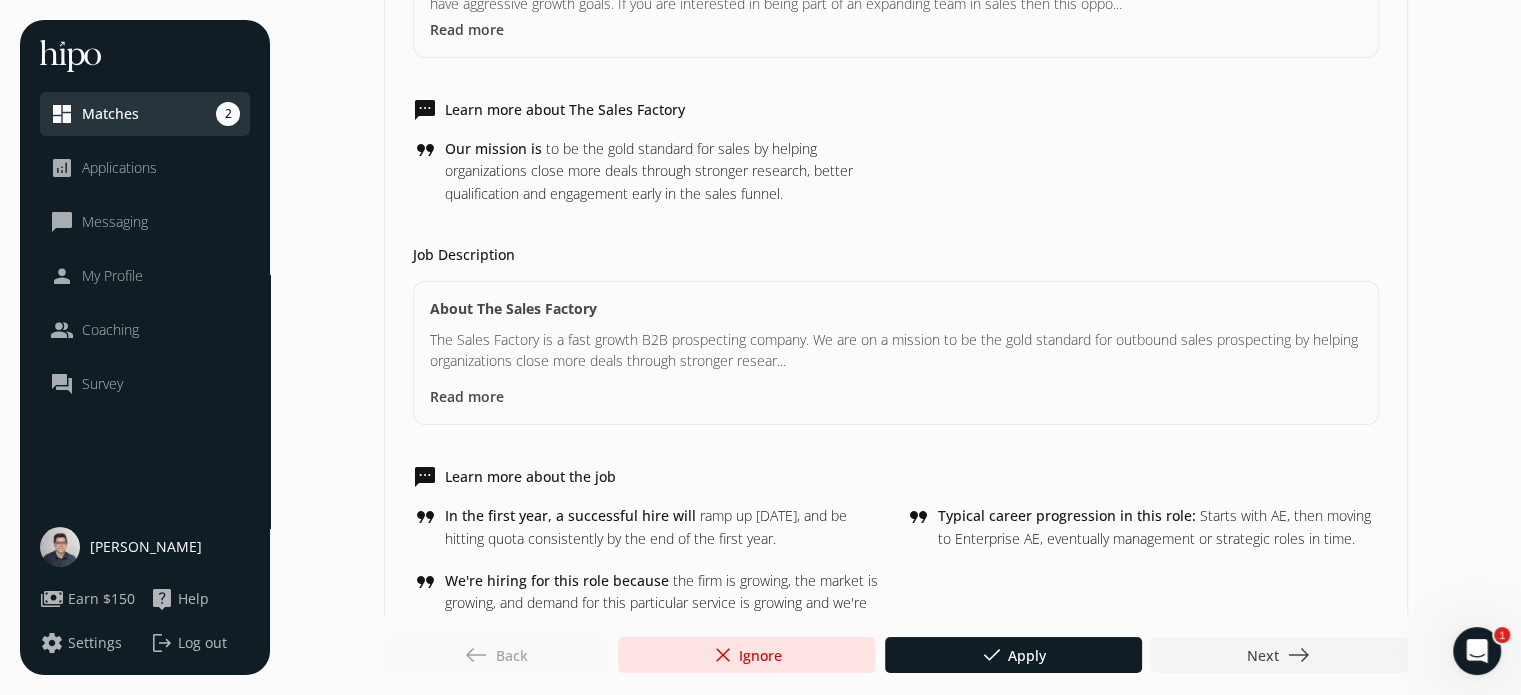 click on "Applications" 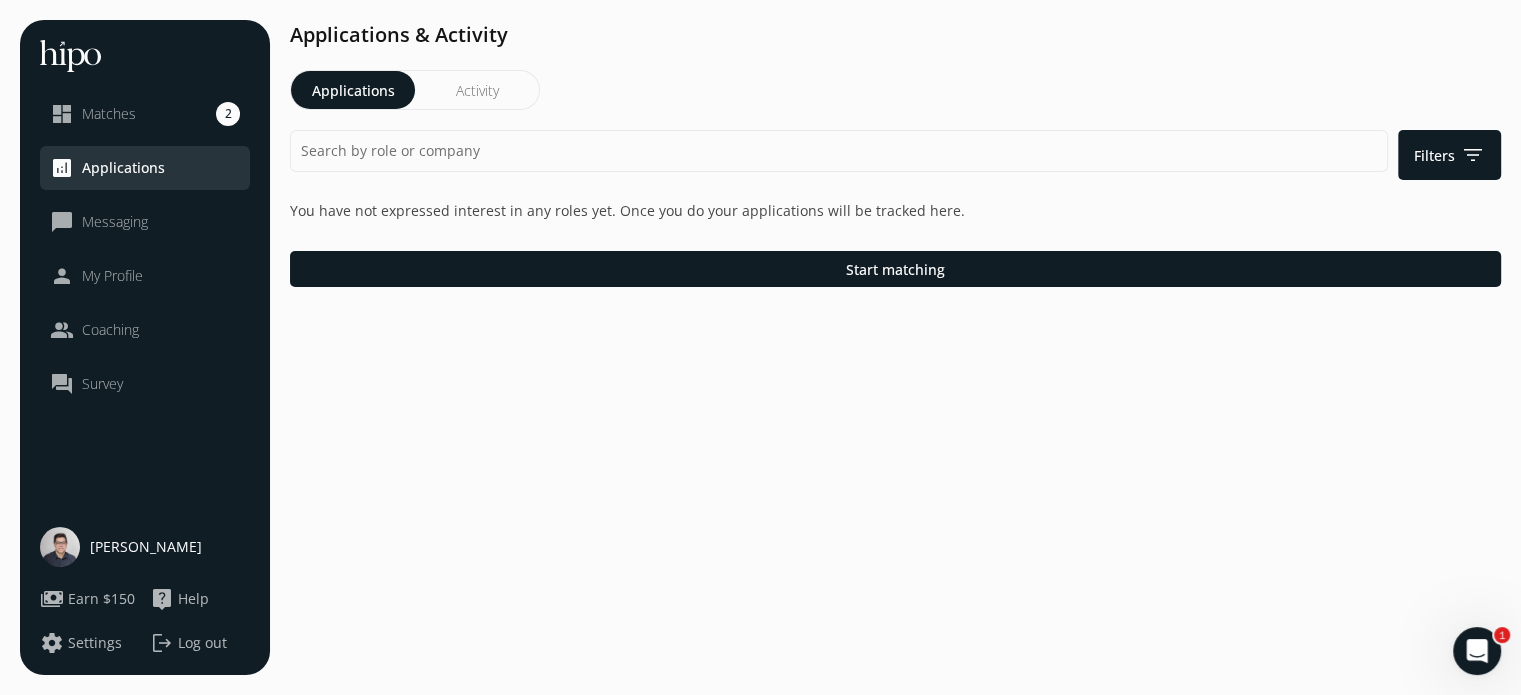 scroll, scrollTop: 0, scrollLeft: 0, axis: both 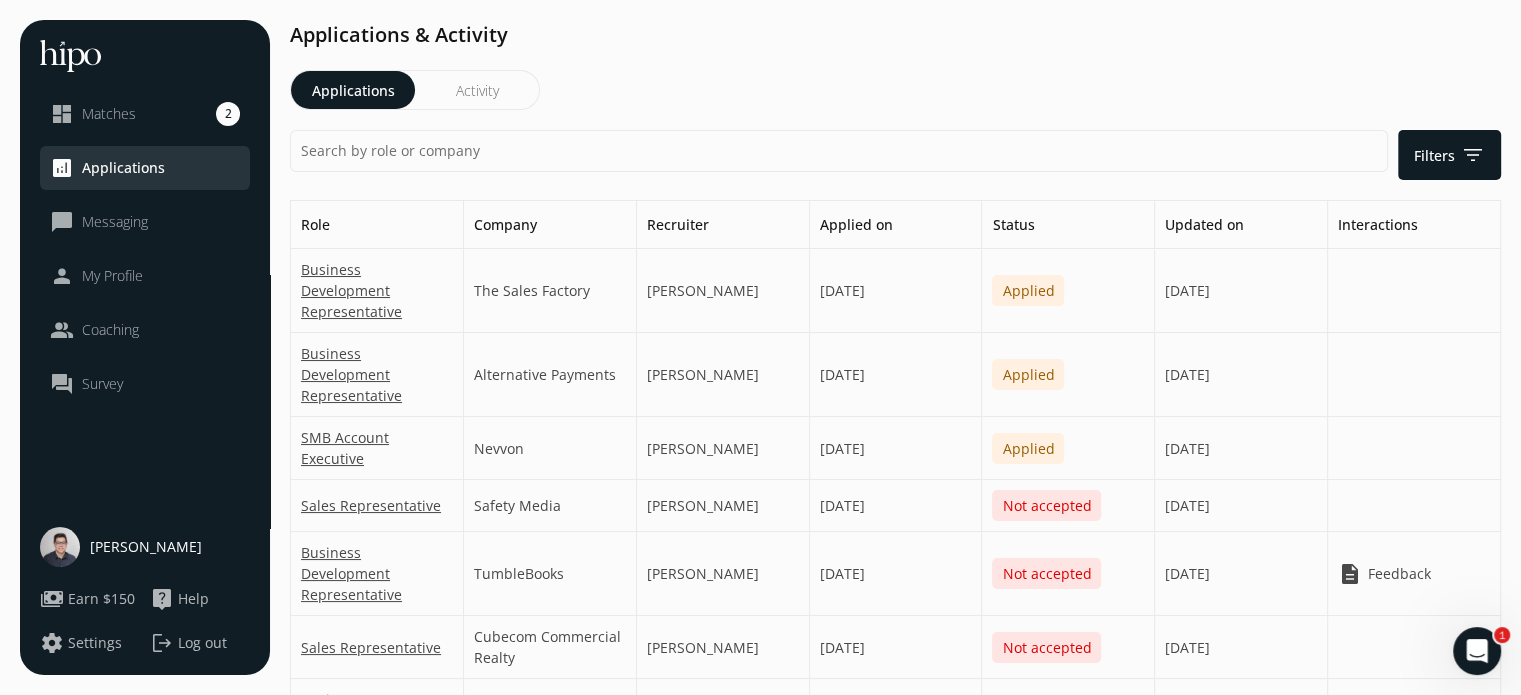 click on "Business Development Representative" at bounding box center (377, 374) 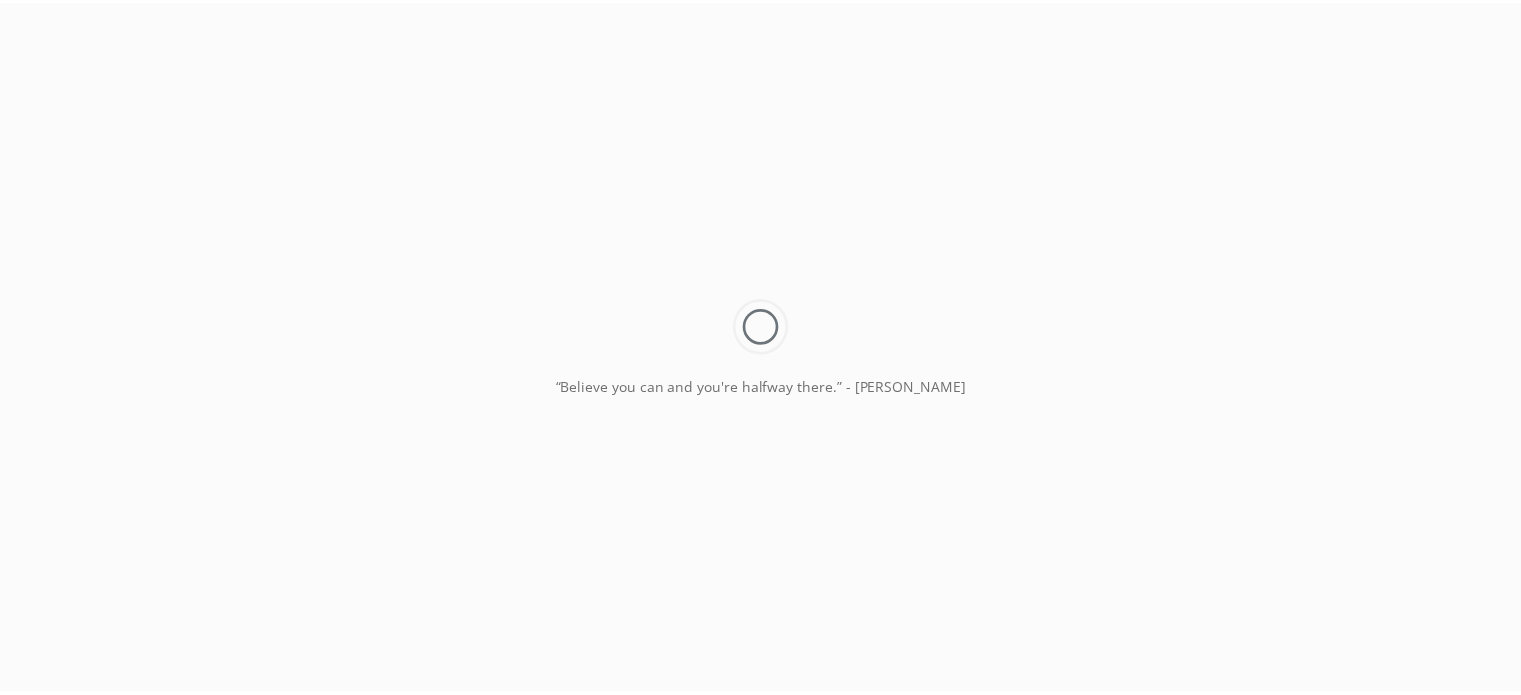 scroll, scrollTop: 0, scrollLeft: 0, axis: both 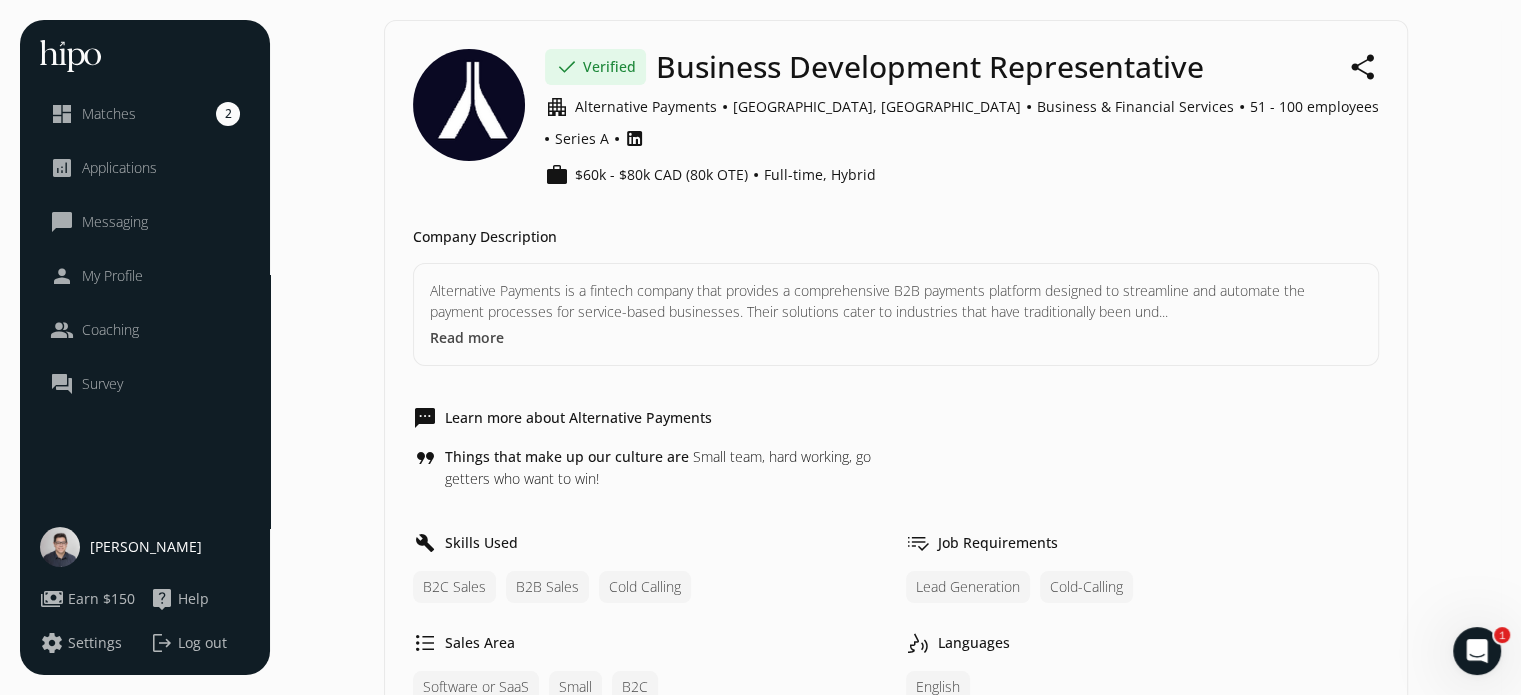 click on "Read more" at bounding box center (467, 337) 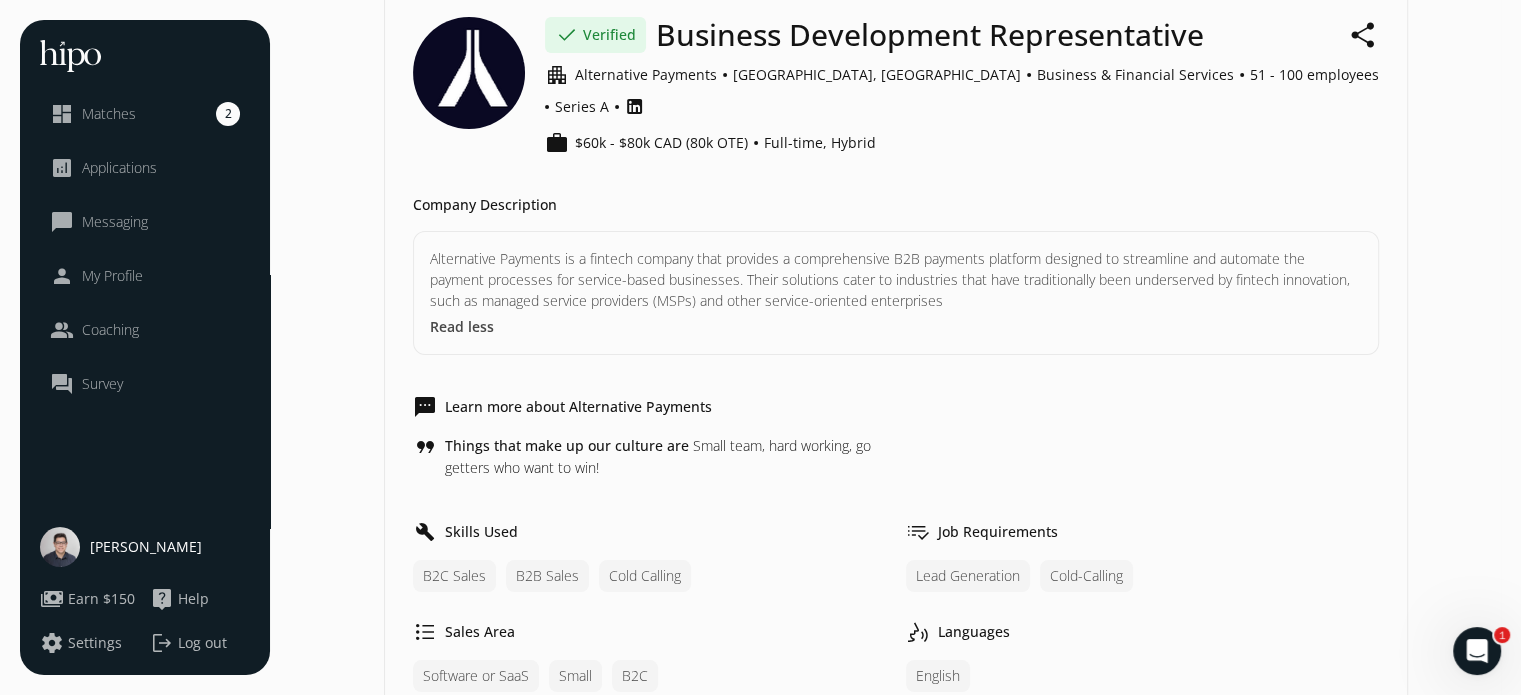 scroll, scrollTop: 0, scrollLeft: 0, axis: both 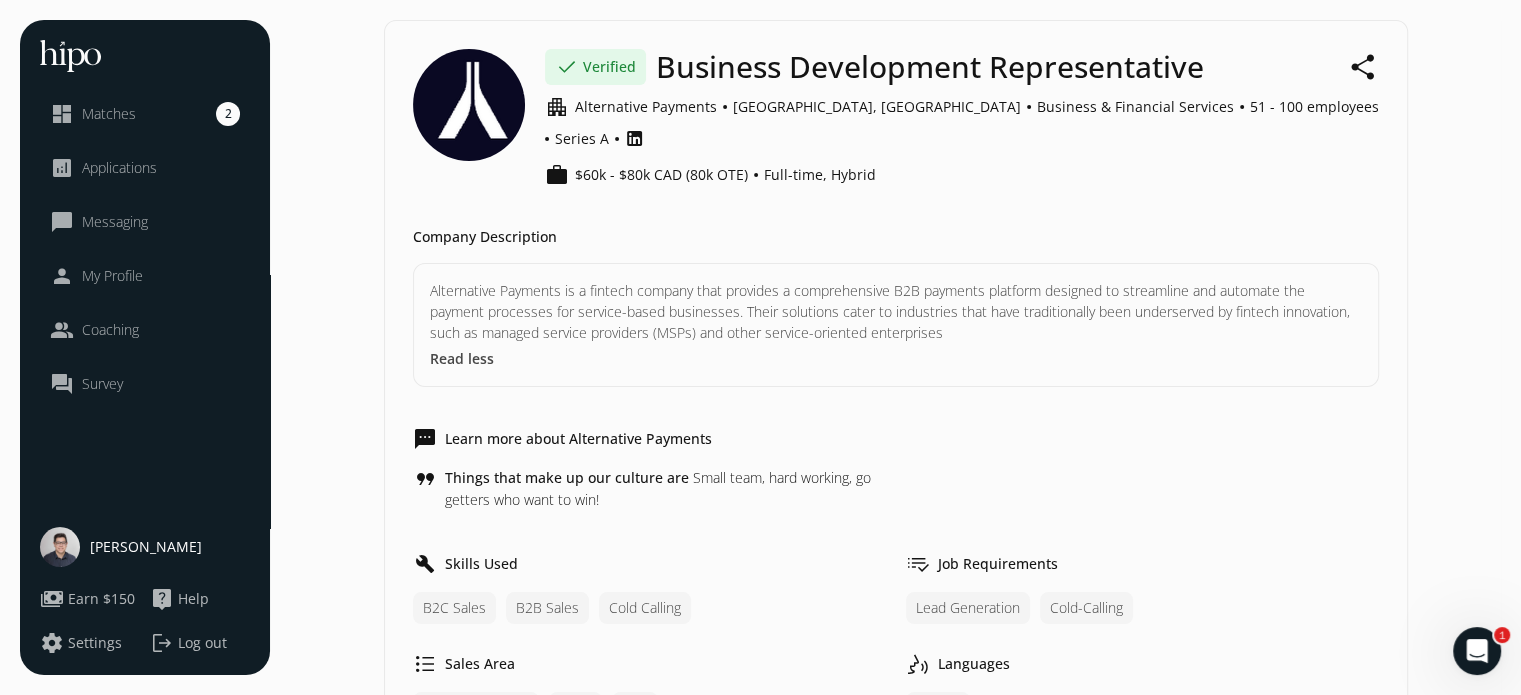 click on "Matches" 